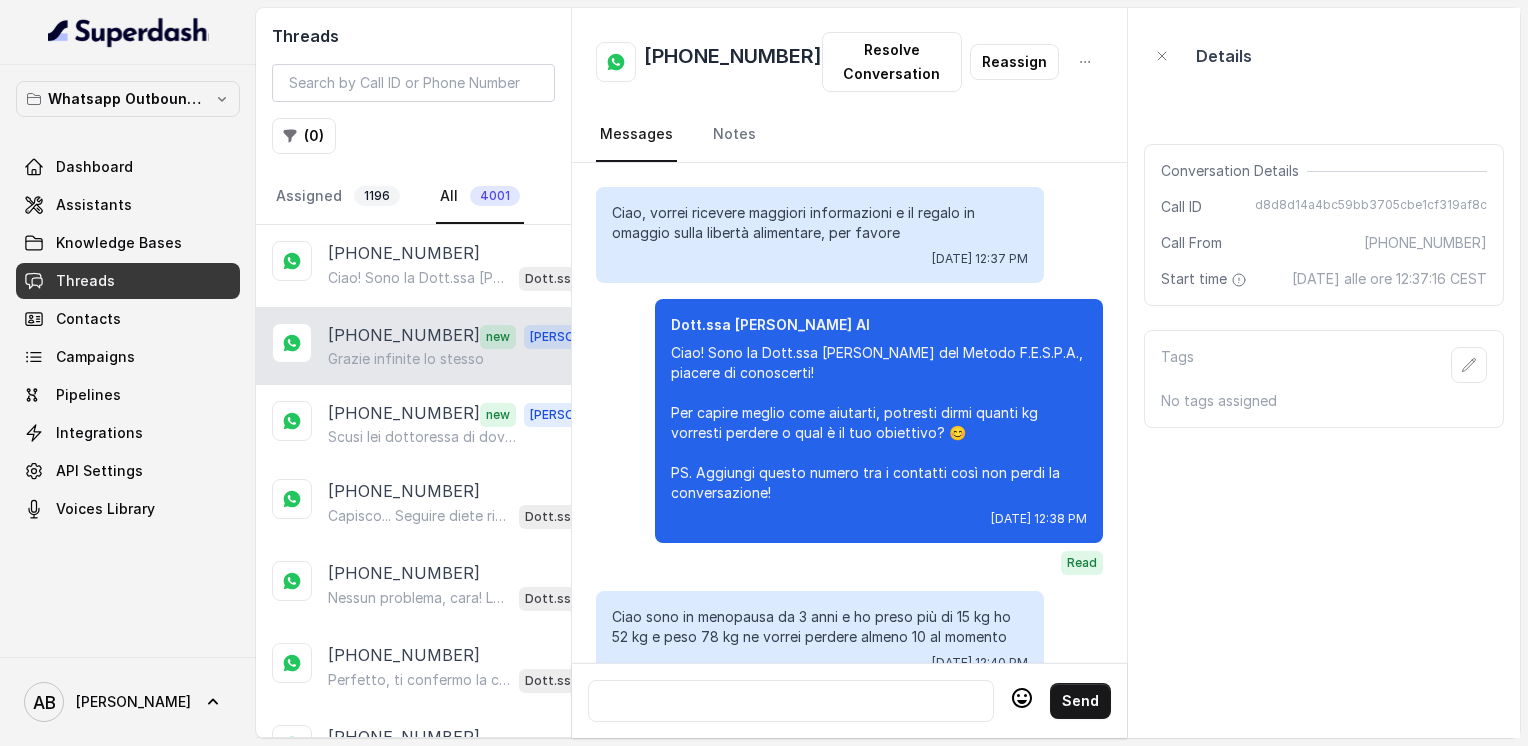 scroll, scrollTop: 0, scrollLeft: 0, axis: both 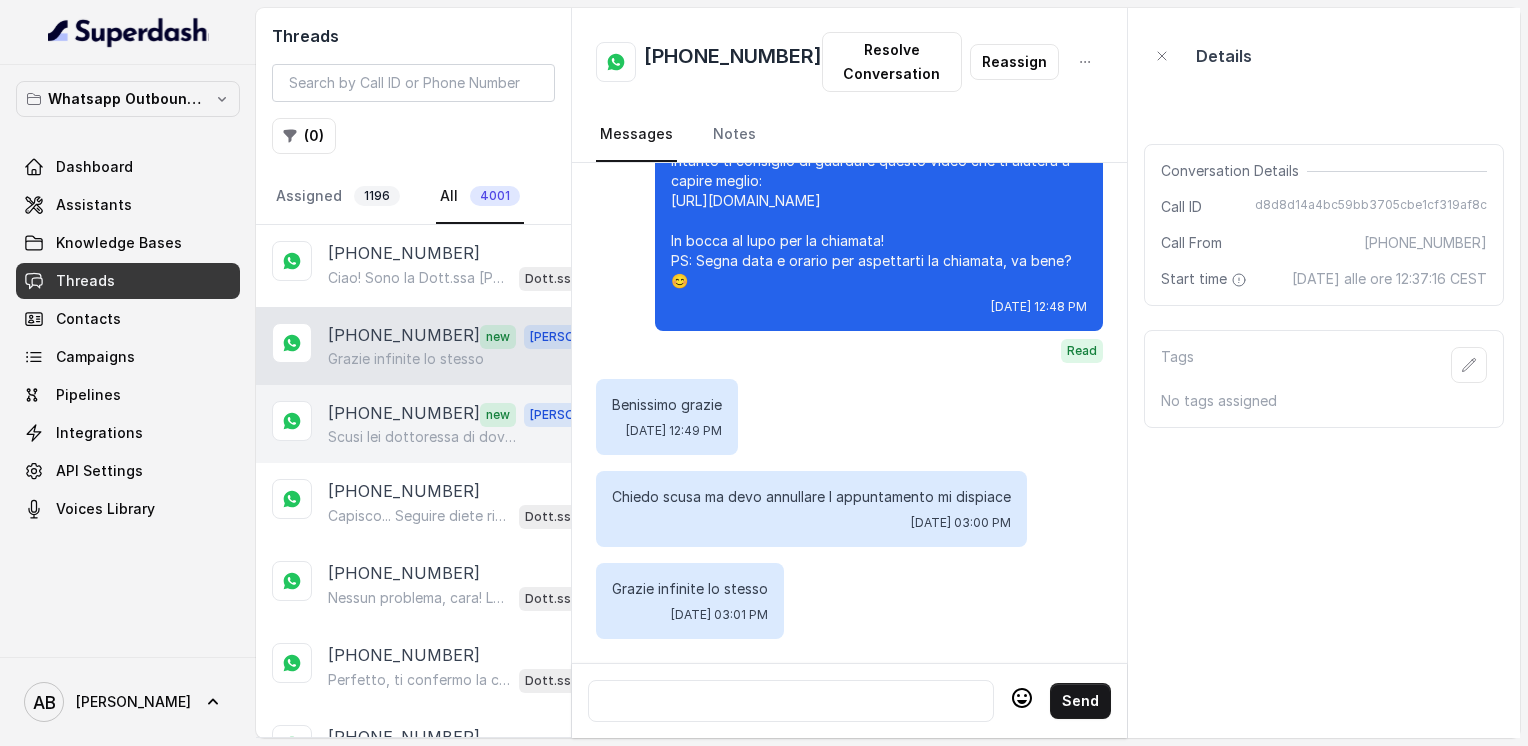 click on "[PHONE_NUMBER]   new [PERSON_NAME] lei dottoressa di dov'è? Io abito vicino [GEOGRAPHIC_DATA]" at bounding box center [413, 424] 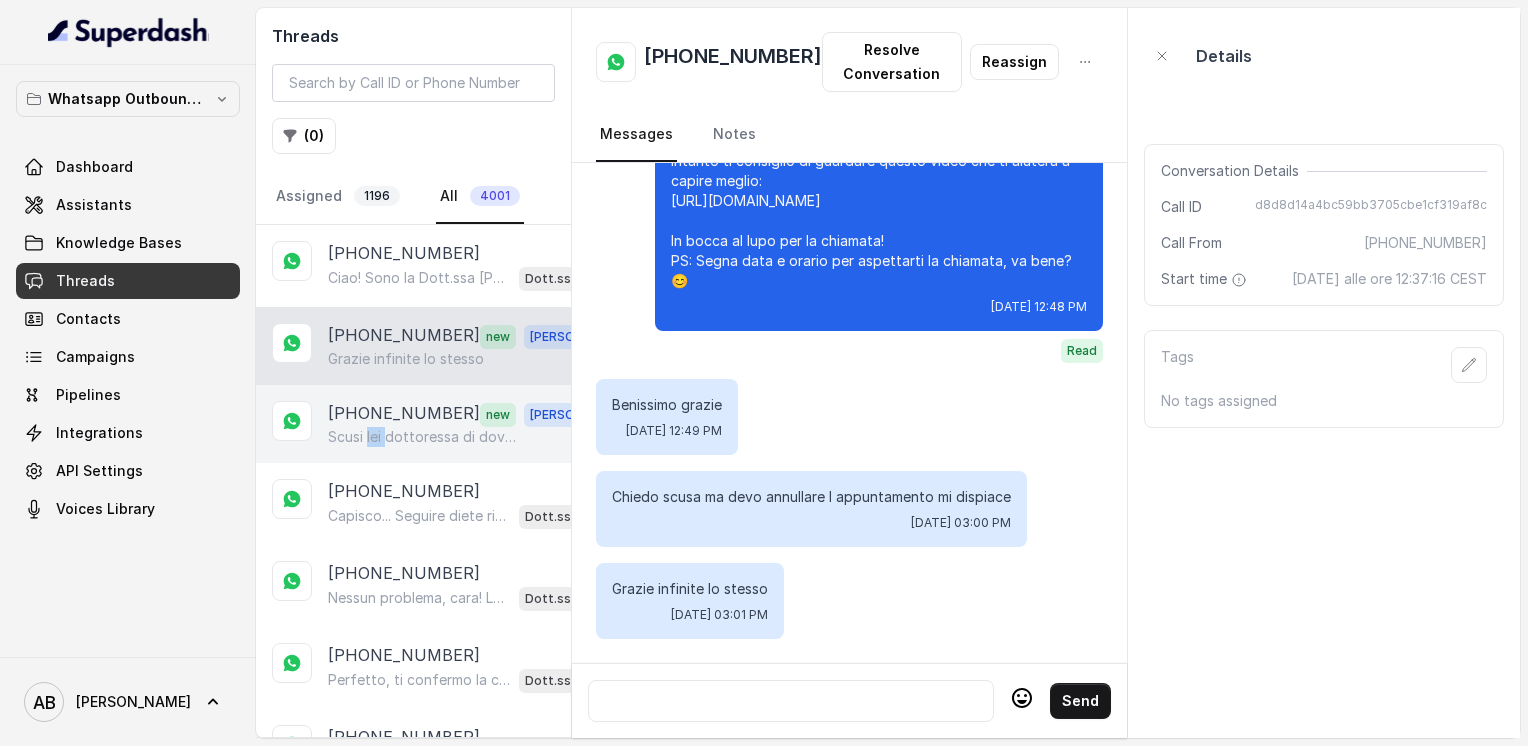 click on "[PHONE_NUMBER]   new [PERSON_NAME] lei dottoressa di dov'è? Io abito vicino [GEOGRAPHIC_DATA]" at bounding box center [413, 424] 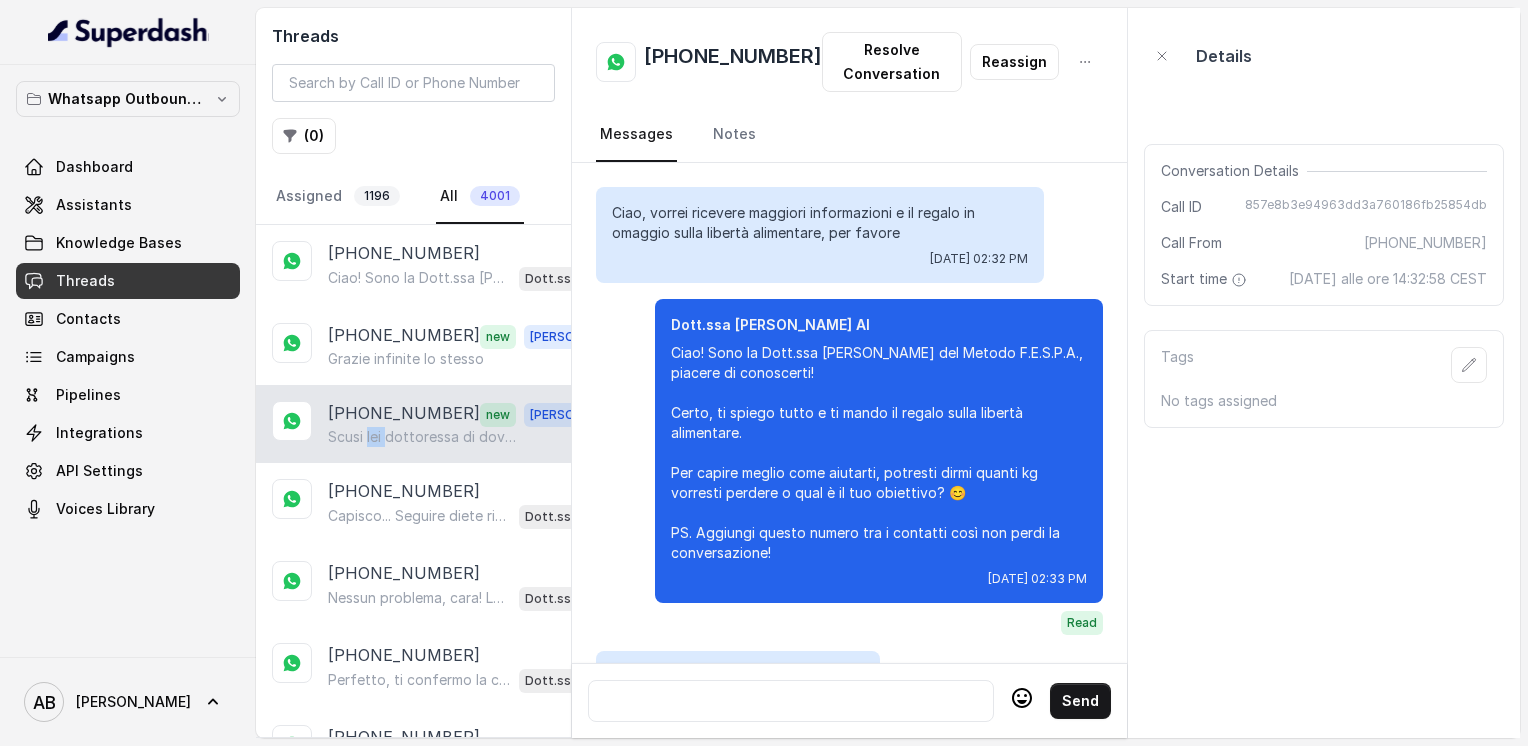 scroll, scrollTop: 2800, scrollLeft: 0, axis: vertical 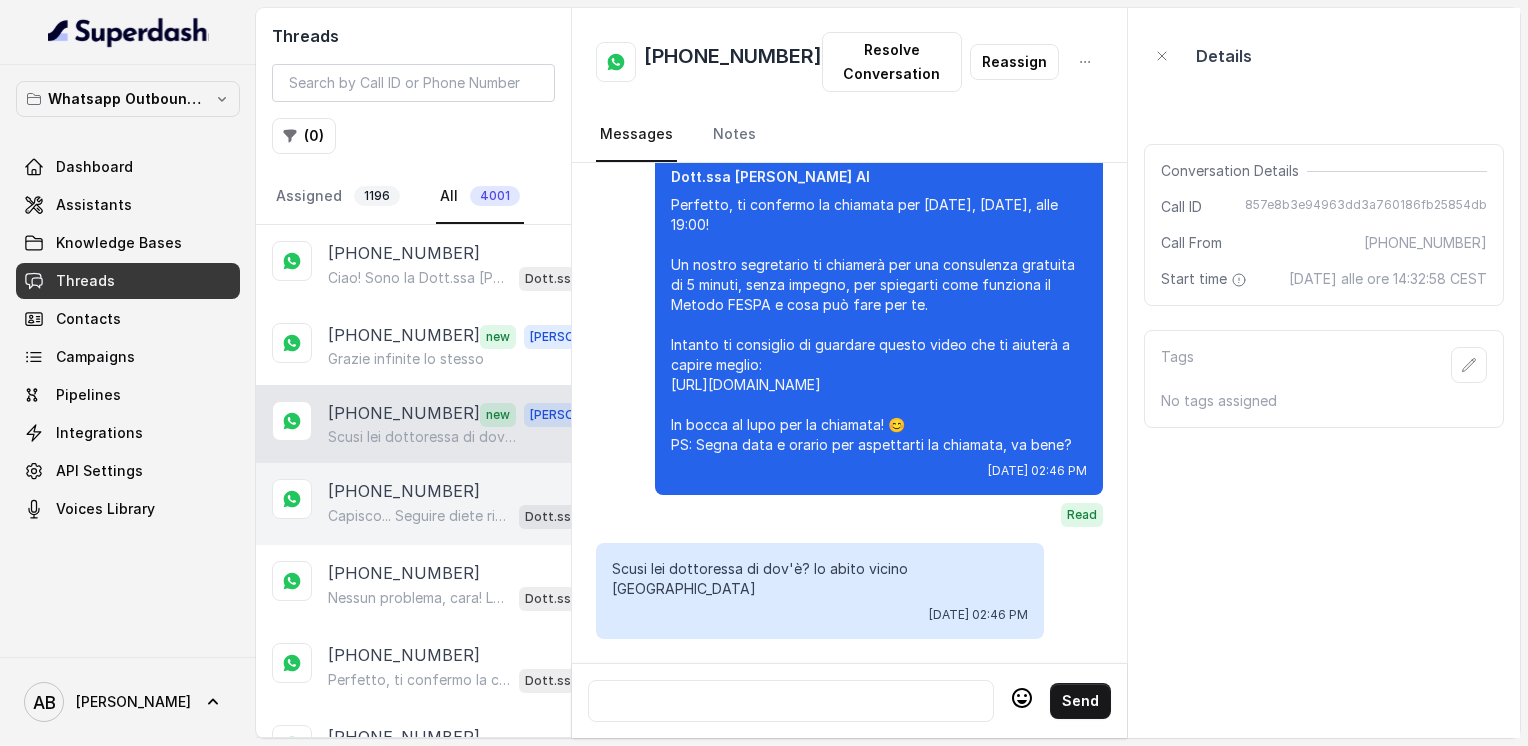 click on "[PHONE_NUMBER]" at bounding box center (469, 491) 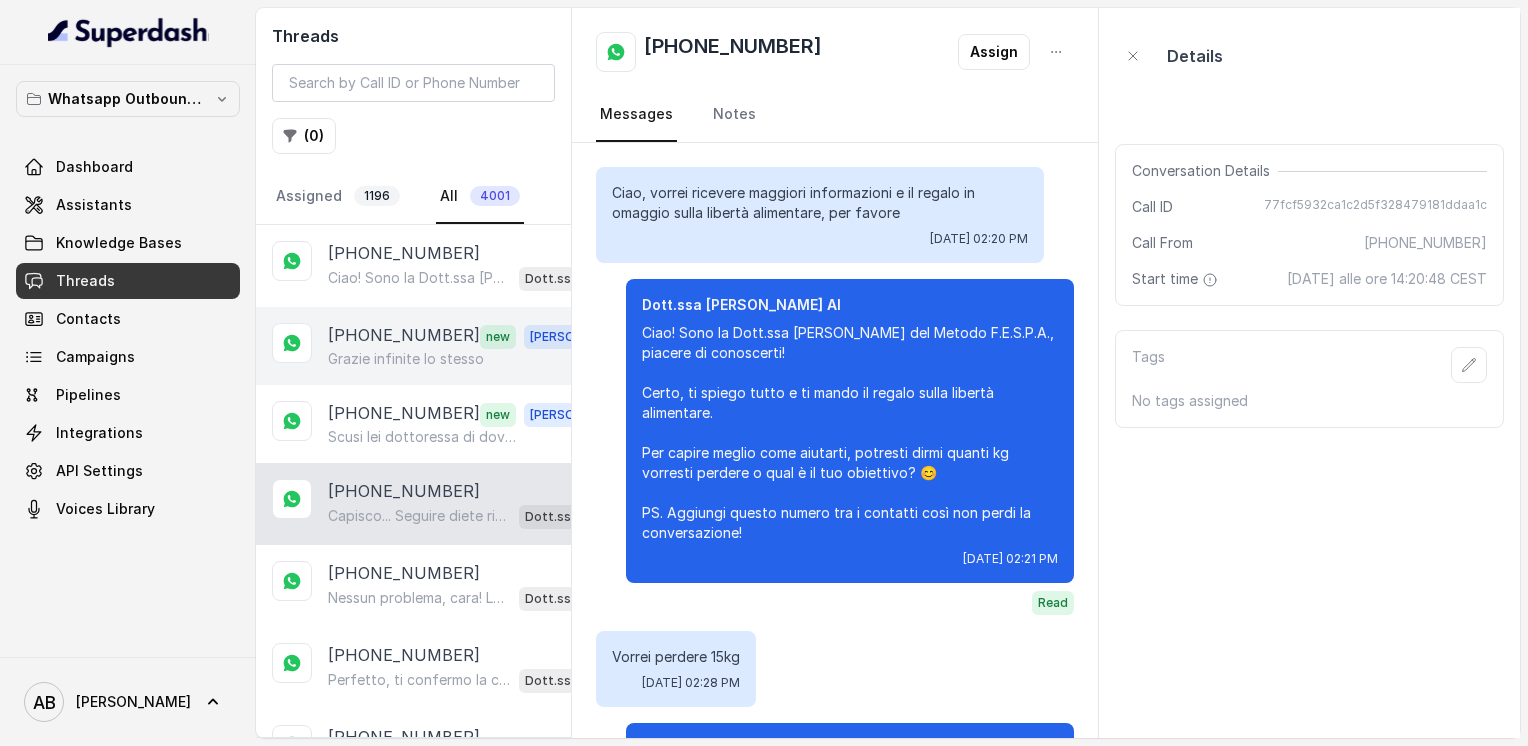 scroll, scrollTop: 1024, scrollLeft: 0, axis: vertical 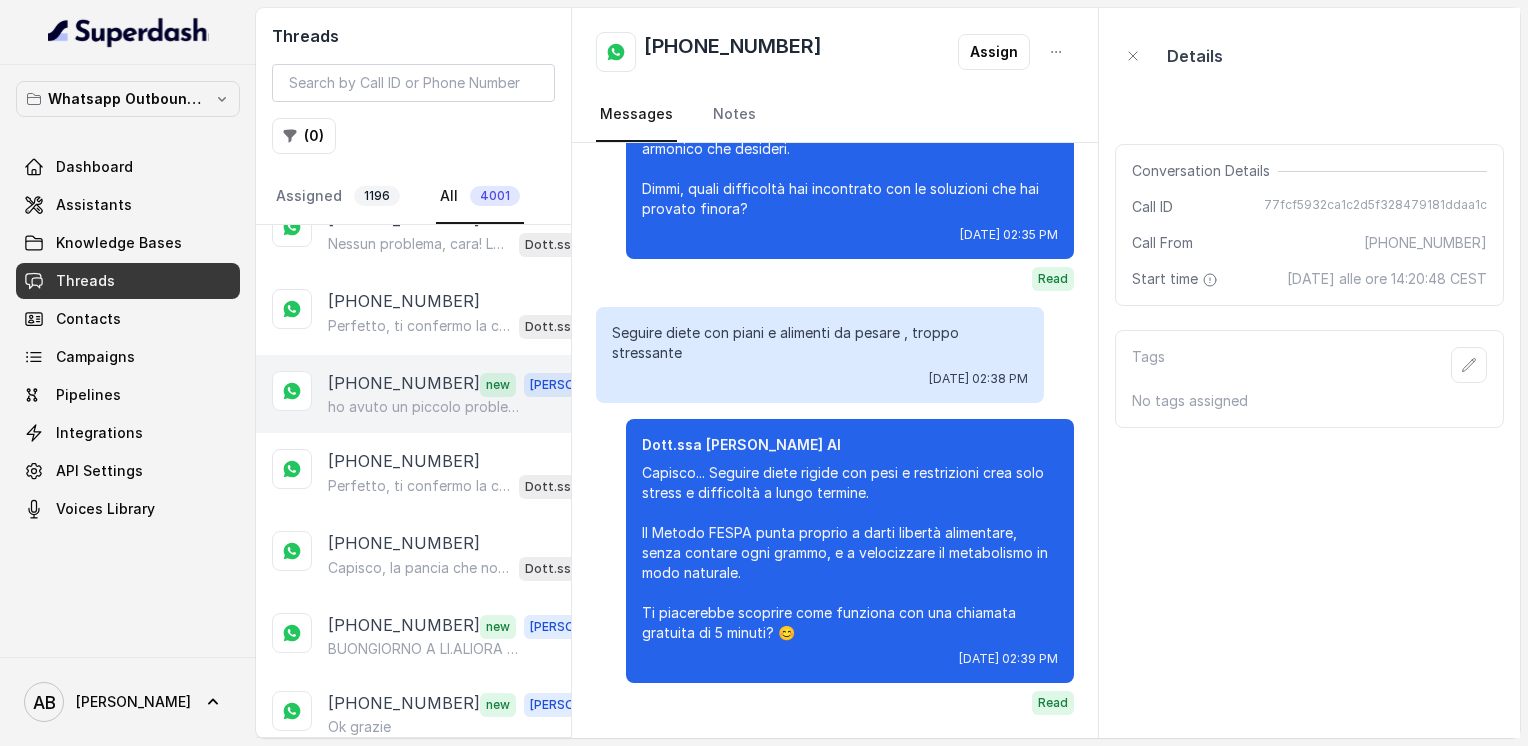 click on "ho avuto un piccolo problema potrebbe essere possibile spostare la chiamata" at bounding box center (424, 407) 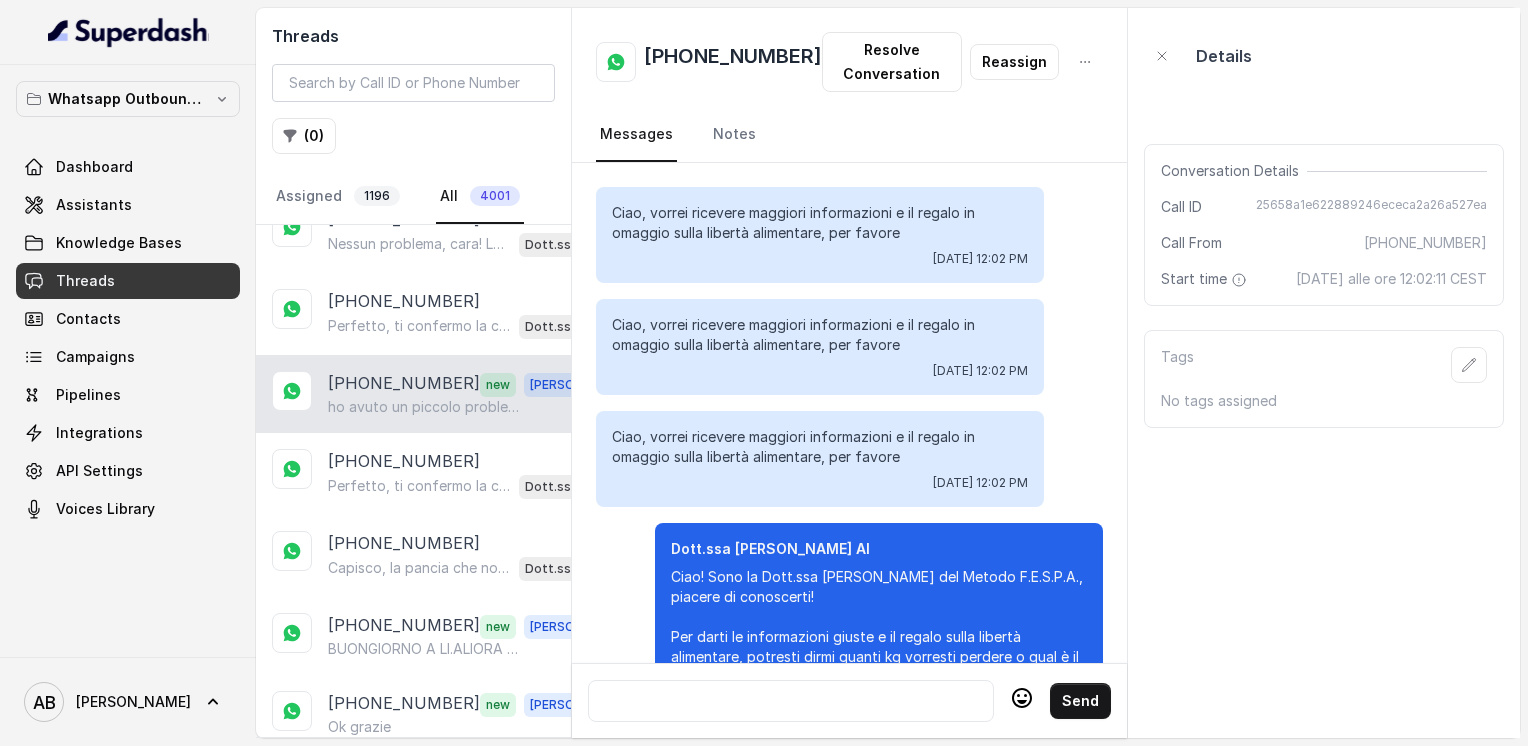 scroll, scrollTop: 2804, scrollLeft: 0, axis: vertical 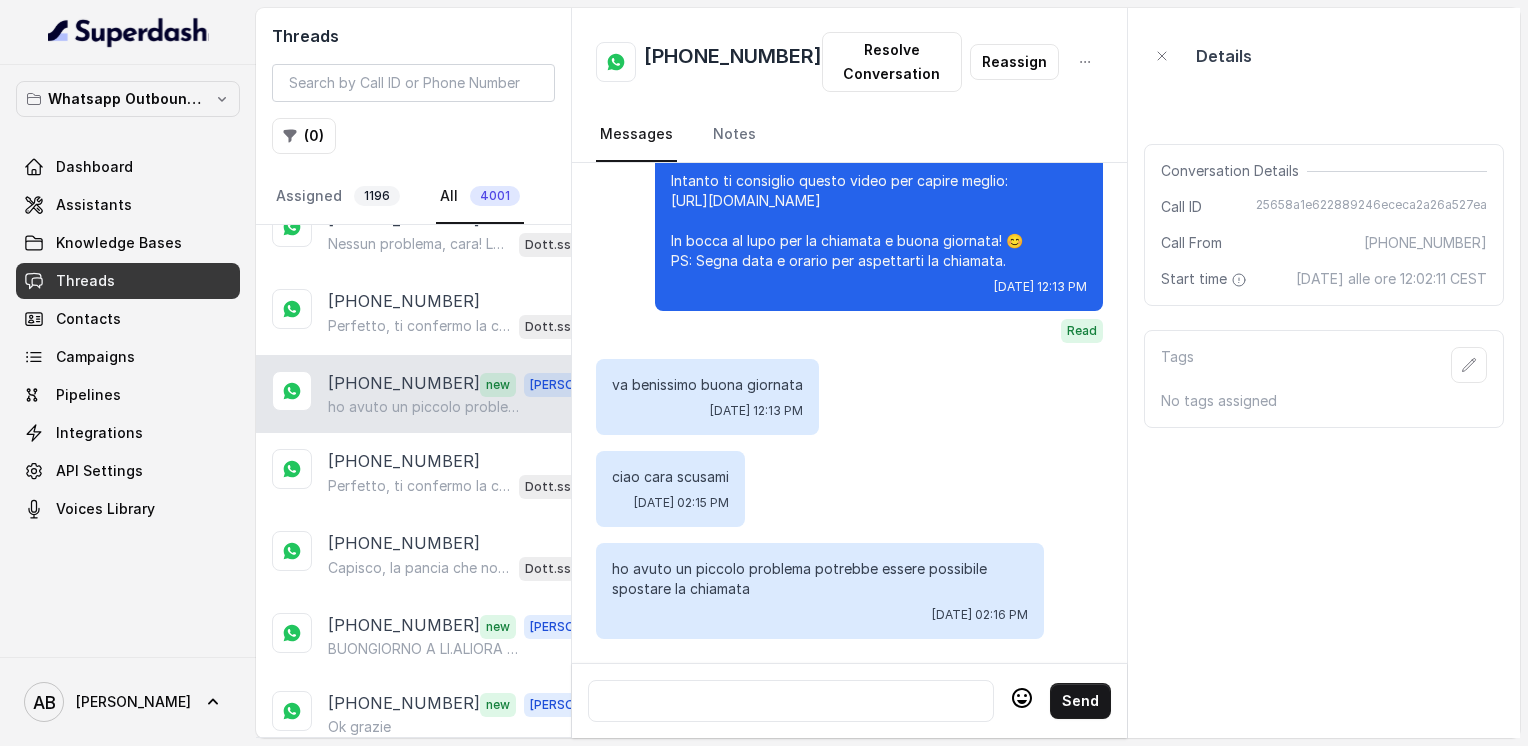 click at bounding box center [791, 701] 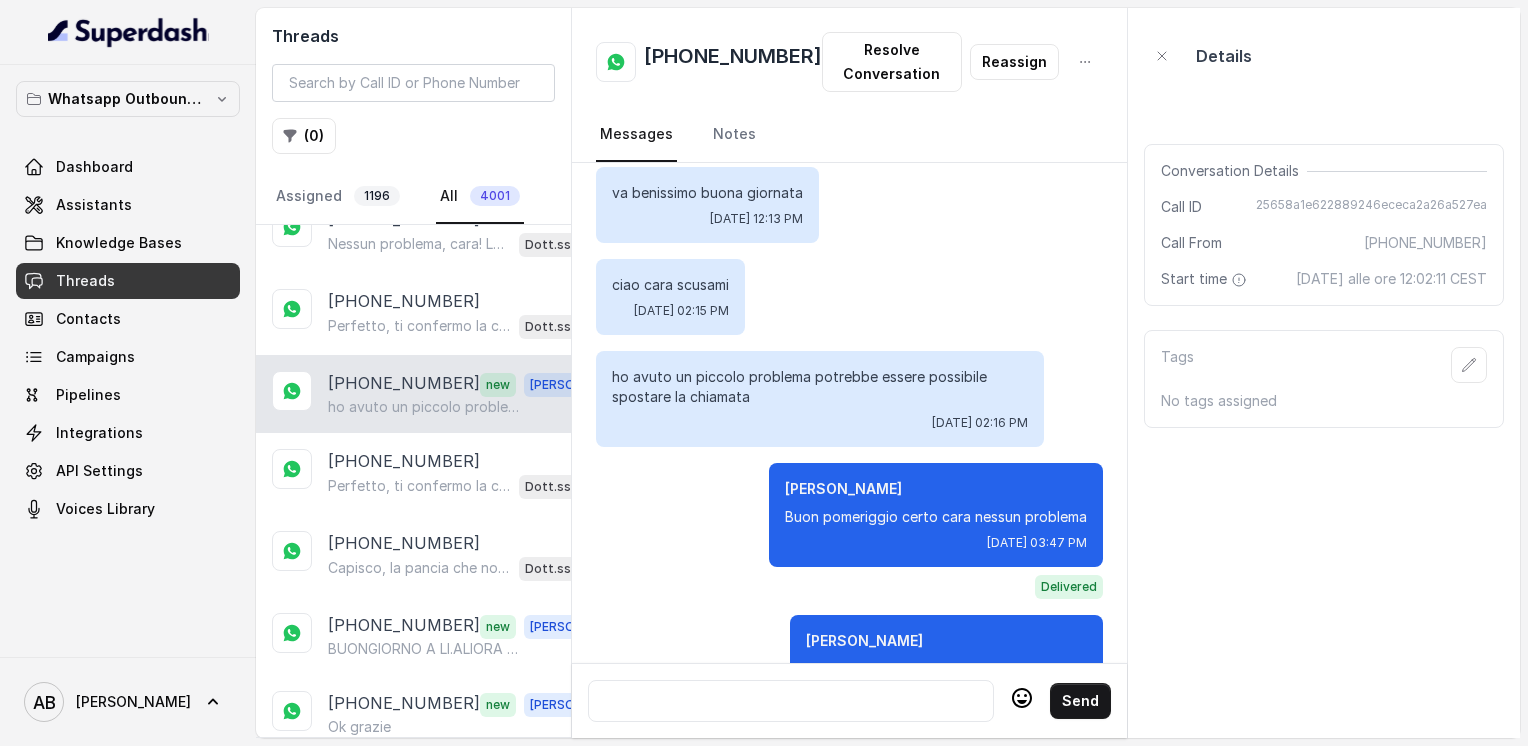 scroll, scrollTop: 3076, scrollLeft: 0, axis: vertical 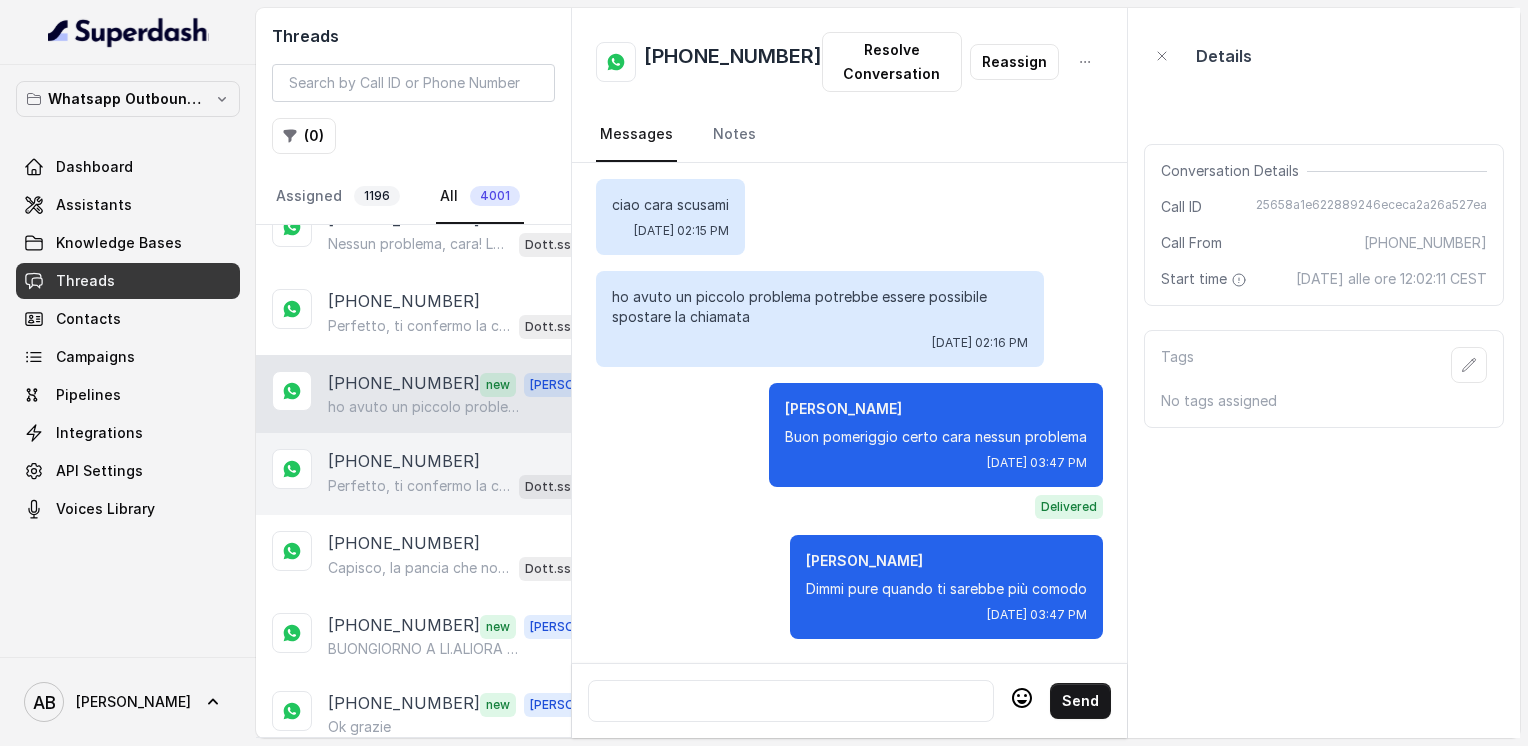 click on "[PHONE_NUMBER]" at bounding box center (404, 461) 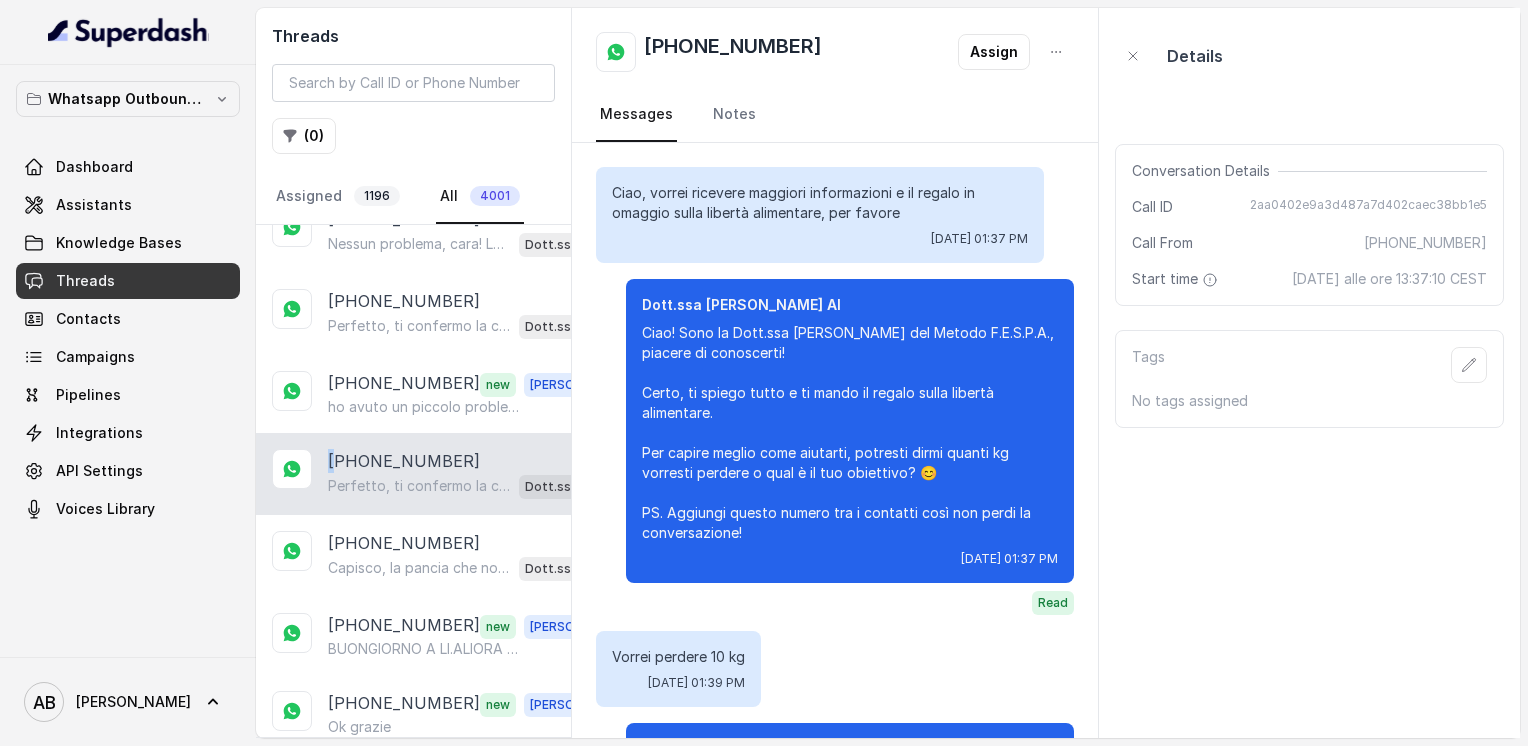 scroll, scrollTop: 2240, scrollLeft: 0, axis: vertical 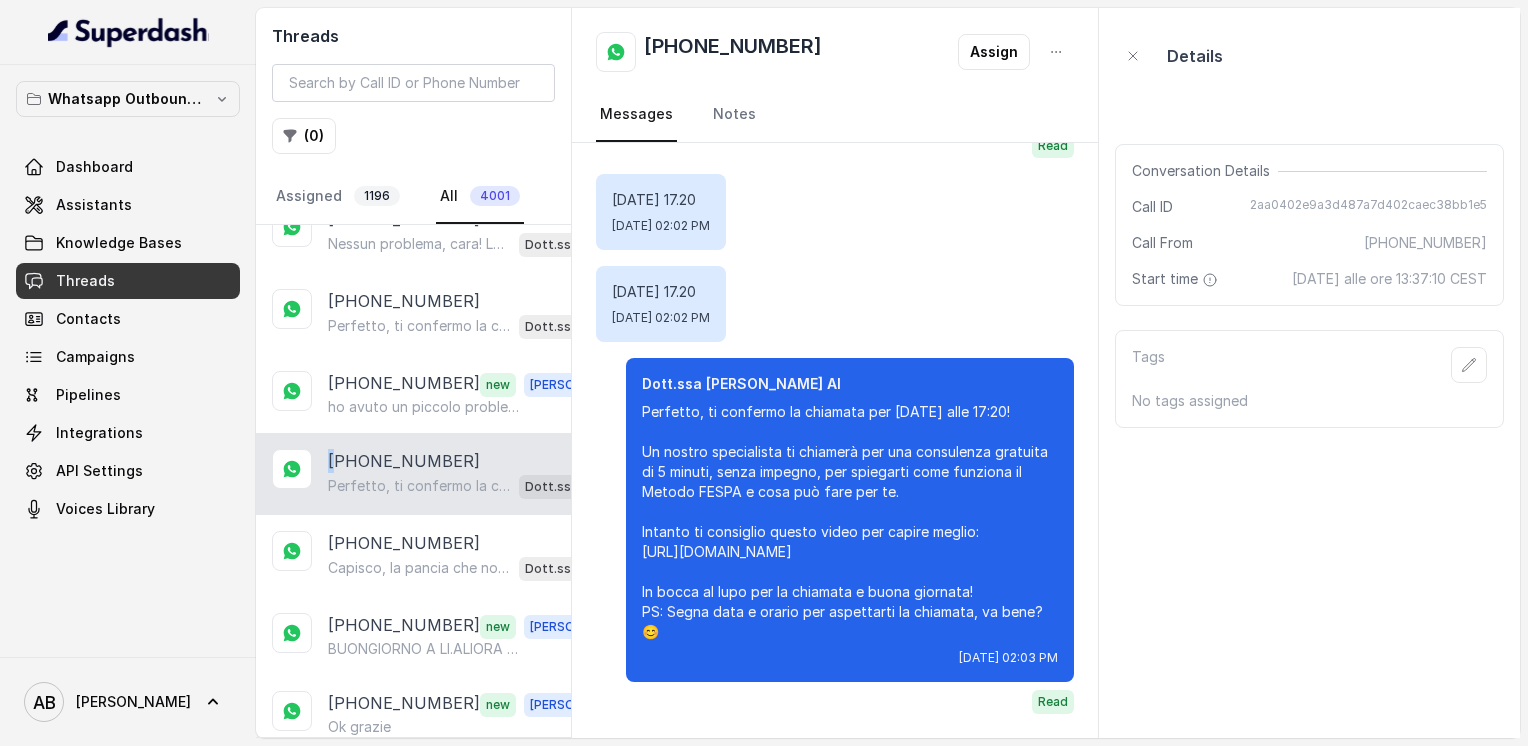 click on "[PHONE_NUMBER]   Perfetto, ti confermo la chiamata per [DATE] alle 17:20!
Un nostro specialista ti chiamerà per una consulenza gratuita di 5 minuti, senza impegno, per spiegarti come funziona il Metodo FESPA e cosa può fare per te.
Intanto ti consiglio questo video per capire meglio:
[URL][DOMAIN_NAME]
In bocca al lupo per la chiamata e buona giornata!
PS: Segna data e orario per aspettarti la chiamata, va bene? 😊 Dott.ssa [PERSON_NAME] AI" at bounding box center [413, 474] 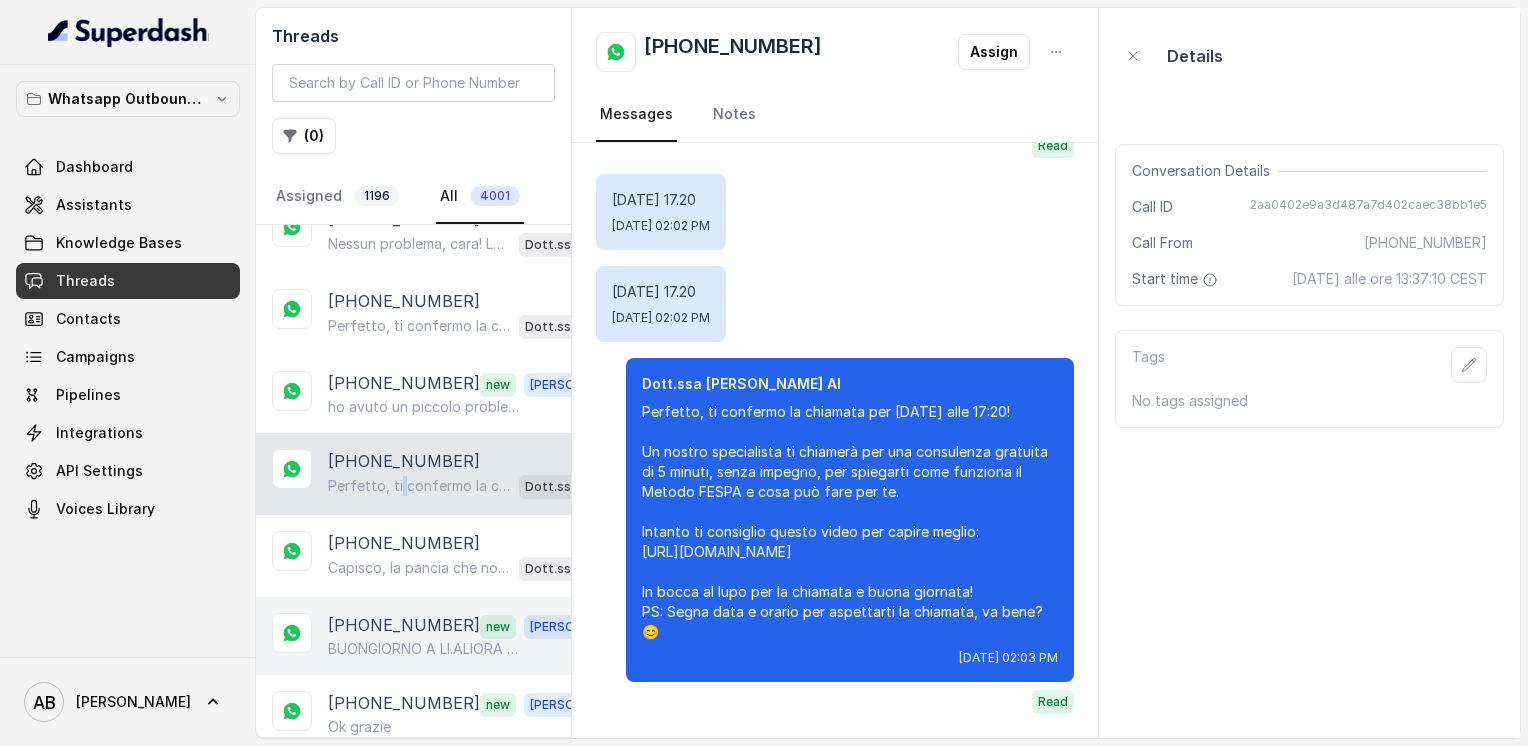 click on "[PHONE_NUMBER]   new [PERSON_NAME] A LI.ALIORA IO HO VALUTATO LE MIE POSSIBILITÀ DI PAGAMENTO  ANCHE NON SAPENDO LA CIFRA DA PAGARE  I VOGLIO DIRE CHE PER  ADESSO NON POSSO PERMETTERMI, PERCHÉ STO PAGARE IL MUTUO DELLA CASA  I NON LAVORO, VOGLIO DIRE LAVORO IN NERO CON 3 ORE AL GIORNO CHE APPENA RIESCO A PAGARE IL MUTUO. E SENZA UNA BUSTA PAGA NON POSO PRENDERE UN ALTRO  FINANZIAMENTO, DEVO FERMARMI QUA.COSI  VOGLIO ANULARE IL  NOSTRO APPUNTAMENTO,NON VOGLIO APPROFITTARE DEL VOSTRO TEMPO.MI DISPIACE. MAGARI SARÀ UN ALTRA VOLTA QUANDO AVREI PIU POSSIBILITÀ  DI INVESTIRE. GRAZIE MILLE PER LA VOSTRA DISPONIBILITÀ. BUONA GIORNATA." at bounding box center (413, 636) 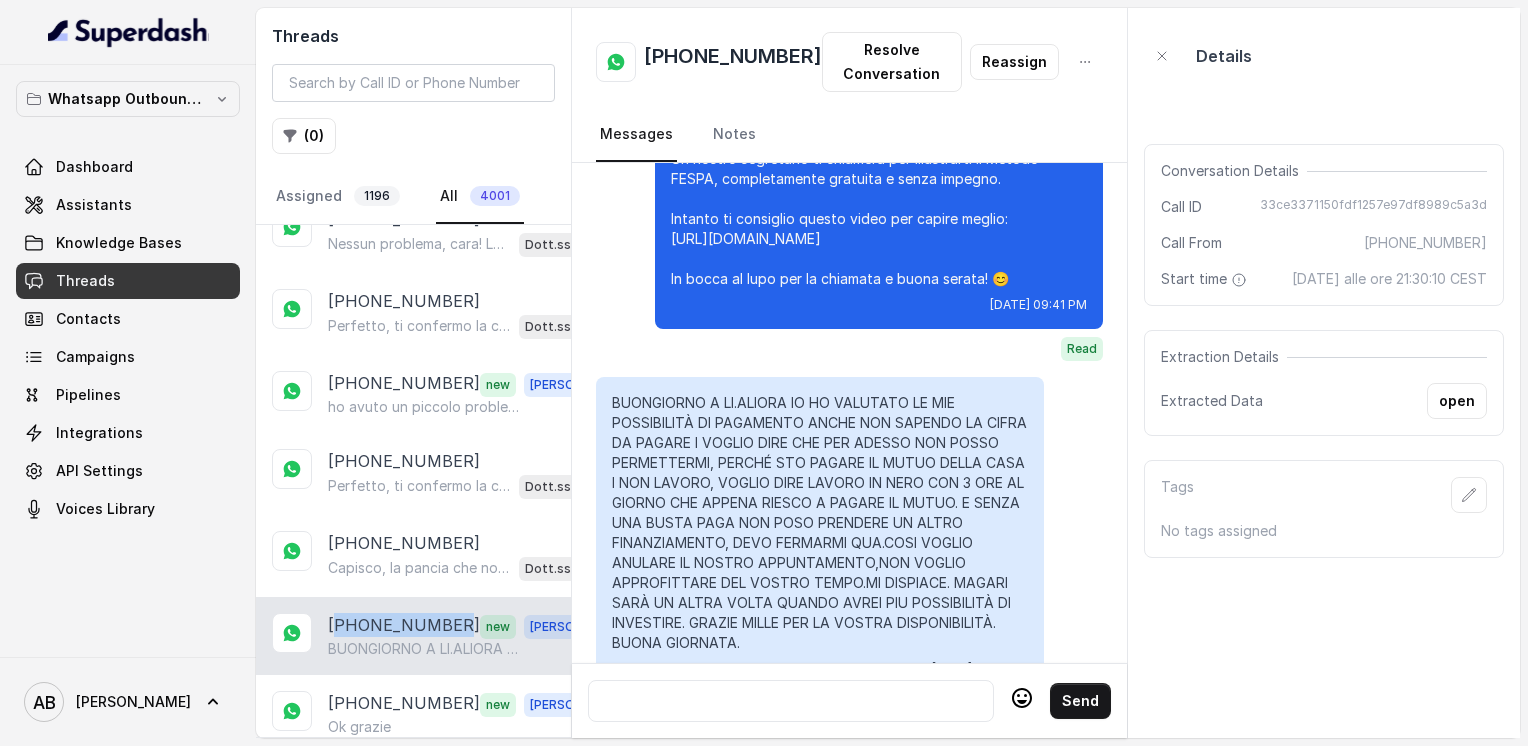 scroll, scrollTop: 2160, scrollLeft: 0, axis: vertical 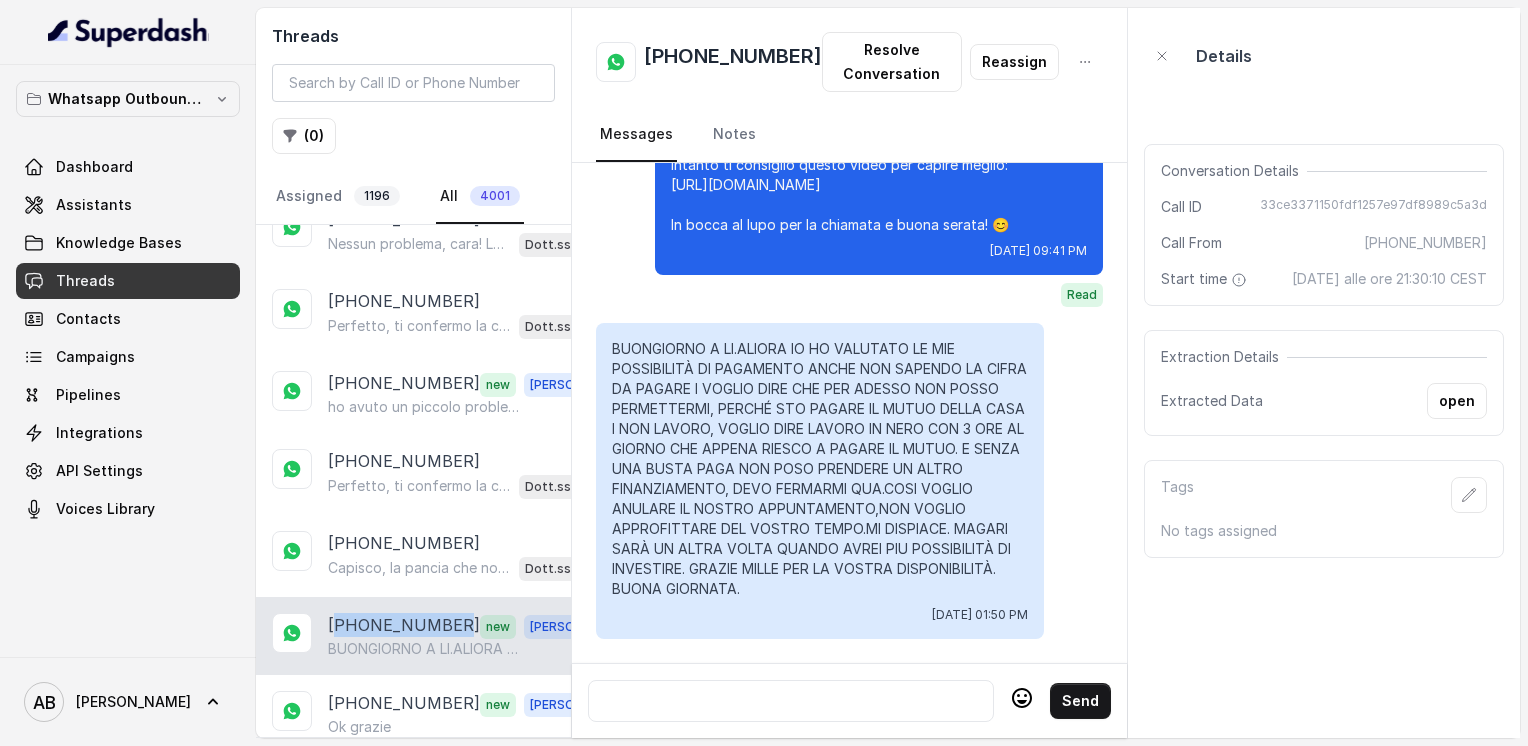 click on "[PHONE_NUMBER]" at bounding box center (733, 62) 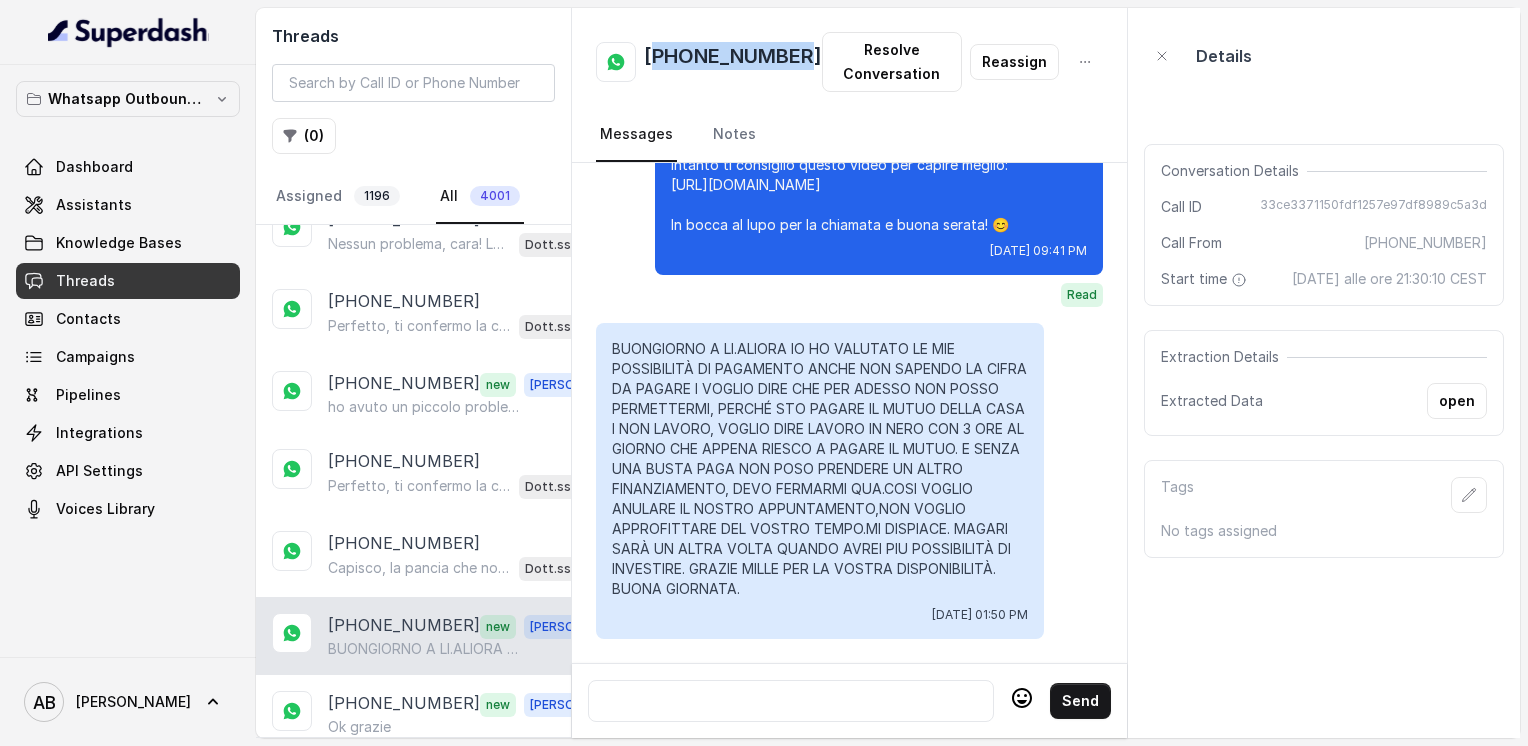 click on "[PHONE_NUMBER]" at bounding box center (733, 62) 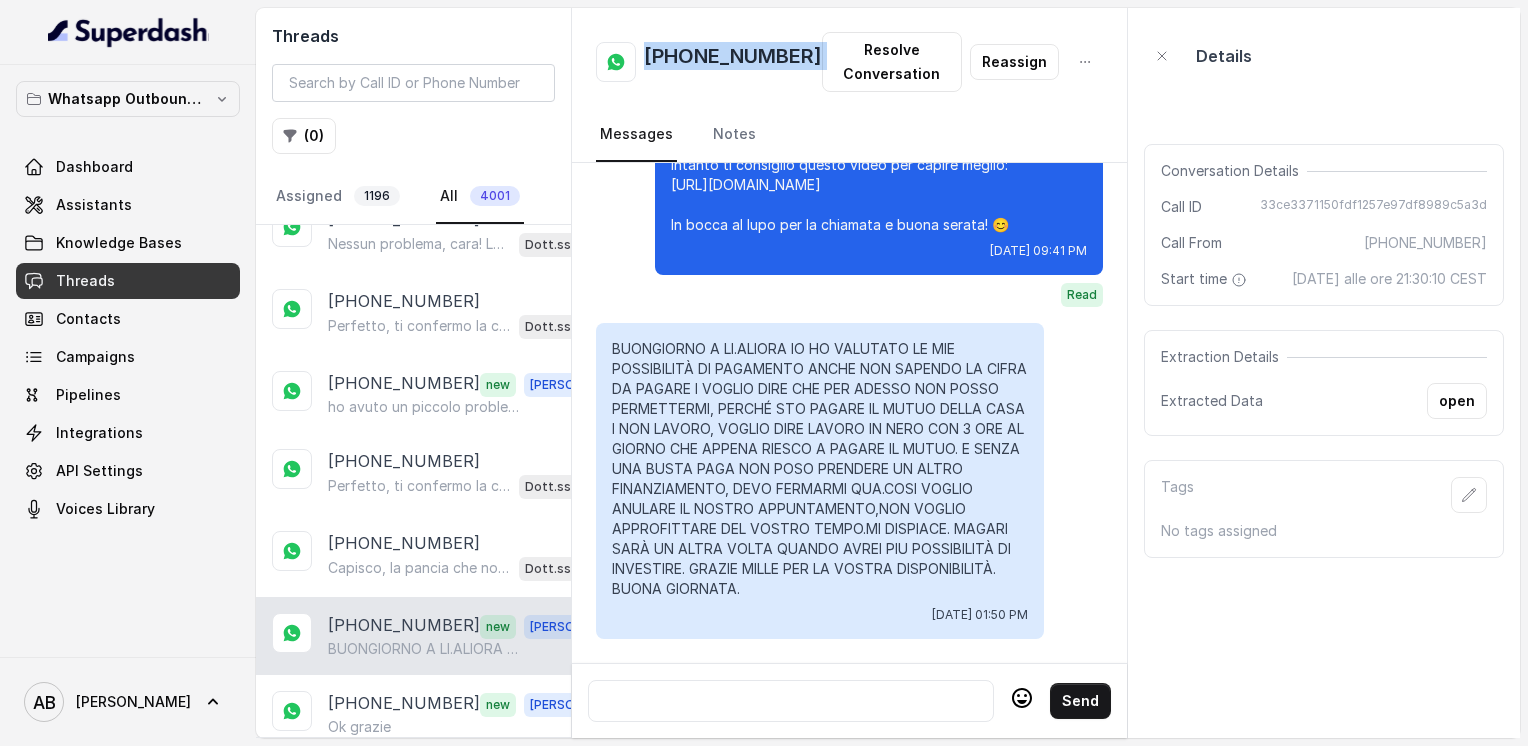 click on "[PHONE_NUMBER]" at bounding box center [733, 62] 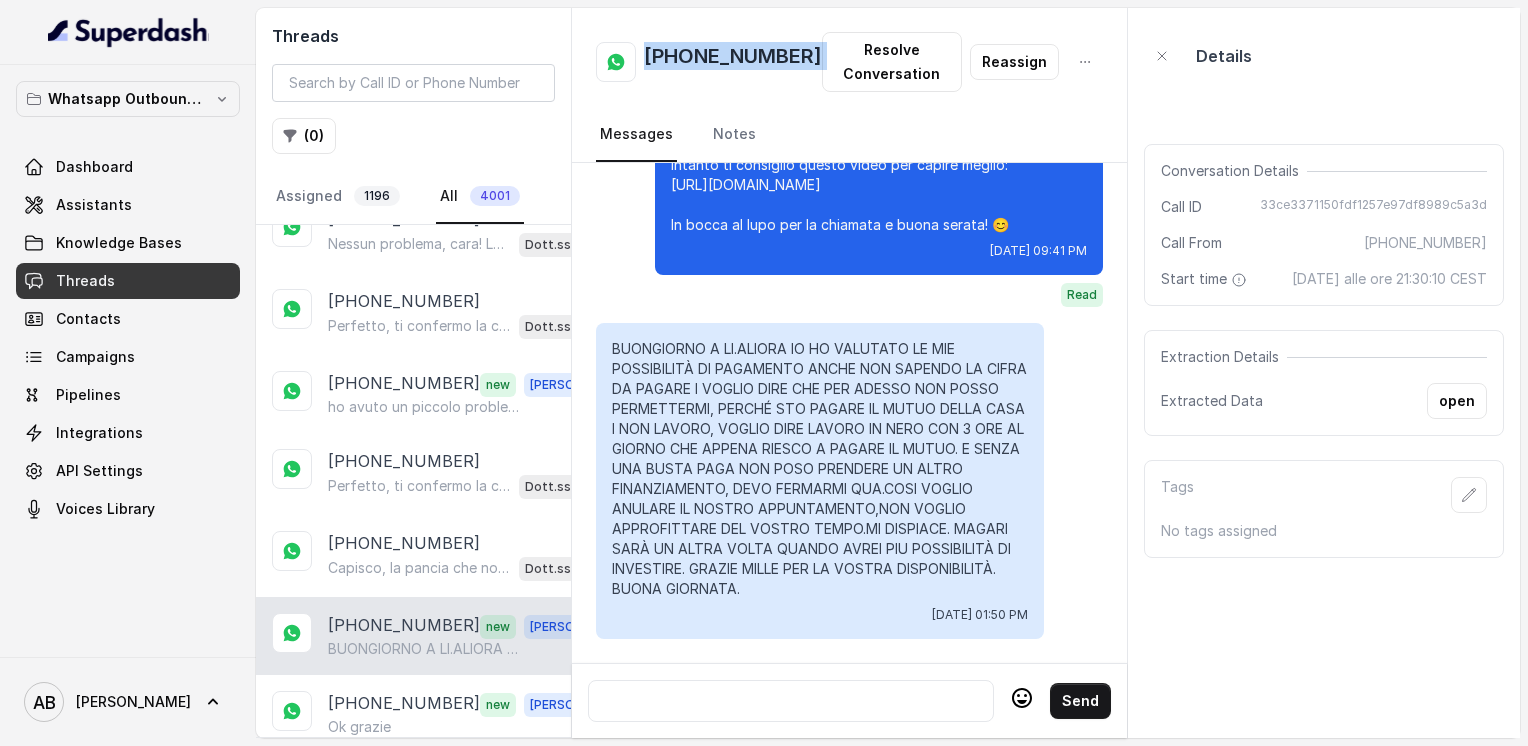 copy on "[PHONE_NUMBER]" 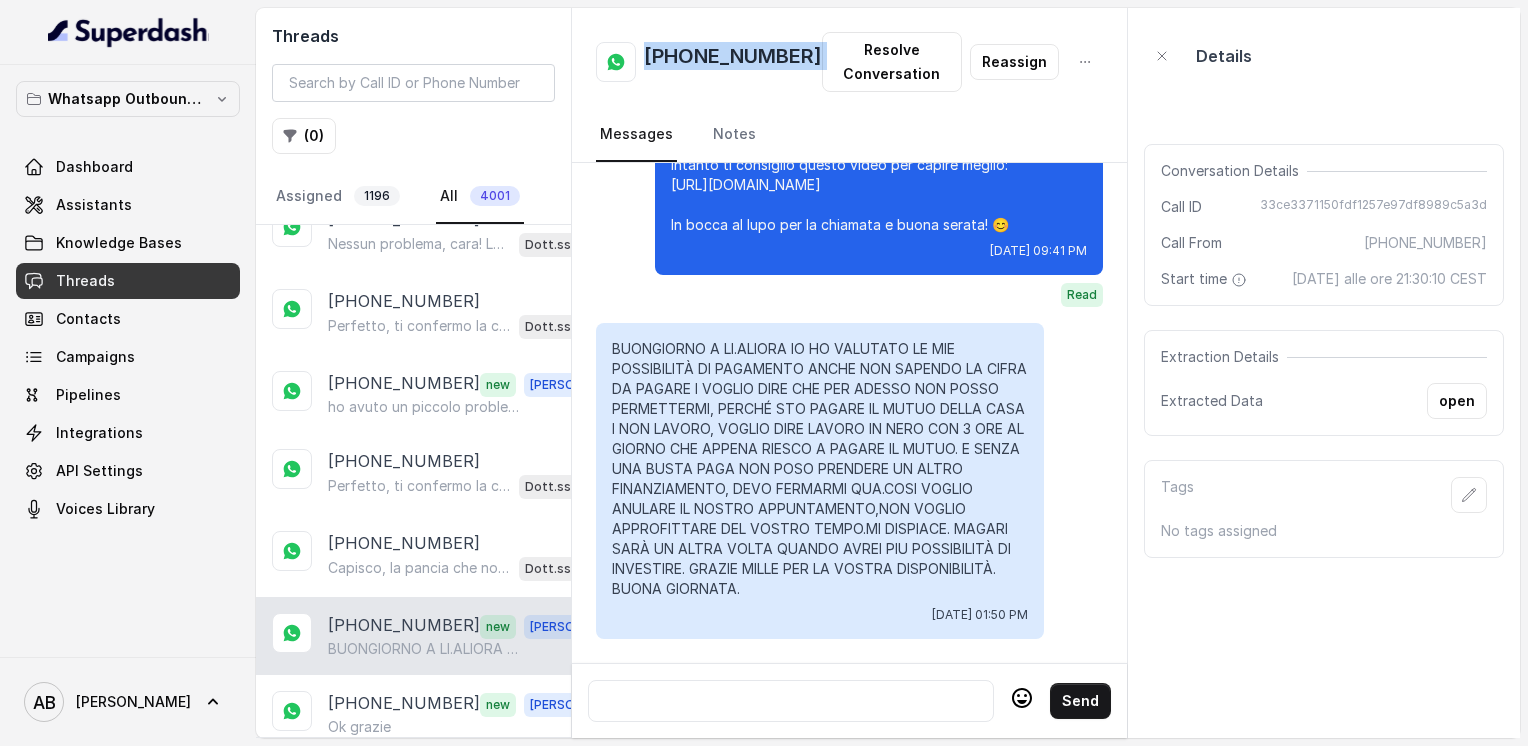 click on "[PHONE_NUMBER] Resolve Conversation Reassign" at bounding box center (849, 62) 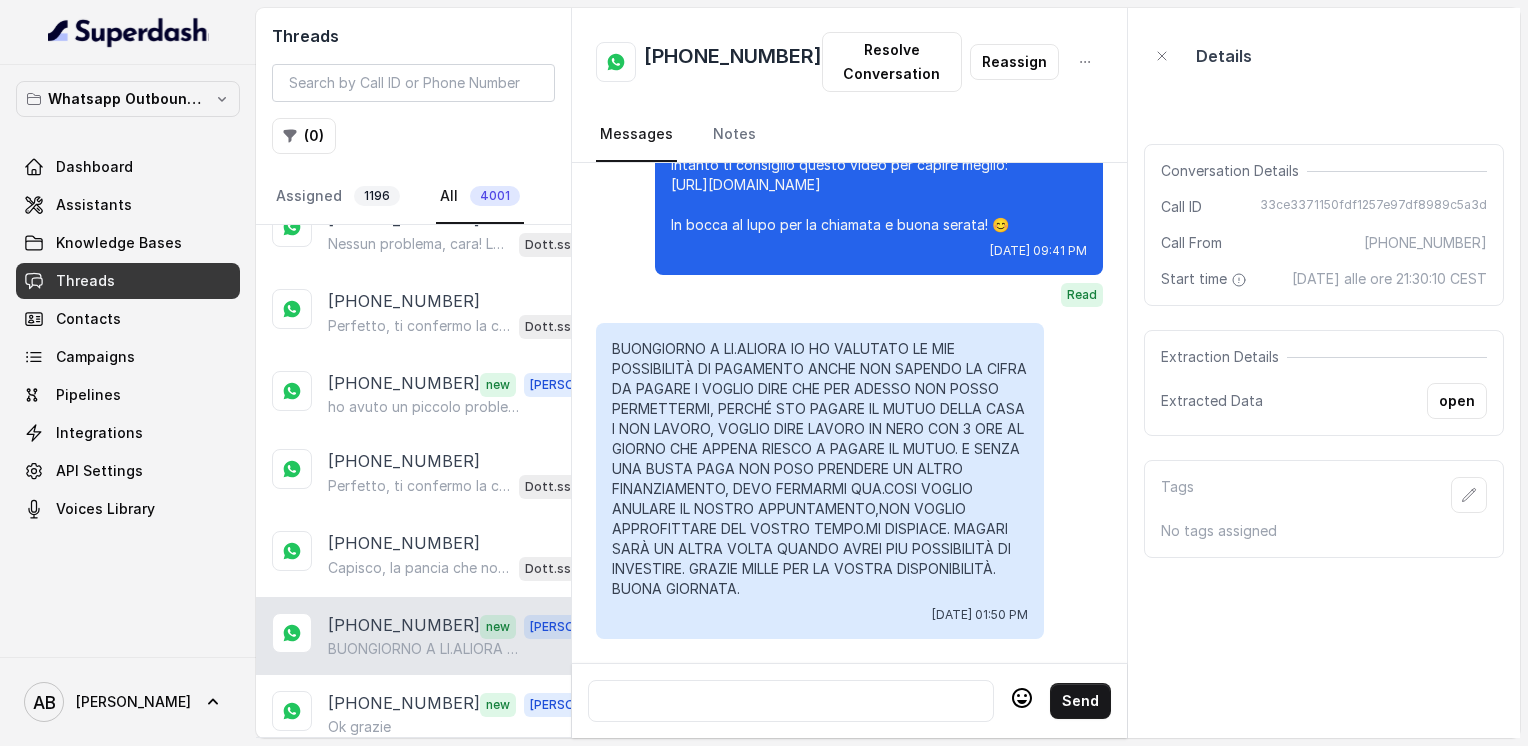 click on "BUONGIORNO A LI.ALIORA IO HO VALUTATO LE MIE POSSIBILITÀ DI PAGAMENTO  ANCHE NON SAPENDO LA CIFRA DA PAGARE  I VOGLIO DIRE CHE PER  ADESSO NON POSSO PERMETTERMI, PERCHÉ STO PAGARE IL MUTUO DELLA CASA  I NON LAVORO, VOGLIO DIRE LAVORO IN NERO CON 3 ORE AL GIORNO CHE APPENA RIESCO A PAGARE IL MUTUO. E SENZA UNA BUSTA PAGA NON POSO PRENDERE UN ALTRO  FINANZIAMENTO, DEVO FERMARMI QUA.COSI  VOGLIO ANULARE IL  NOSTRO APPUNTAMENTO,NON VOGLIO APPROFITTARE DEL VOSTRO TEMPO.MI DISPIACE. MAGARI SARÀ UN ALTRA VOLTA QUANDO AVREI PIU POSSIBILITÀ  DI INVESTIRE. GRAZIE MILLE PER LA VOSTRA DISPONIBILITÀ. BUONA GIORNATA." at bounding box center [820, 469] 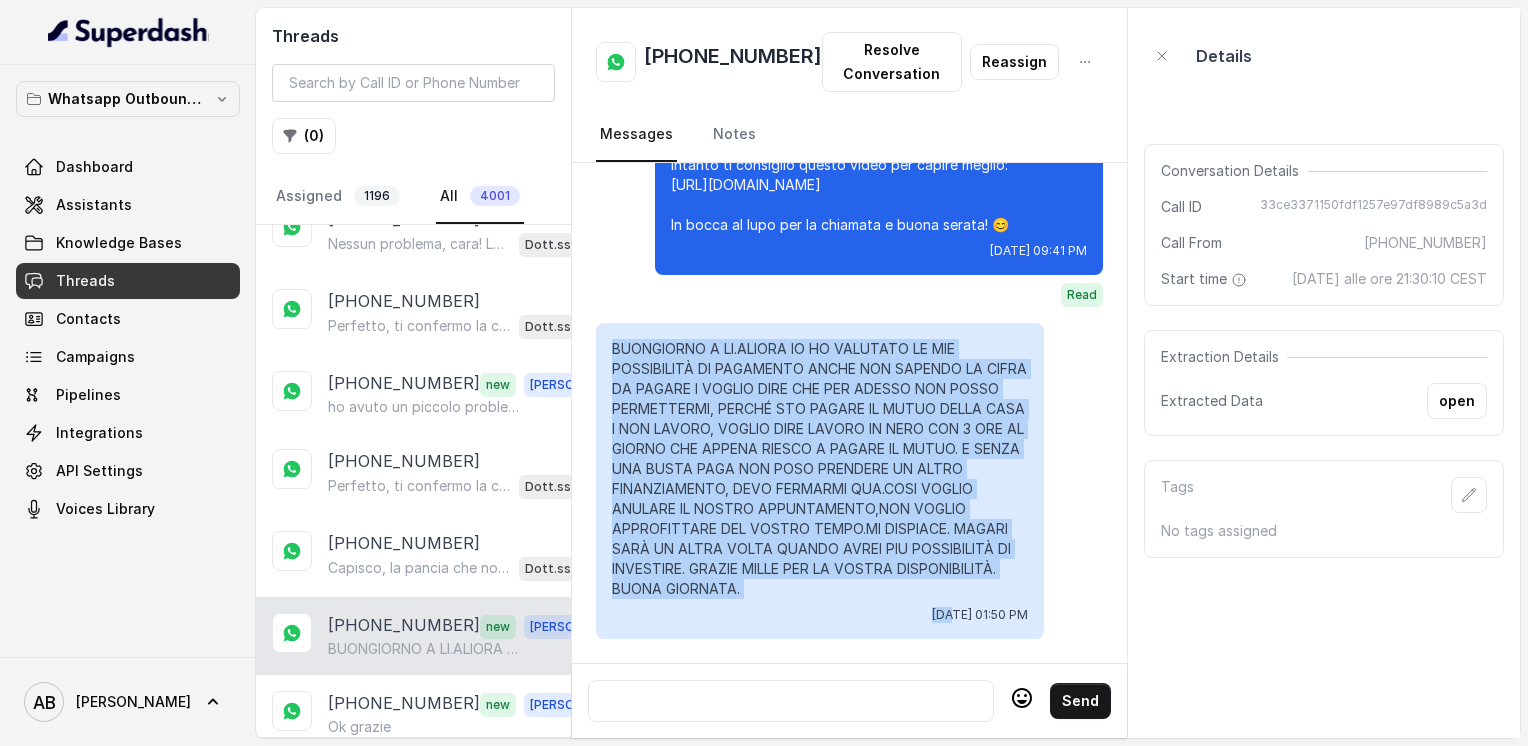 drag, startPoint x: 614, startPoint y: 338, endPoint x: 819, endPoint y: 592, distance: 326.4062 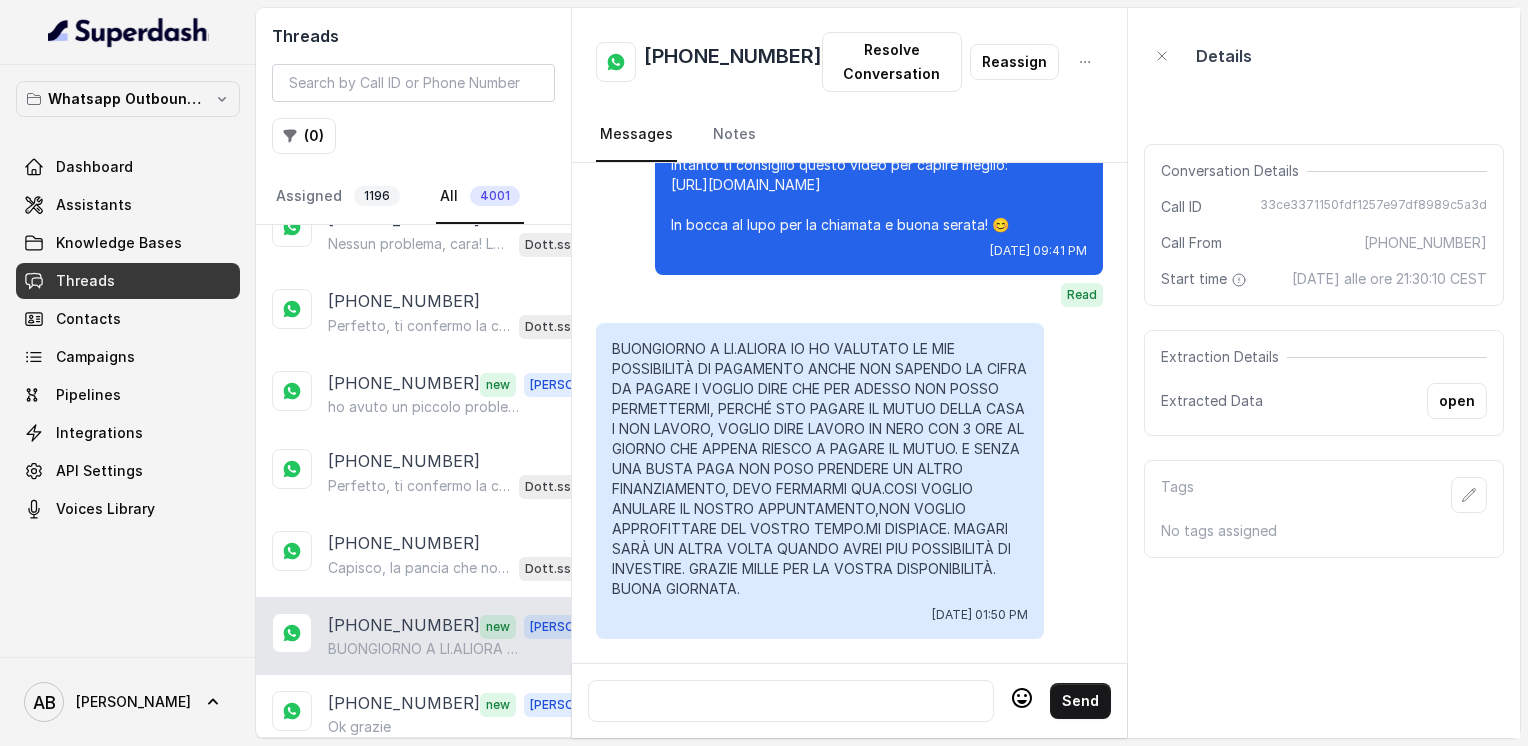 click at bounding box center [791, 701] 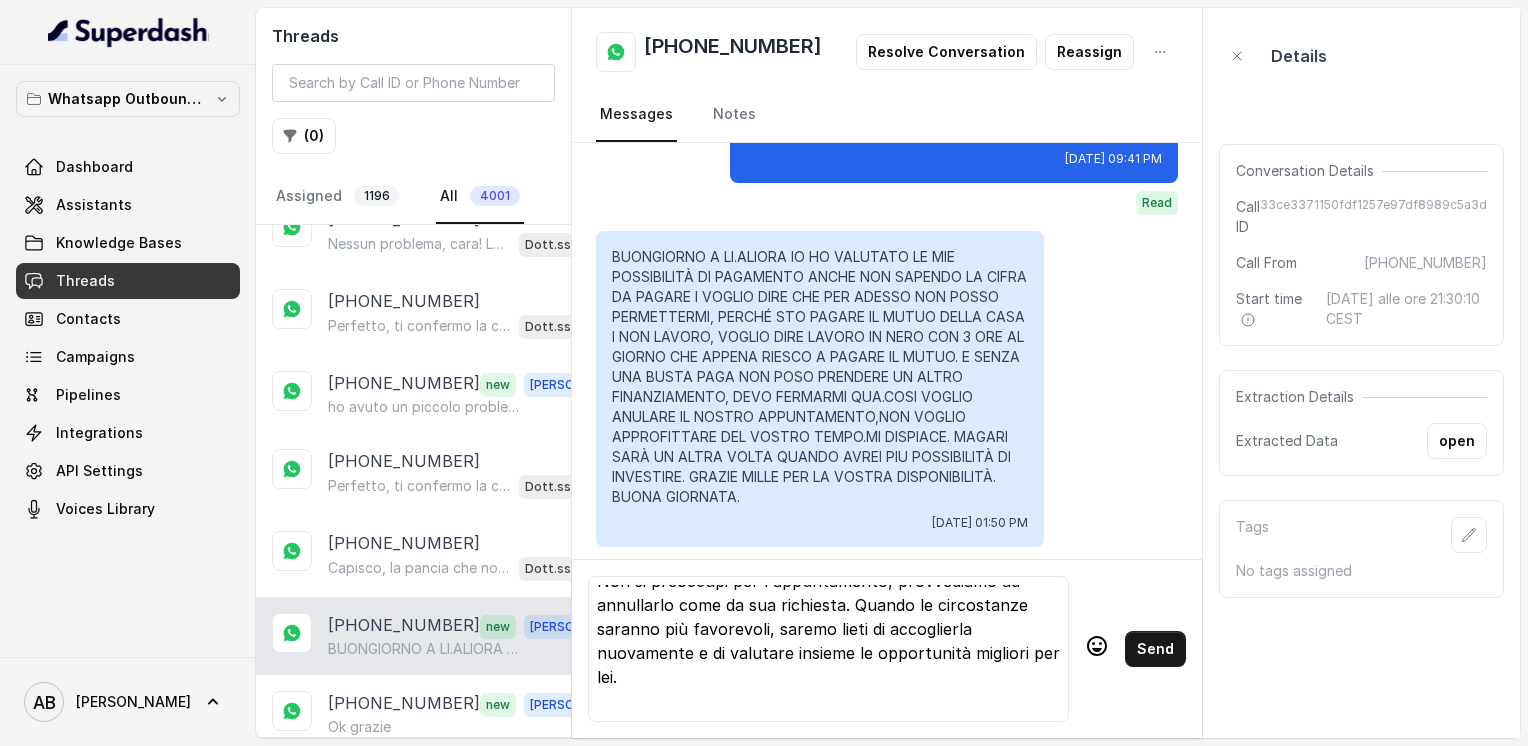 scroll, scrollTop: 172, scrollLeft: 0, axis: vertical 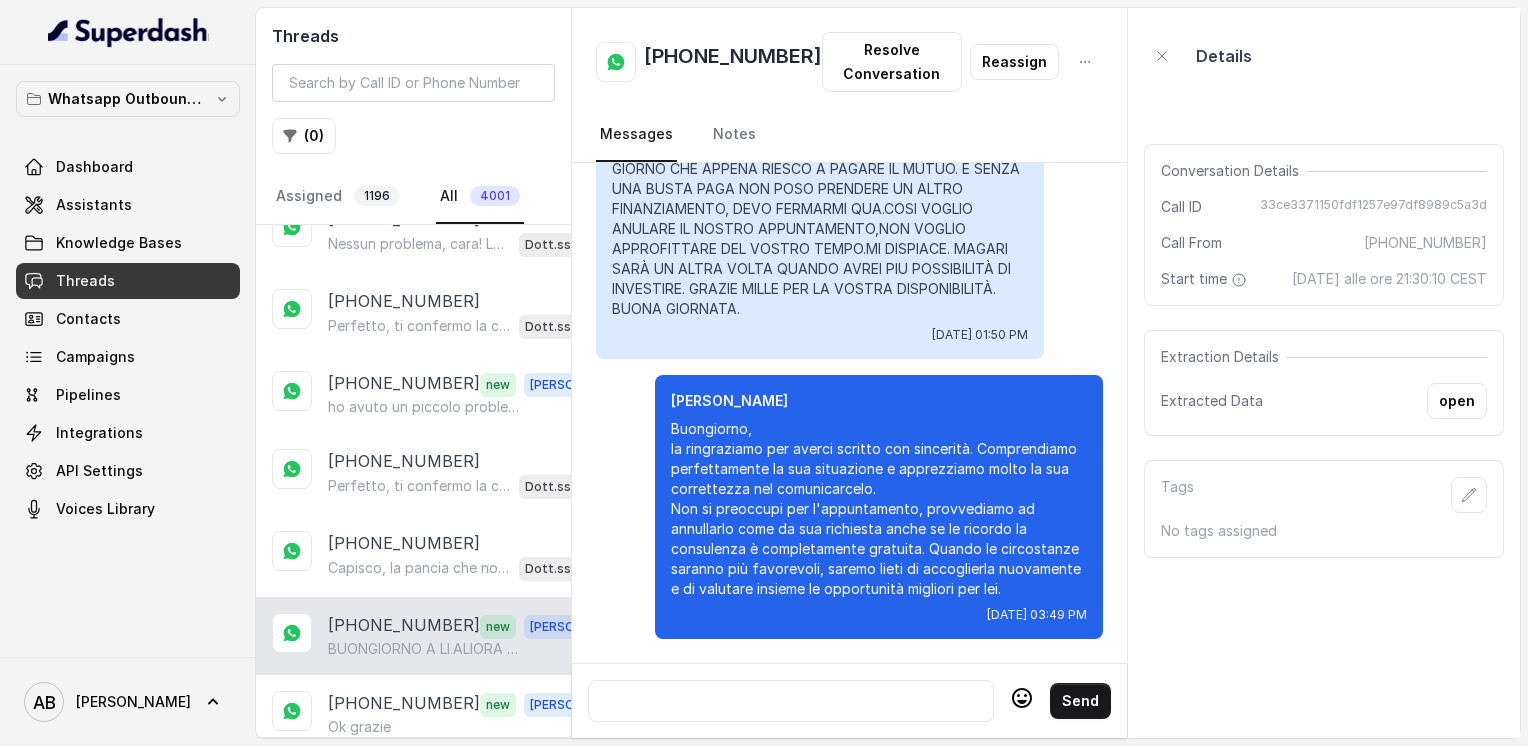 click at bounding box center (791, 701) 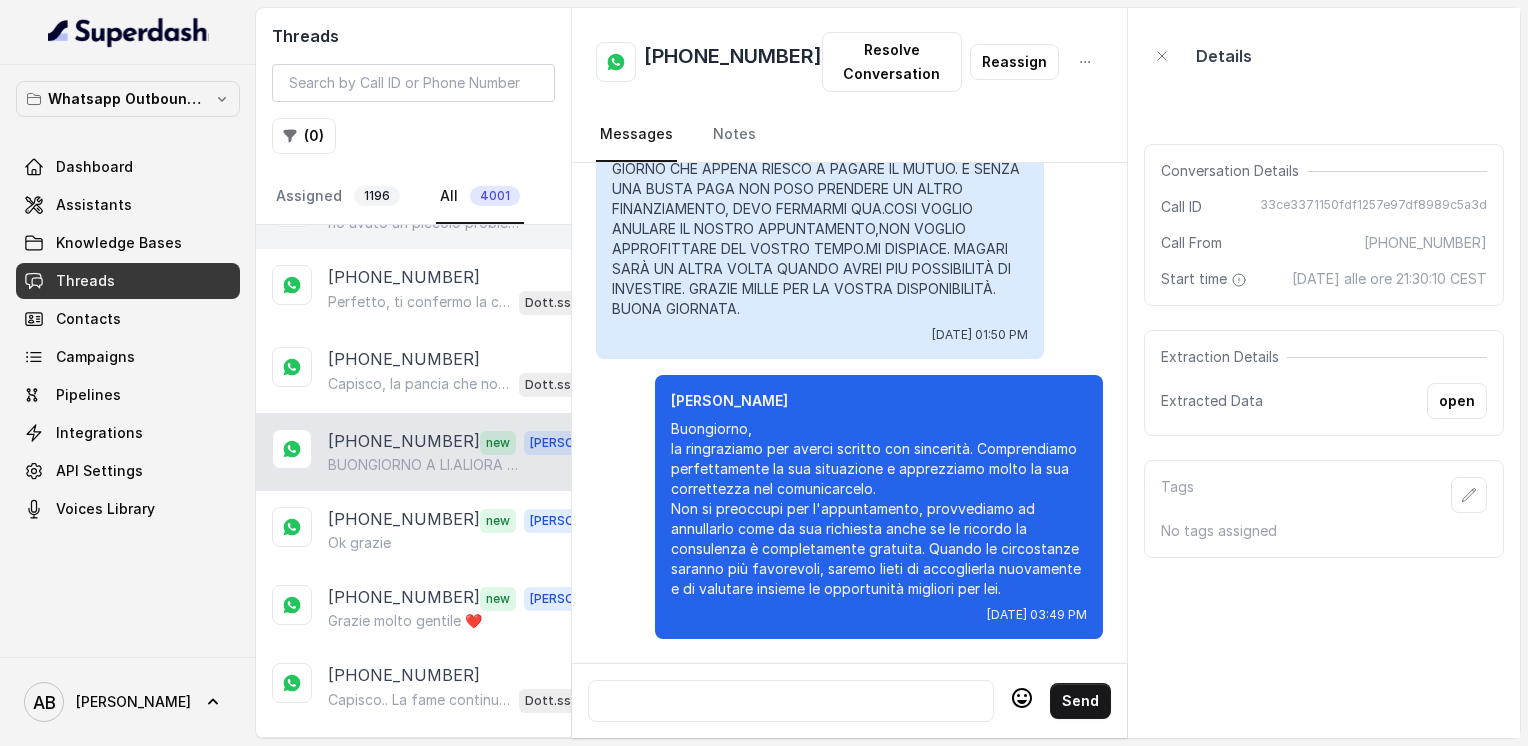 scroll, scrollTop: 900, scrollLeft: 0, axis: vertical 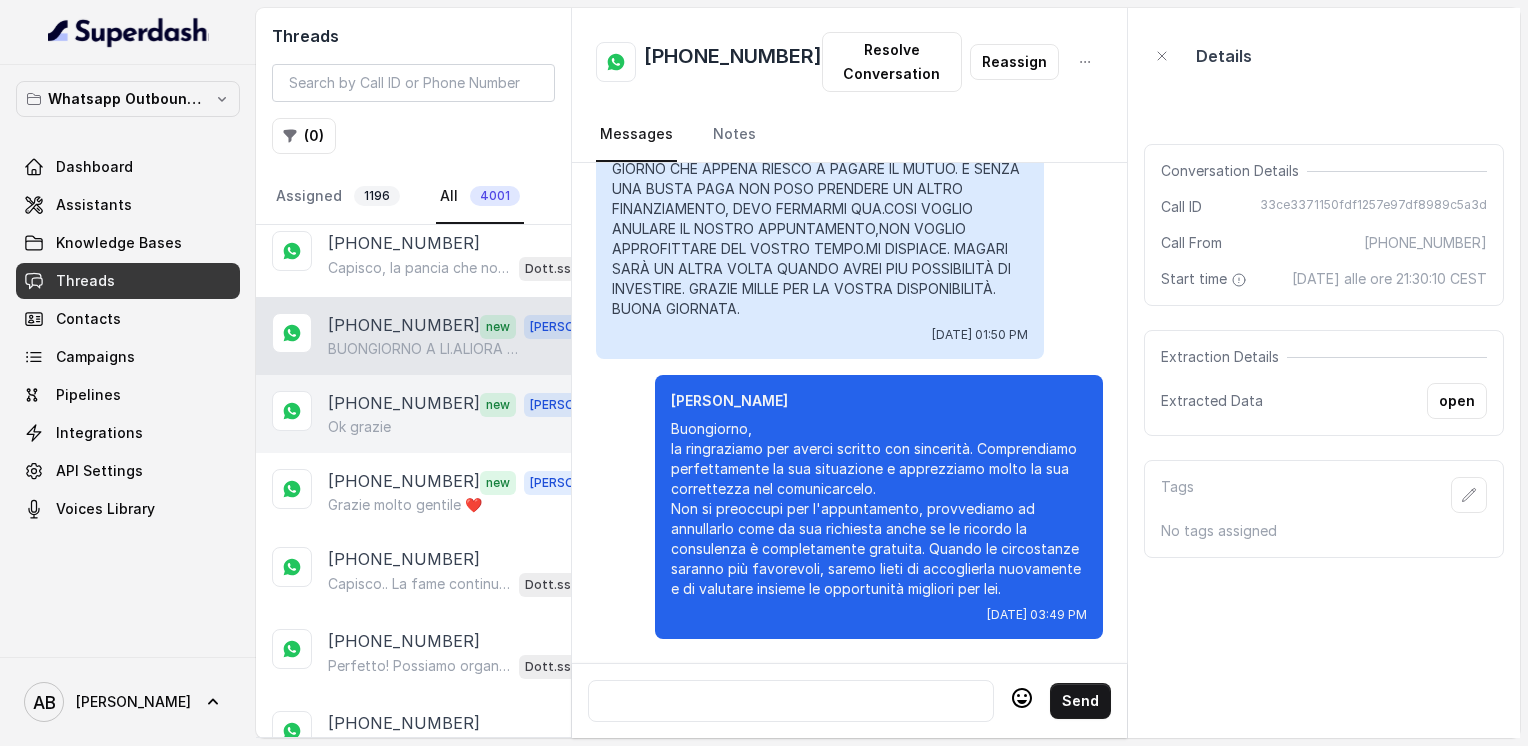 click on "[PHONE_NUMBER]" at bounding box center [404, 404] 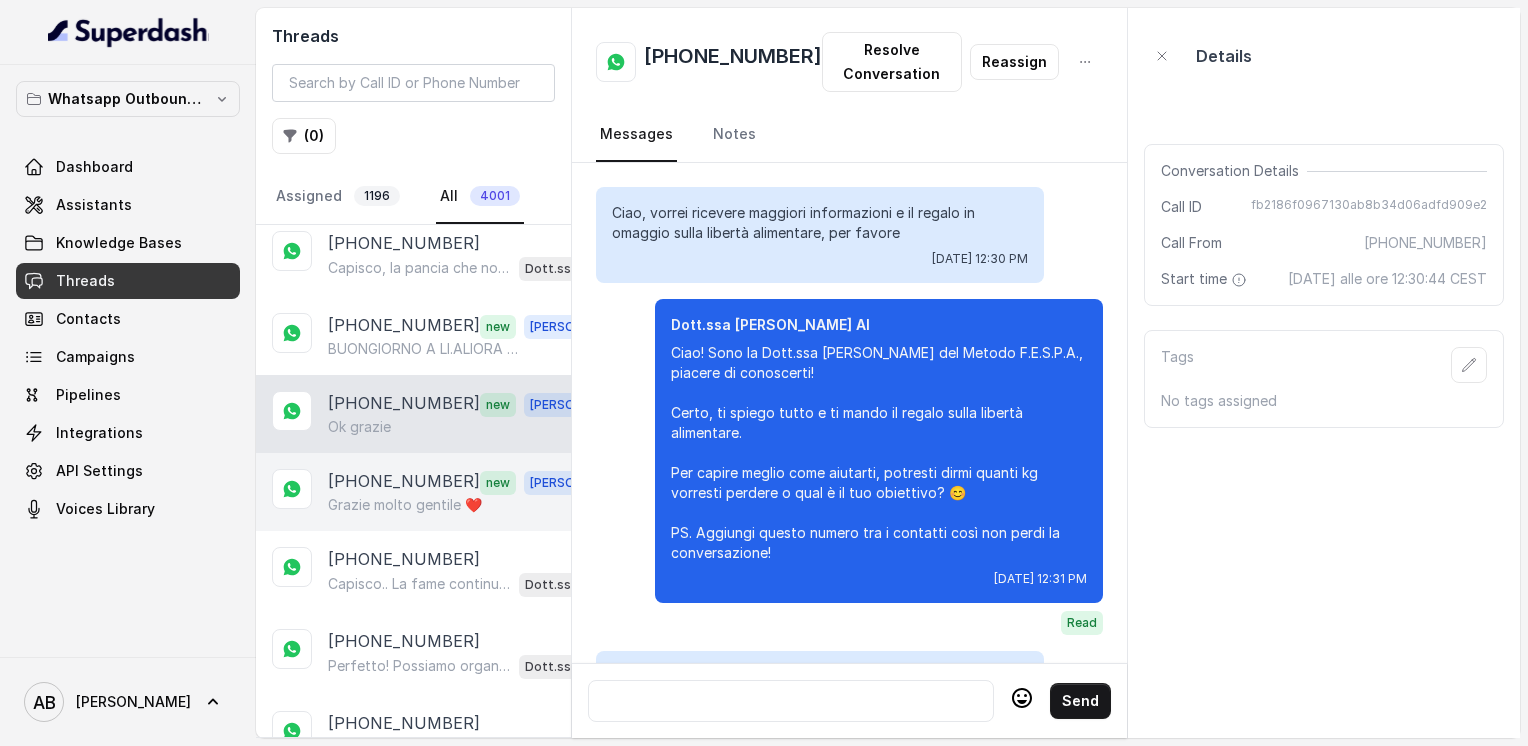 scroll, scrollTop: 2000, scrollLeft: 0, axis: vertical 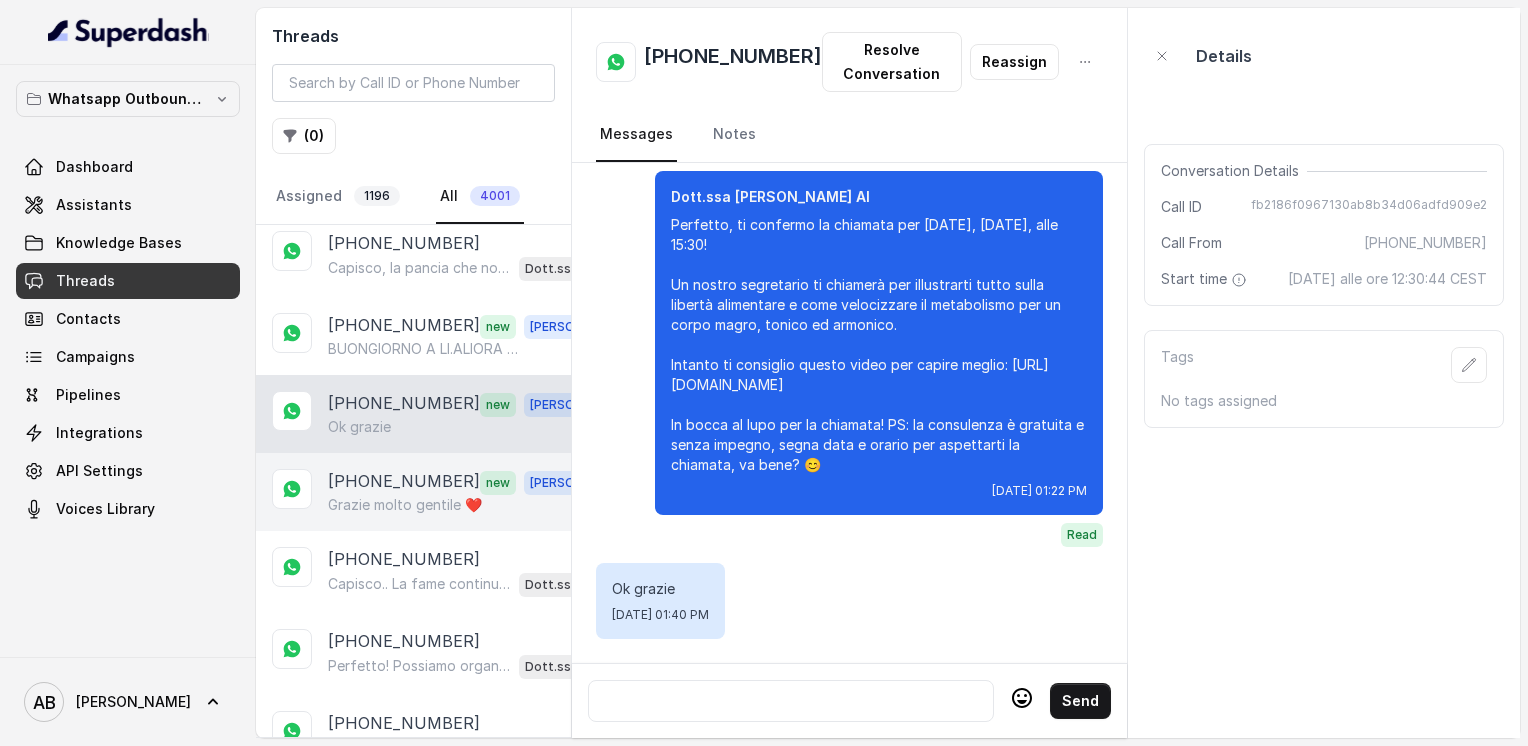 click on "[PHONE_NUMBER]" at bounding box center (404, 482) 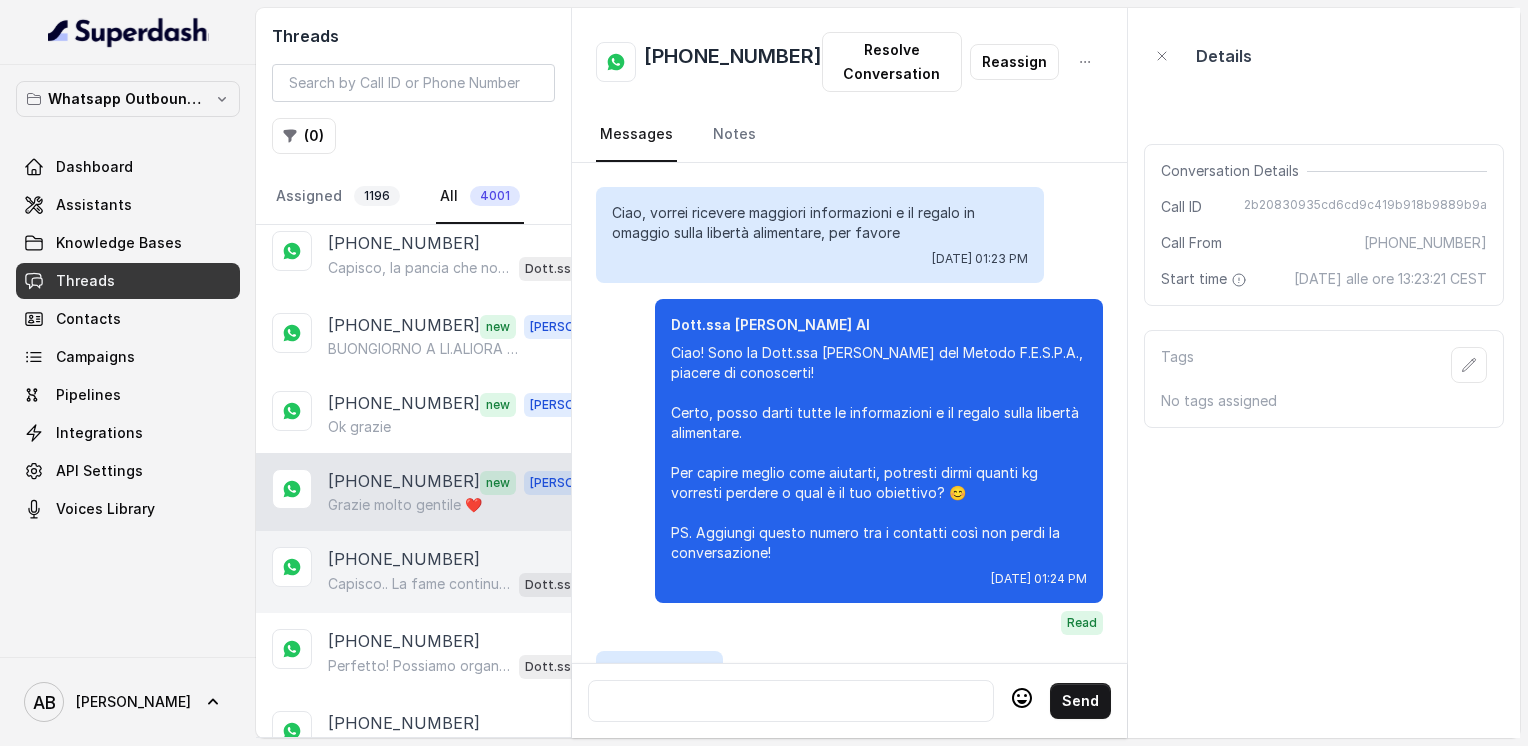 scroll, scrollTop: 4267, scrollLeft: 0, axis: vertical 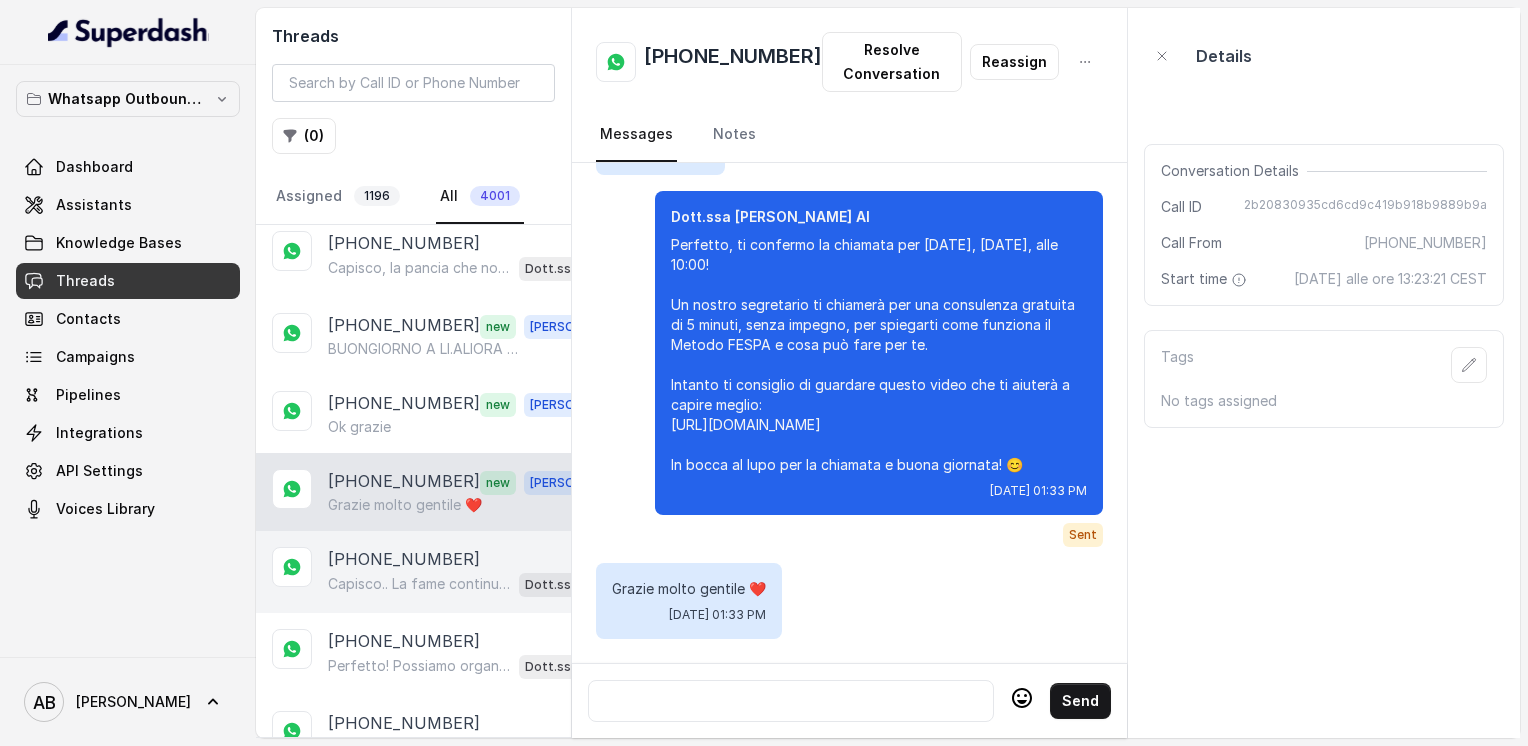 click on "[PHONE_NUMBER]   Capisco.. La fame continua e la voglia di dolci rendono difficile seguire le diete classiche.
Il nostro Metodo FESPA ti aiuta proprio a raggiungere la libertà alimentare, senza rinunce stressanti, velocizzando il metabolismo per un corpo magro, tonico ed armonico.
Ti piacerebbe scoprire come? 😊 Dott.ssa [PERSON_NAME] AI" at bounding box center [413, 572] 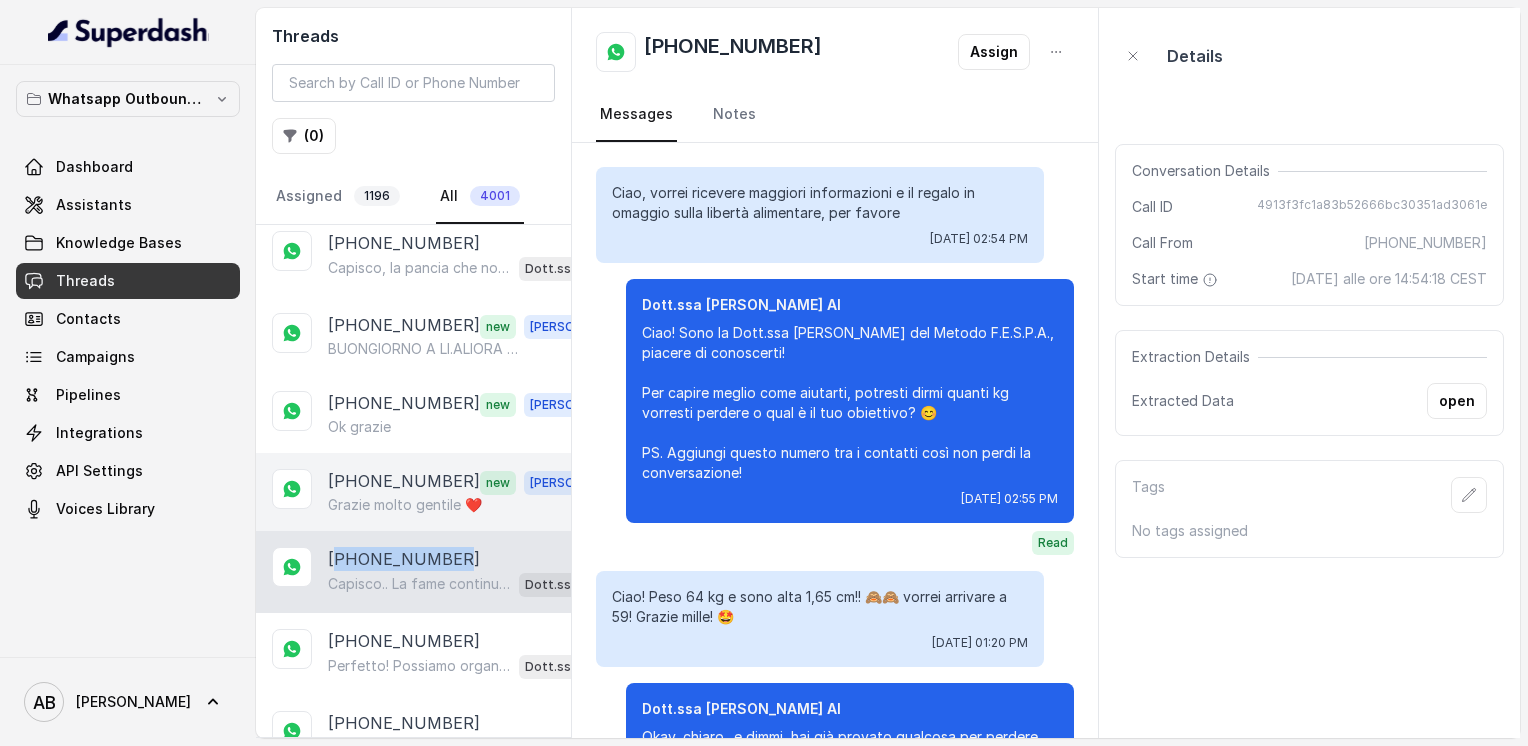 scroll, scrollTop: 792, scrollLeft: 0, axis: vertical 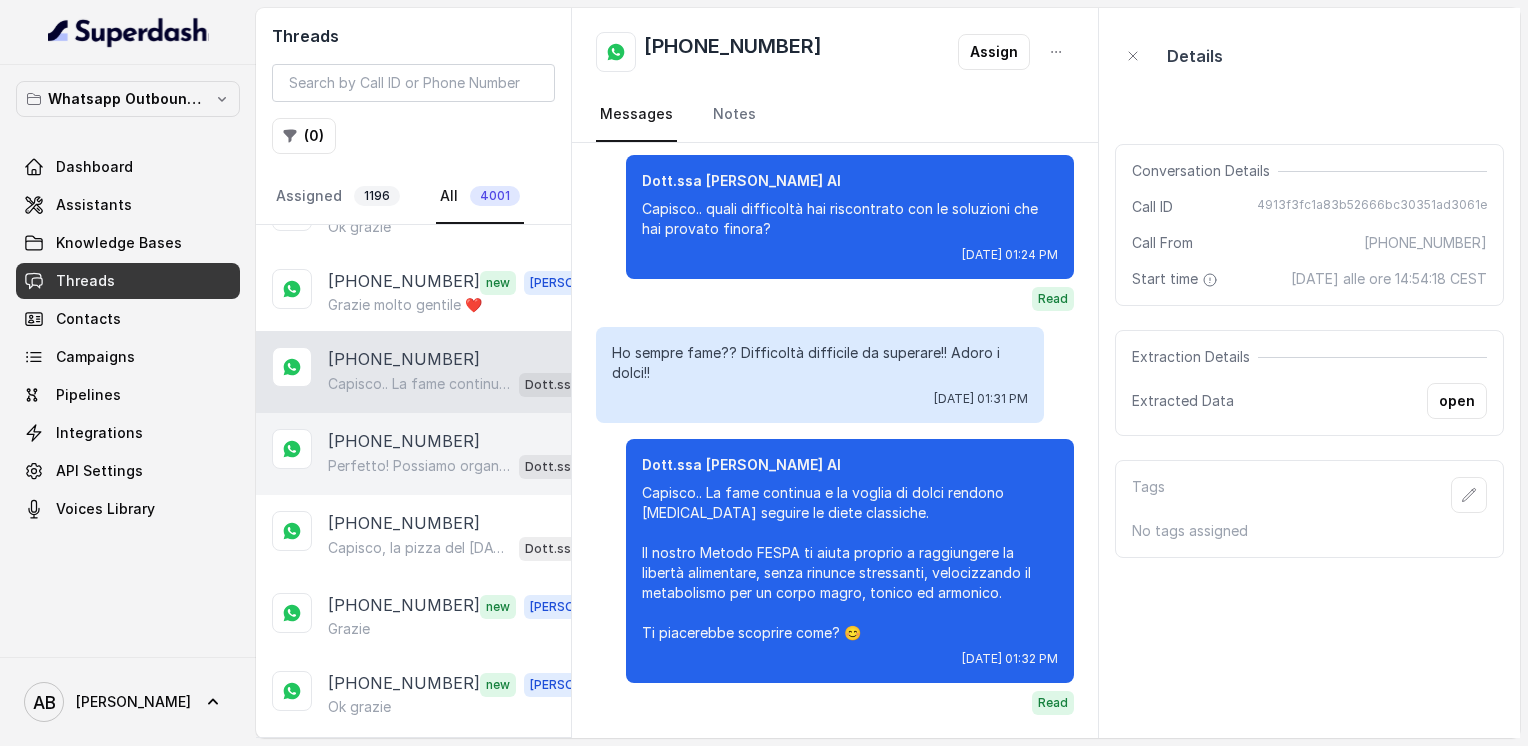 click on "[PHONE_NUMBER]" at bounding box center [404, 441] 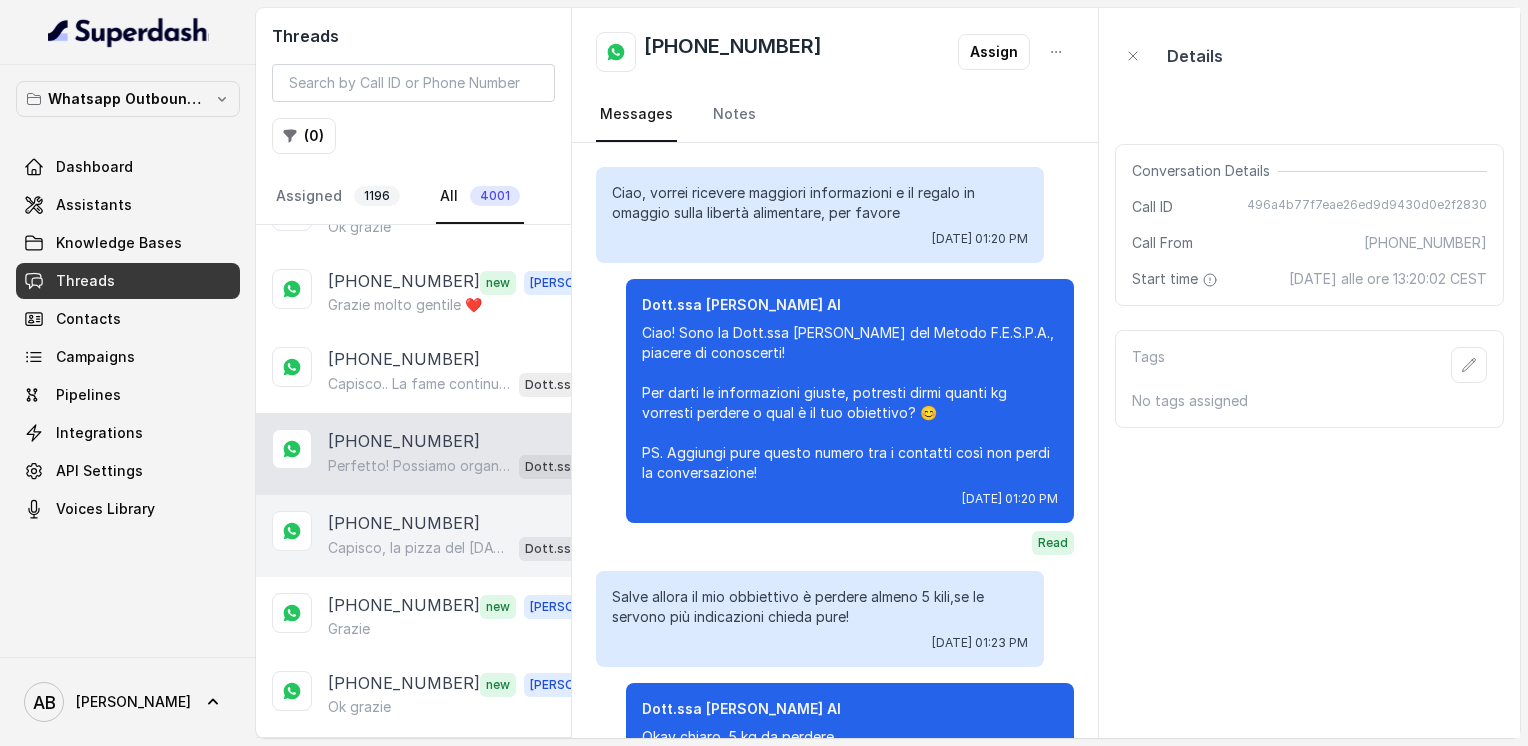 scroll, scrollTop: 992, scrollLeft: 0, axis: vertical 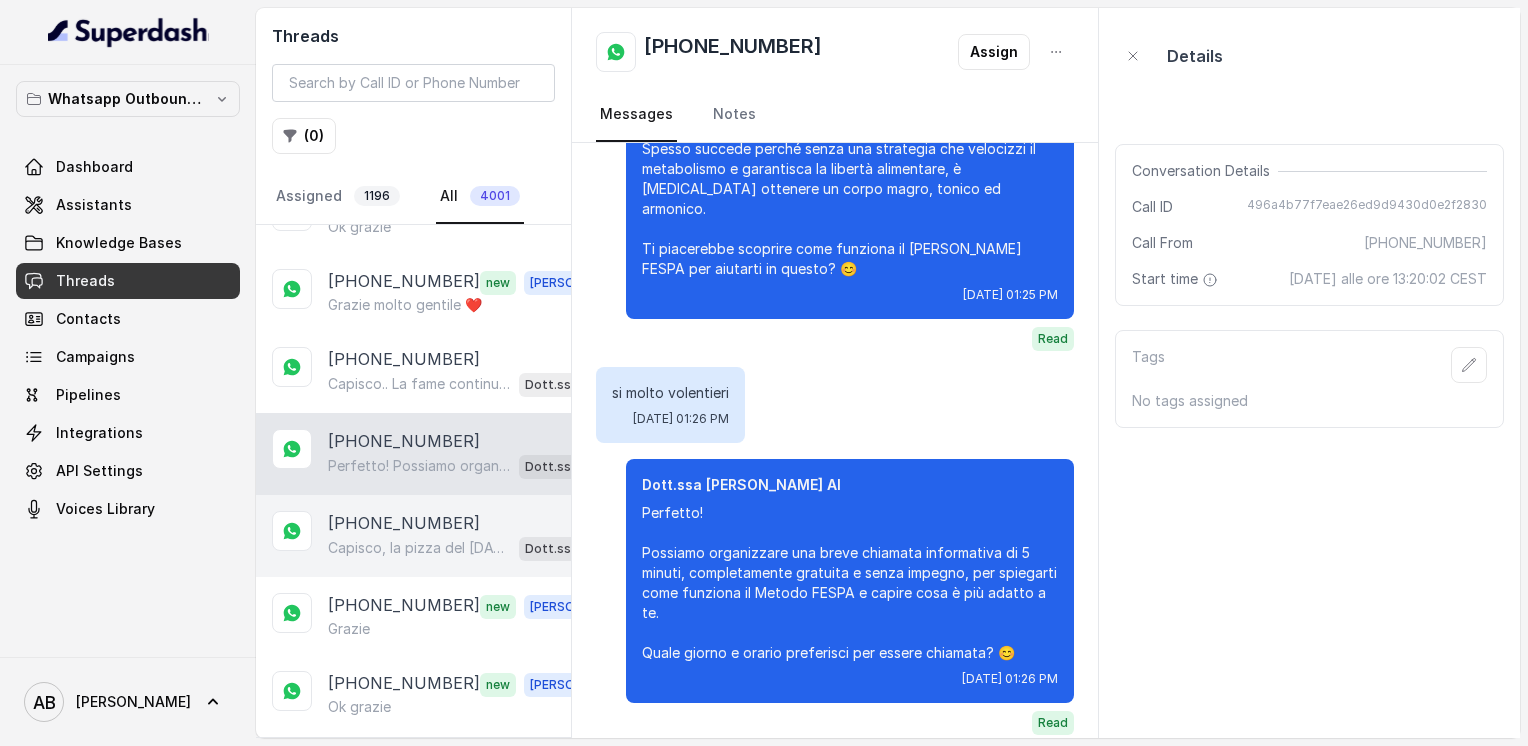 click on "[PHONE_NUMBER]" at bounding box center (404, 523) 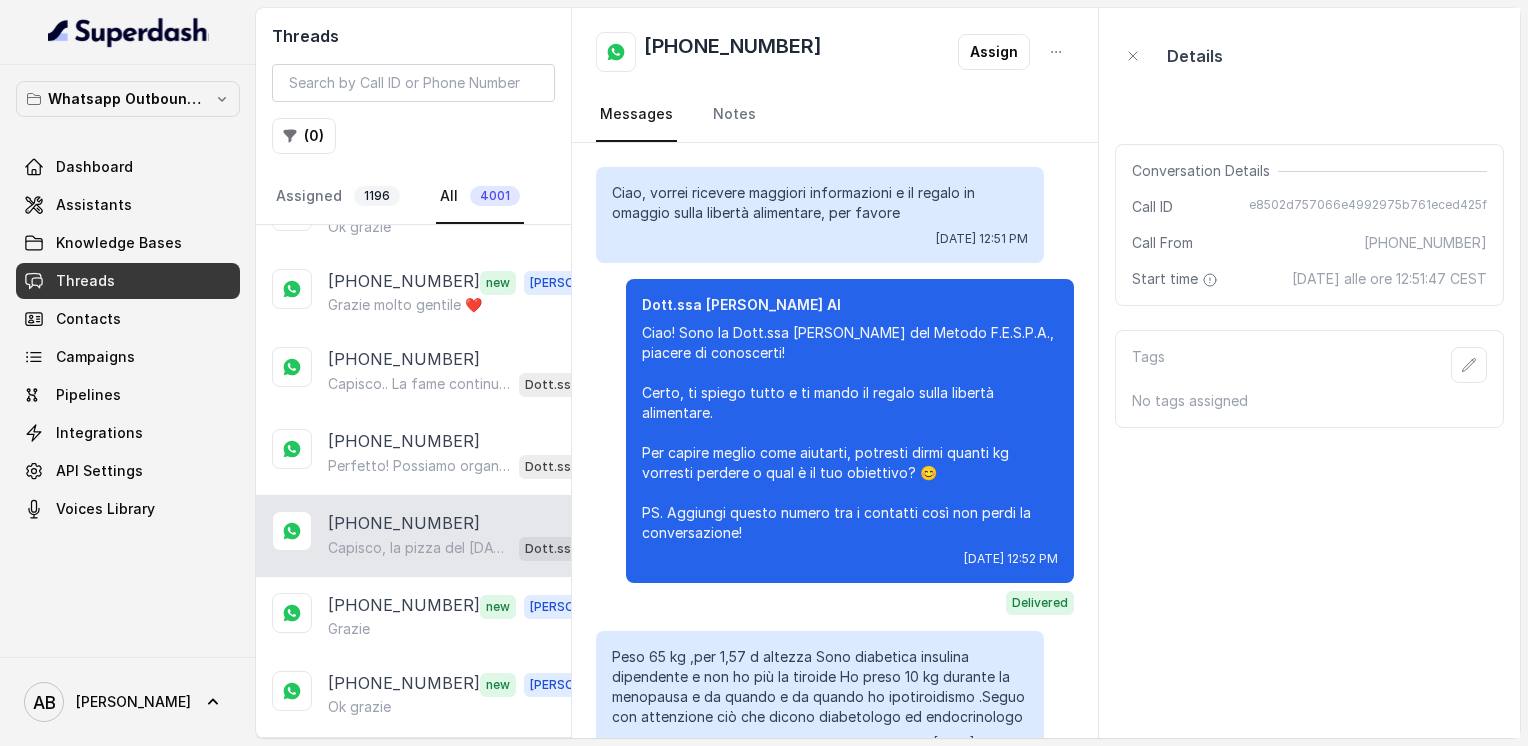 click on "[PHONE_NUMBER]" at bounding box center [404, 523] 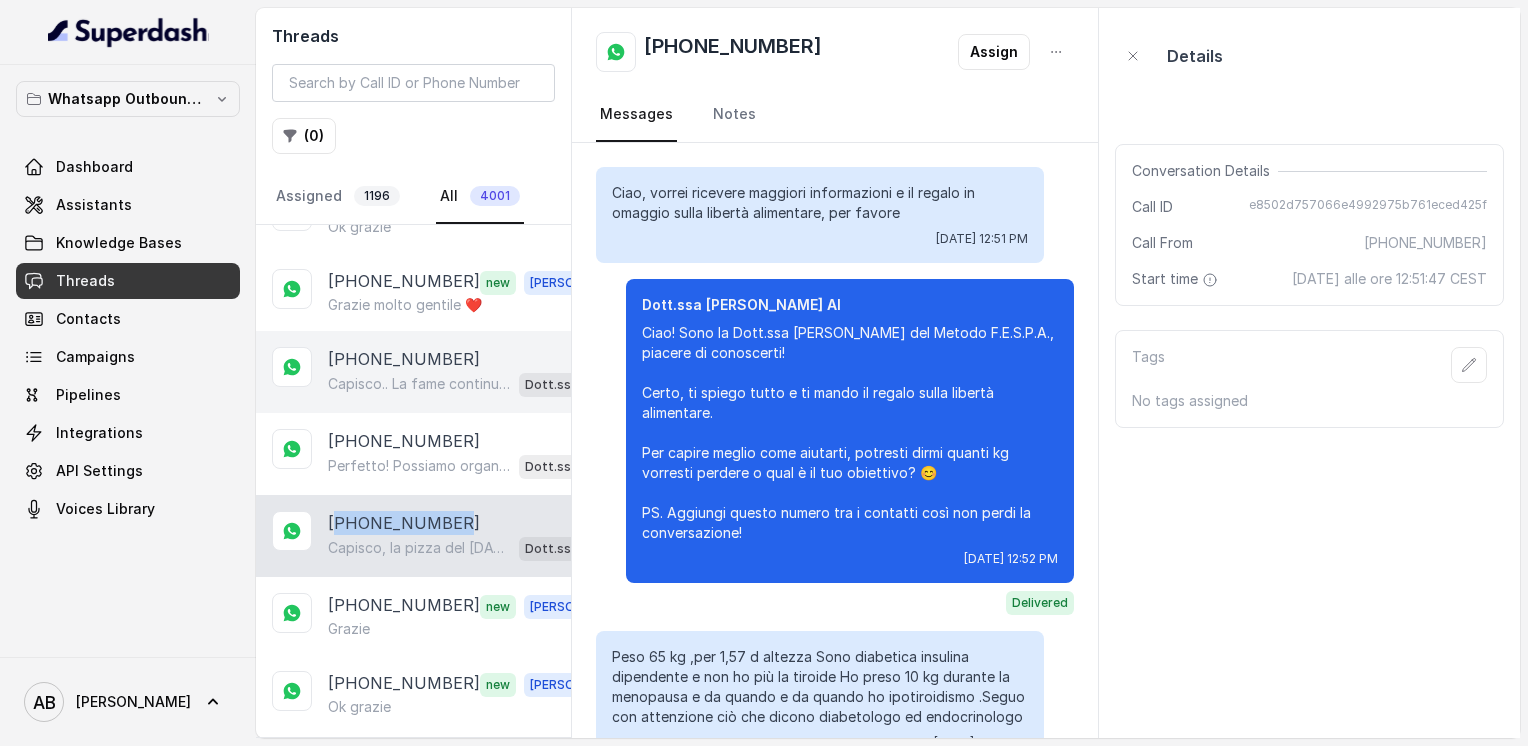 scroll, scrollTop: 1192, scrollLeft: 0, axis: vertical 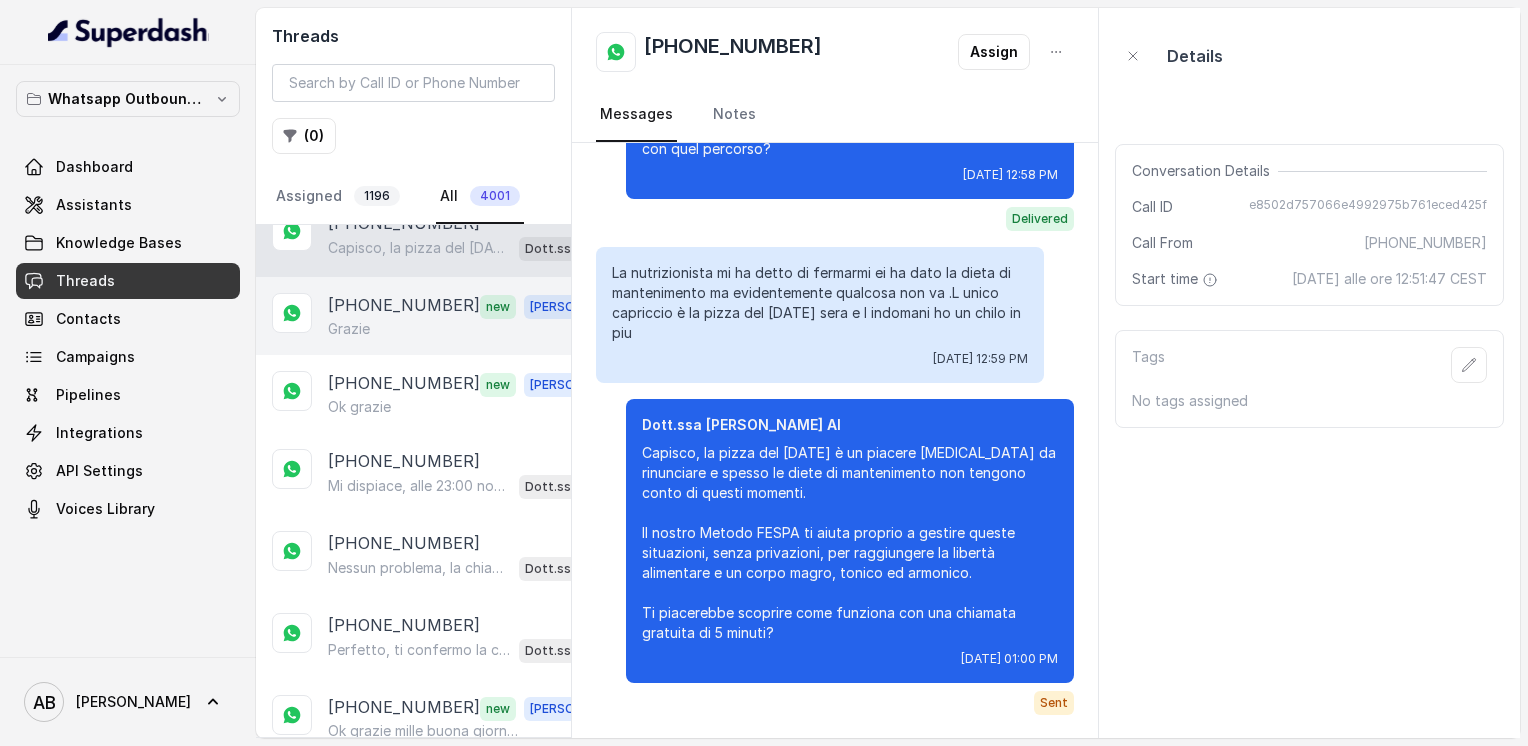 click on "Grazie" at bounding box center (469, 329) 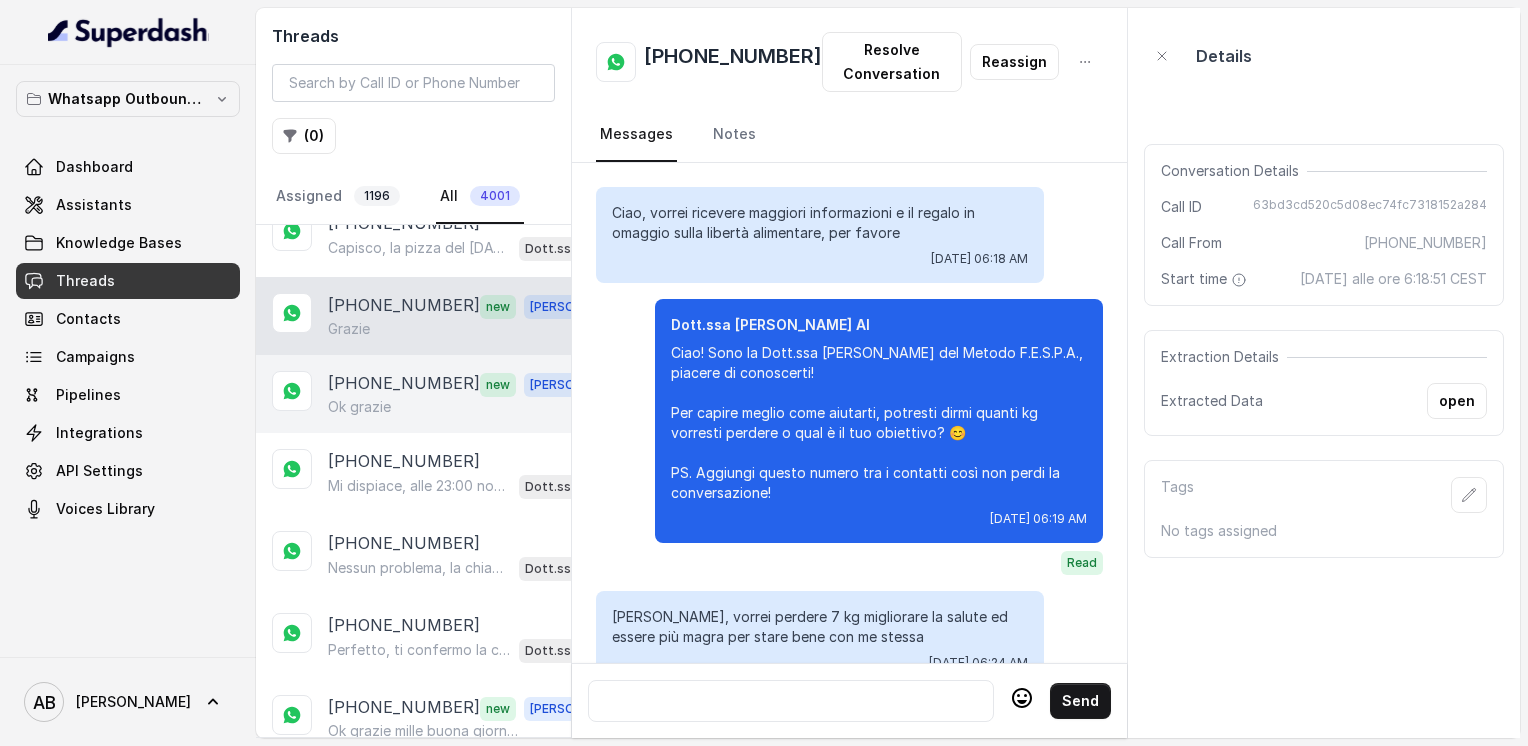 scroll, scrollTop: 3724, scrollLeft: 0, axis: vertical 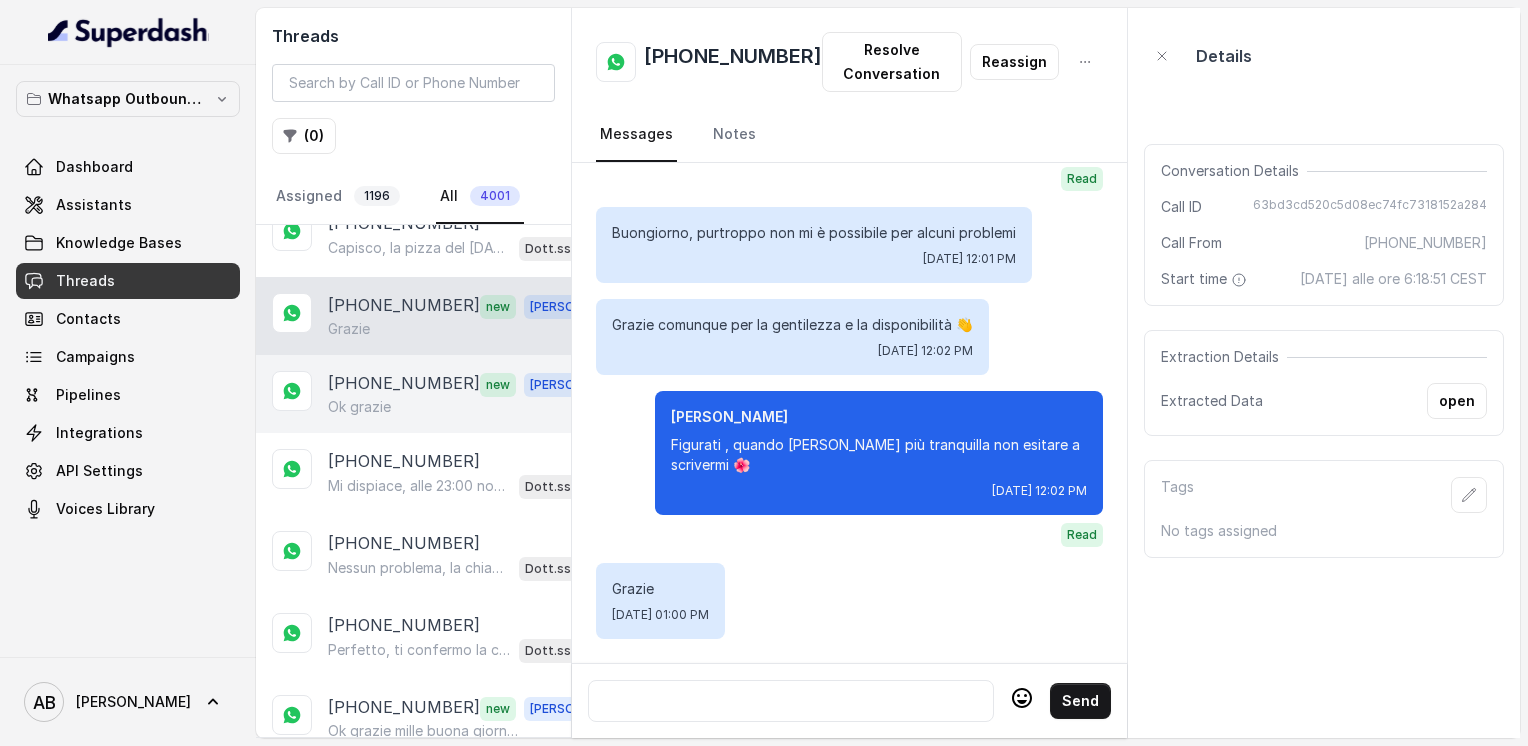click on "[PHONE_NUMBER]   new [PERSON_NAME] grazie" at bounding box center (413, 394) 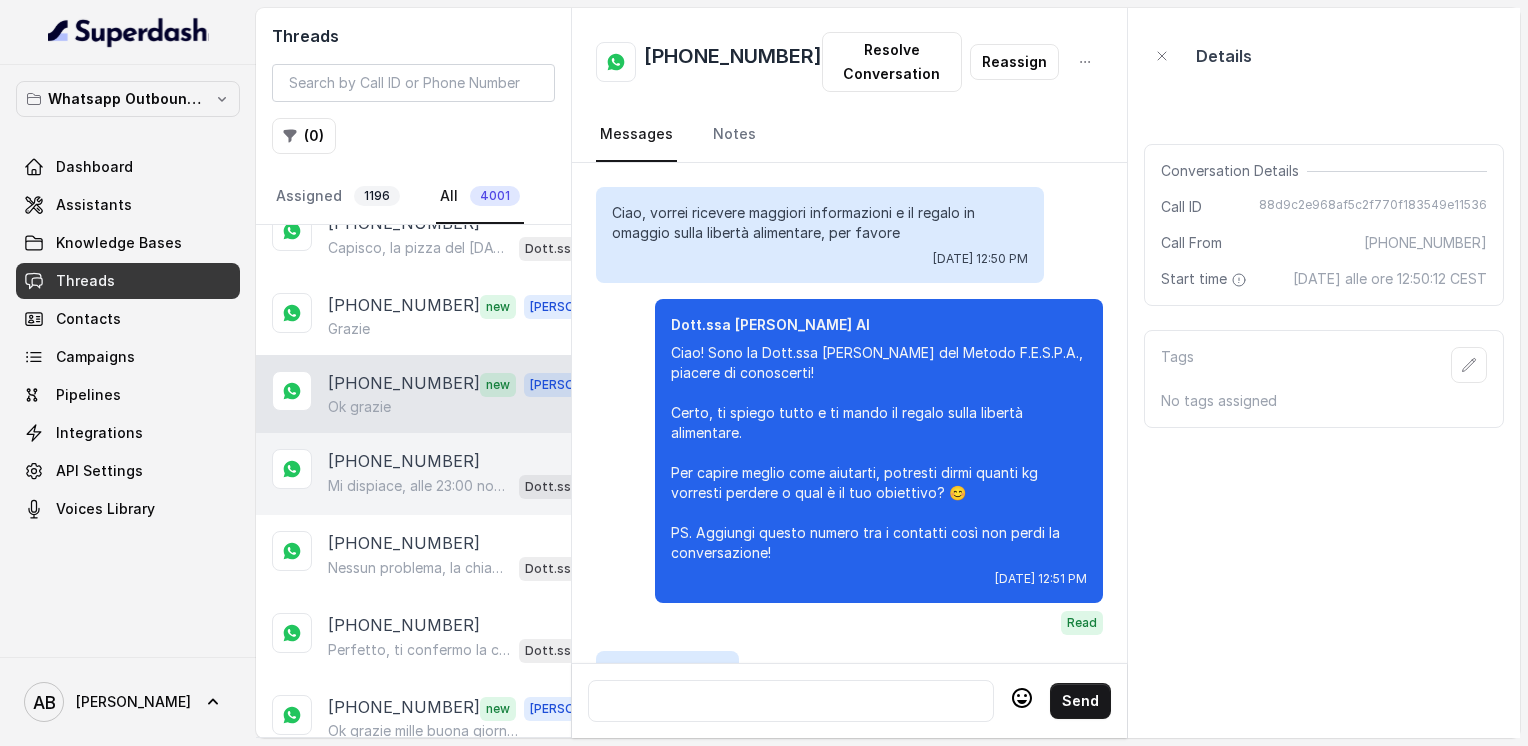 scroll, scrollTop: 1912, scrollLeft: 0, axis: vertical 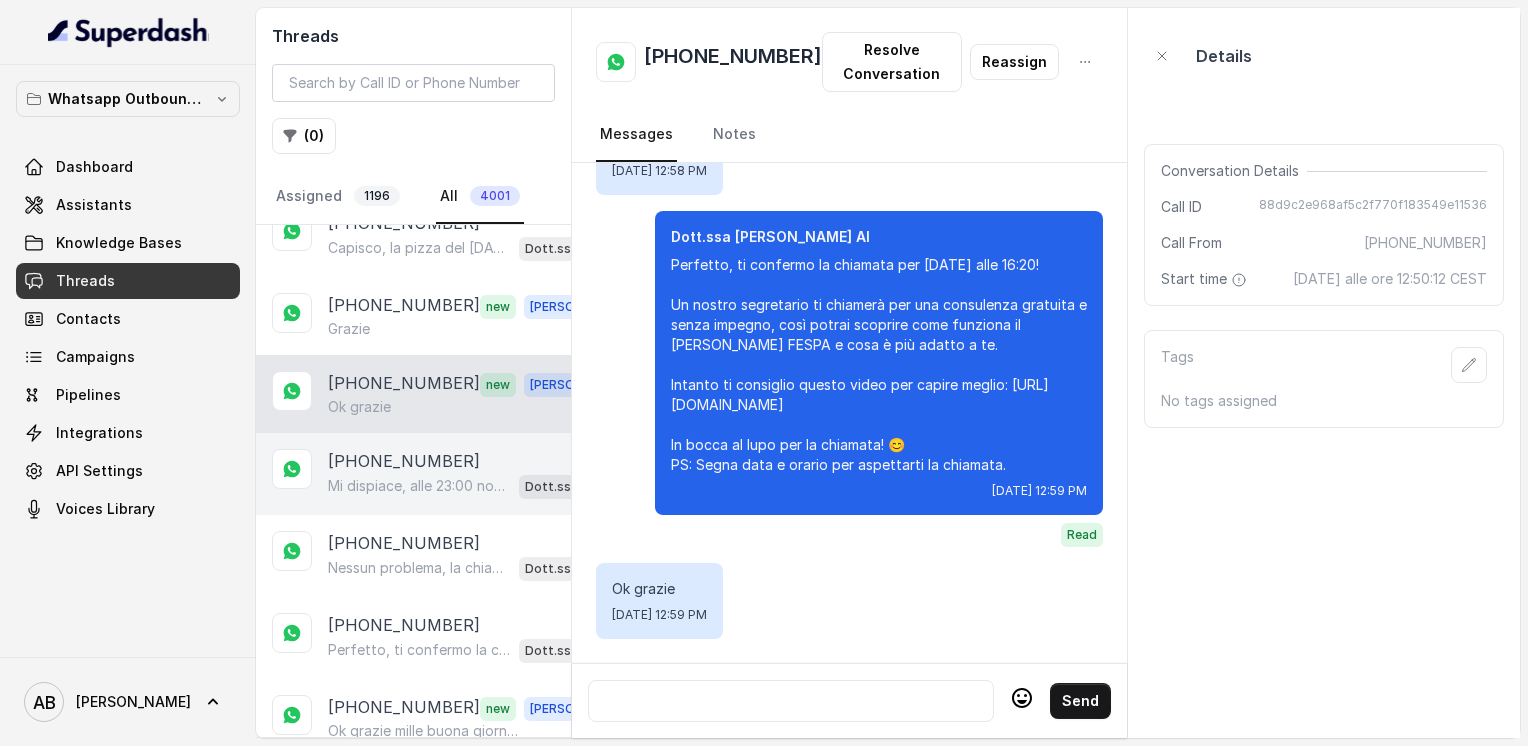 click on "Mi dispiace, alle 23:00 non c’è disponibilità.
Posso offrirti stasera alle 17:00 o alle 18:20. Quale preferisci? 😊 Dott.ssa [PERSON_NAME] AI" at bounding box center [469, 486] 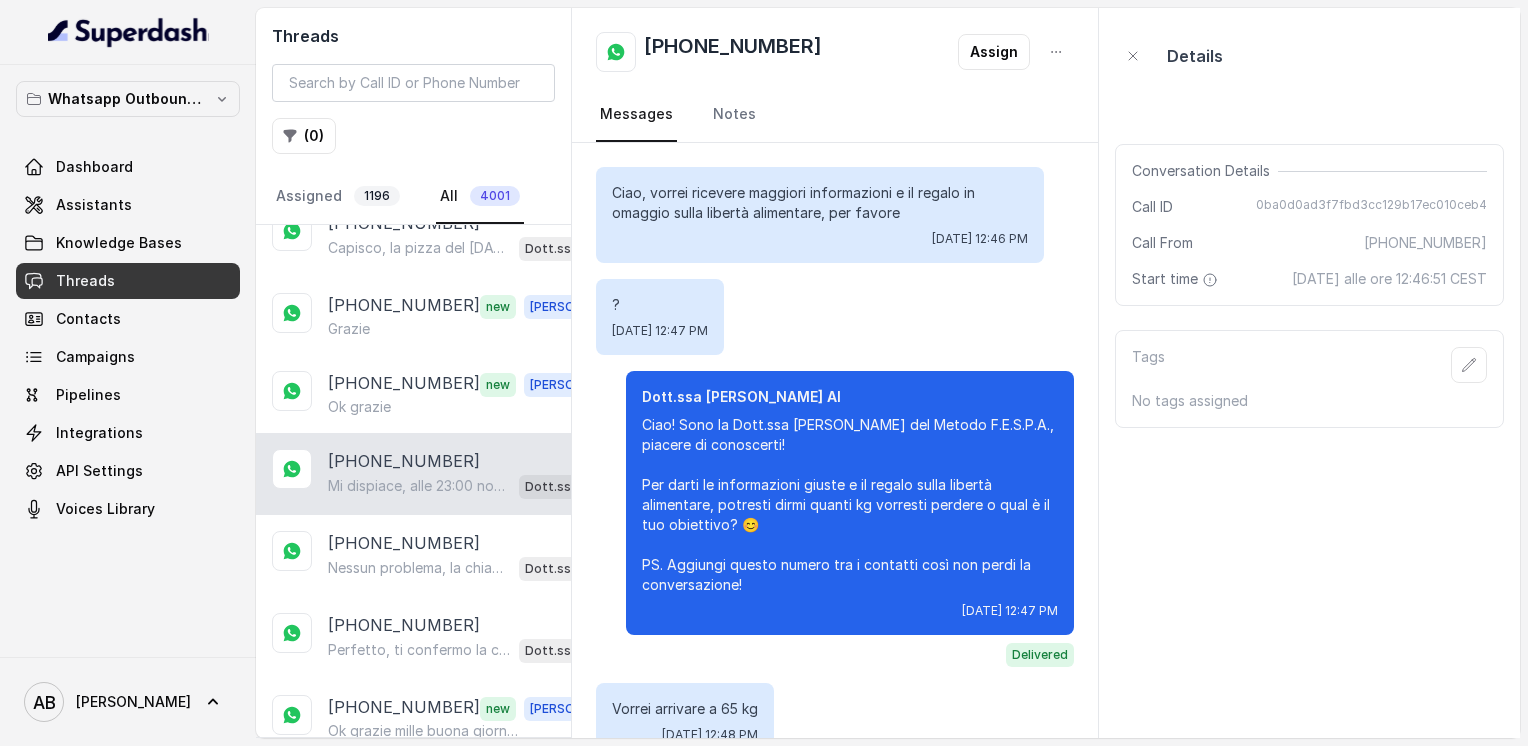 scroll, scrollTop: 1888, scrollLeft: 0, axis: vertical 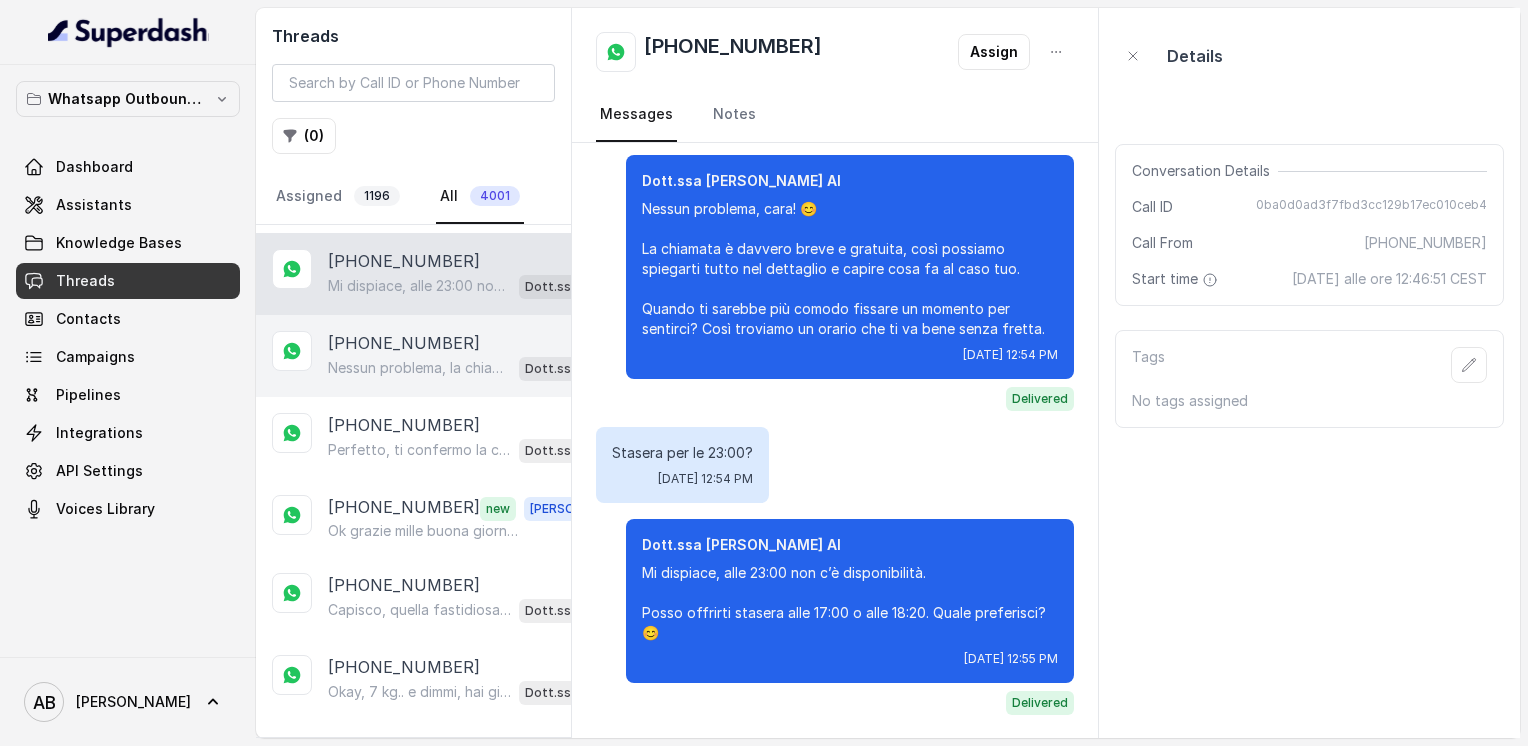 click on "Nessun problema, la chiamata può essere fatta nel giorno e all’orario che preferisci. ⏳
Dimmi quando ti sarebbe più comodo e troviamo insieme il momento migliore per questa consulenza gratuita di 5 minuti. 😊" at bounding box center [419, 368] 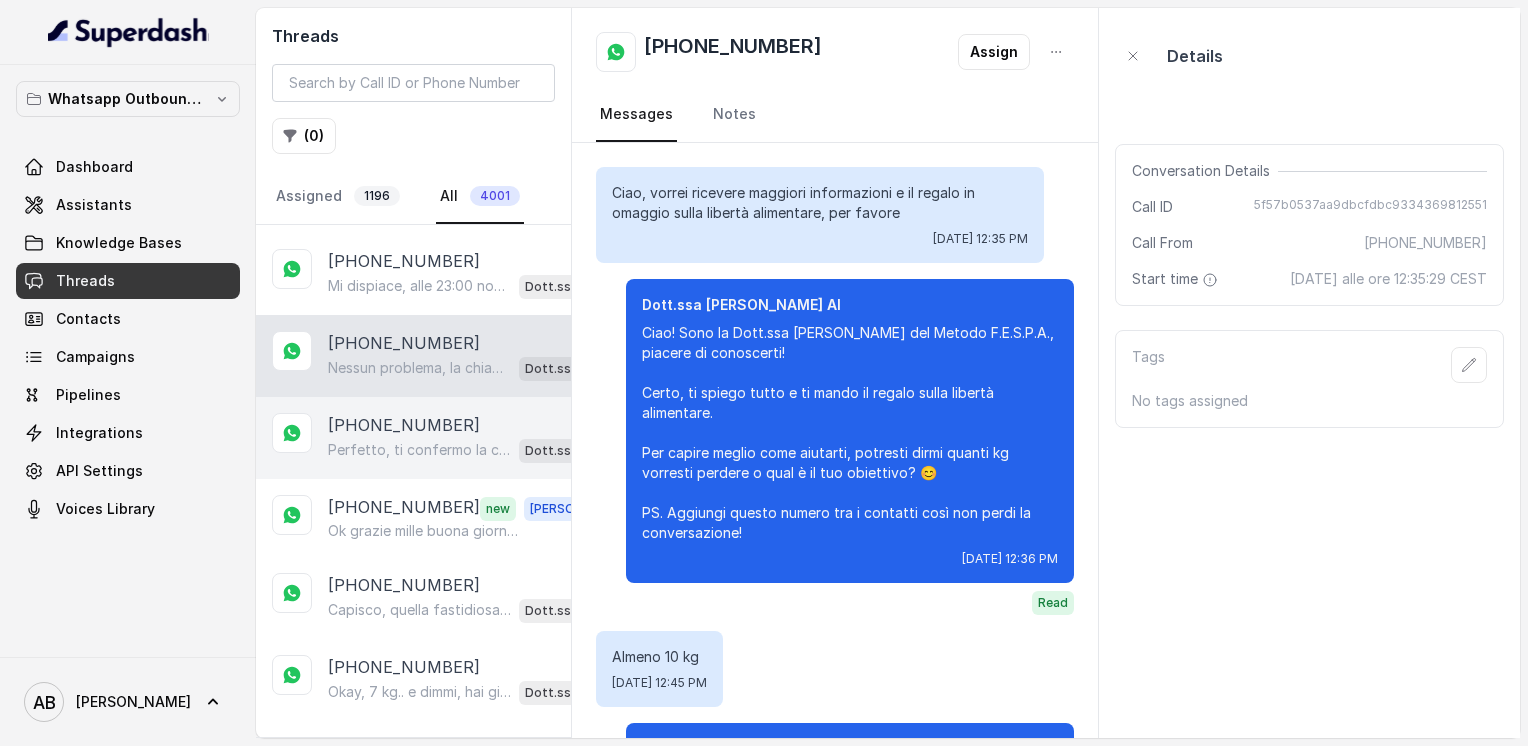scroll, scrollTop: 912, scrollLeft: 0, axis: vertical 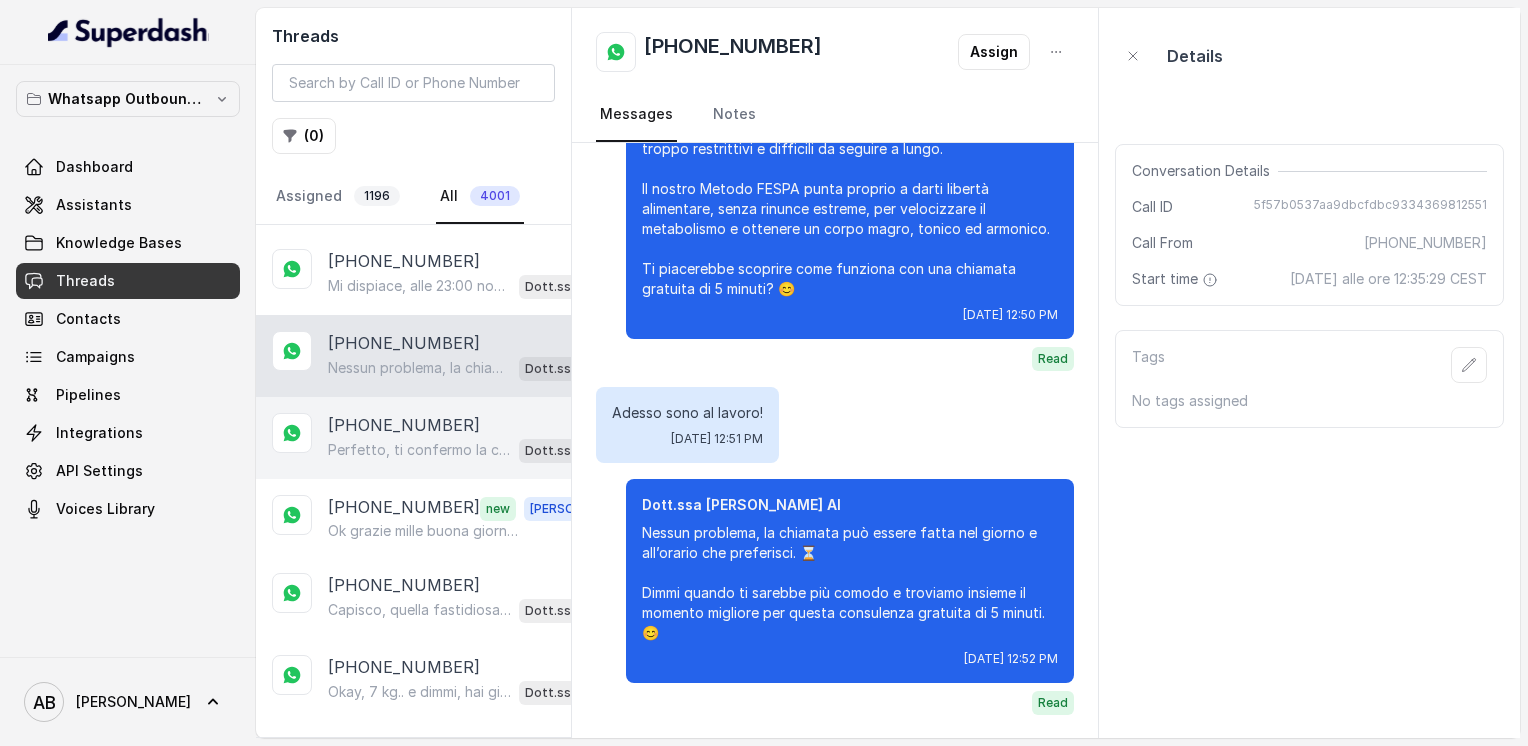 click on "[PHONE_NUMBER]" at bounding box center [404, 425] 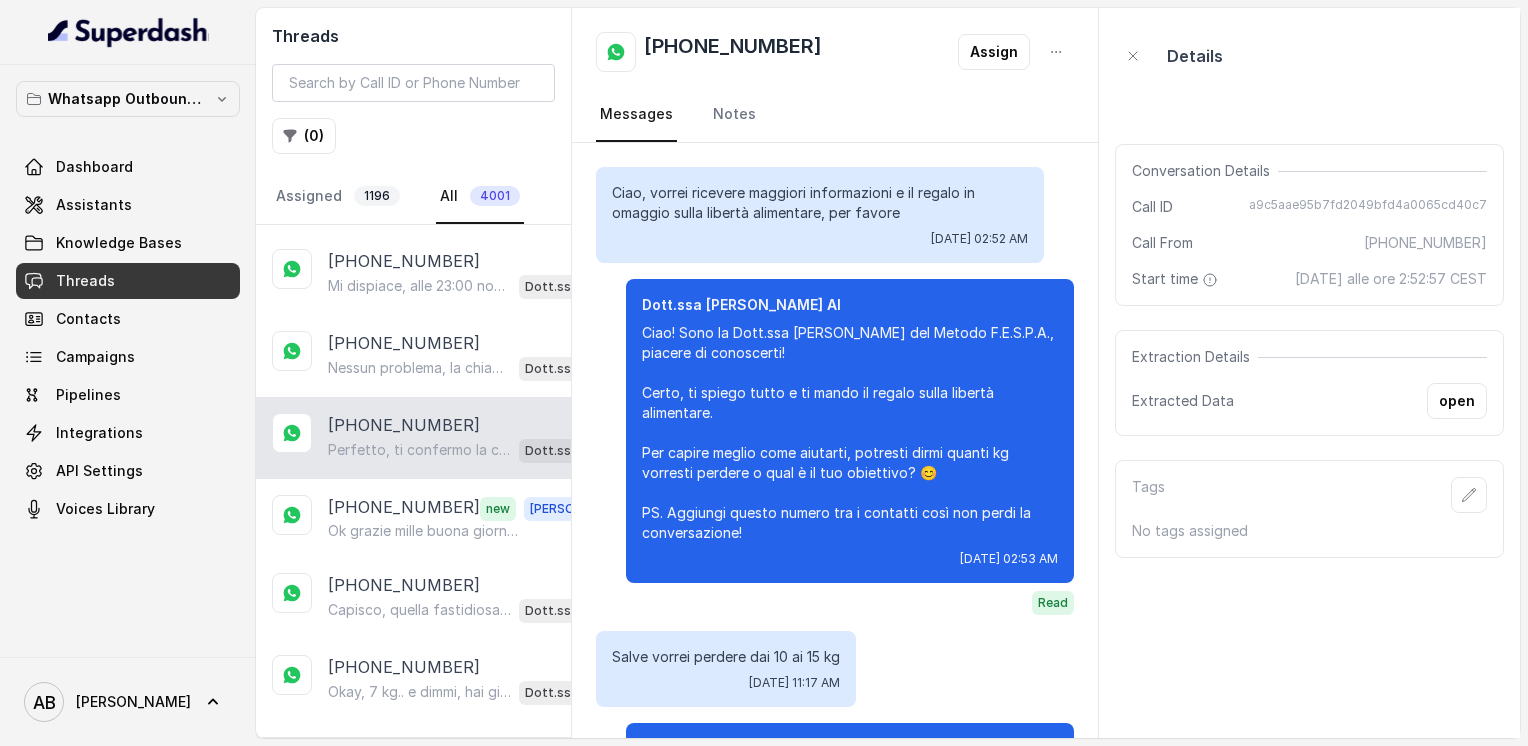 click on "[PHONE_NUMBER]" at bounding box center [404, 425] 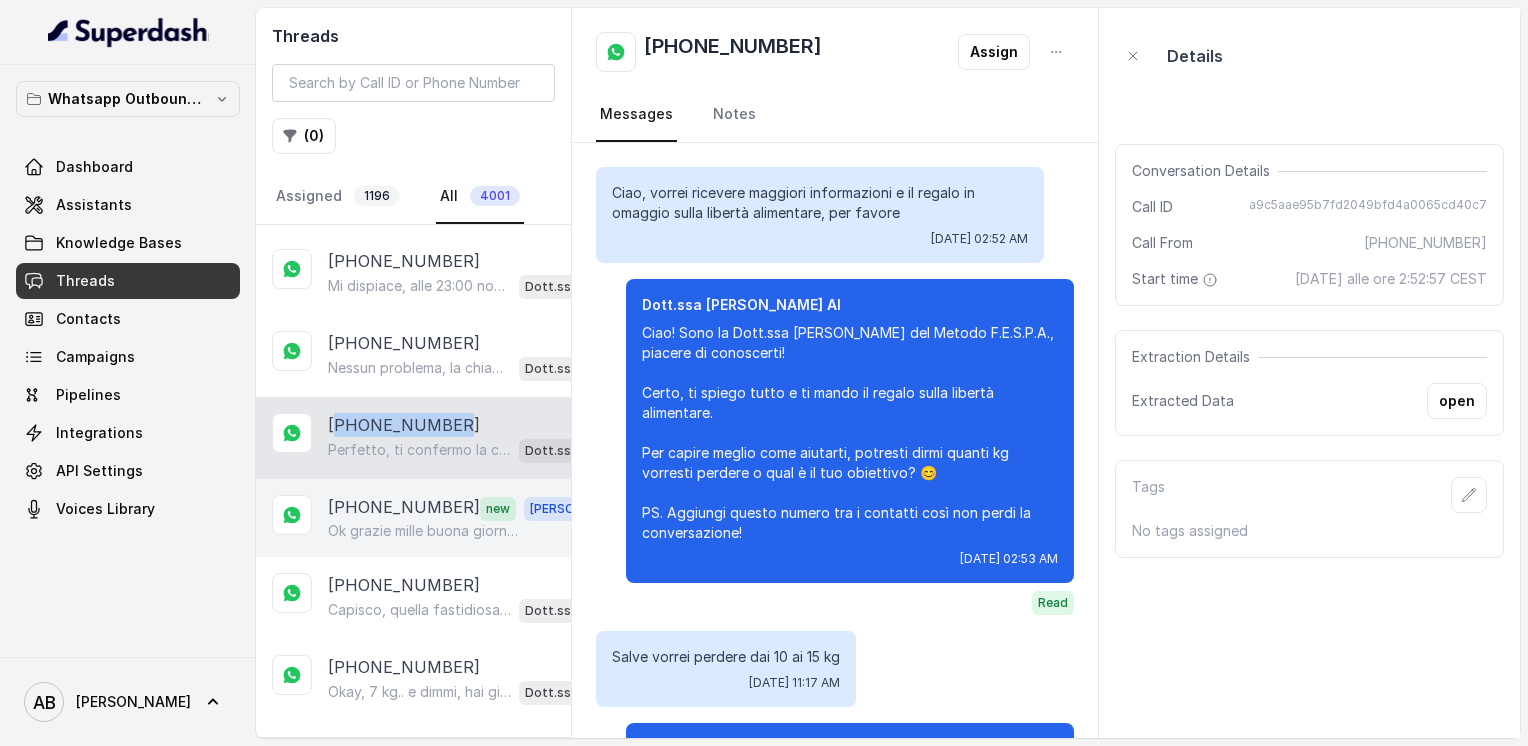 scroll, scrollTop: 2548, scrollLeft: 0, axis: vertical 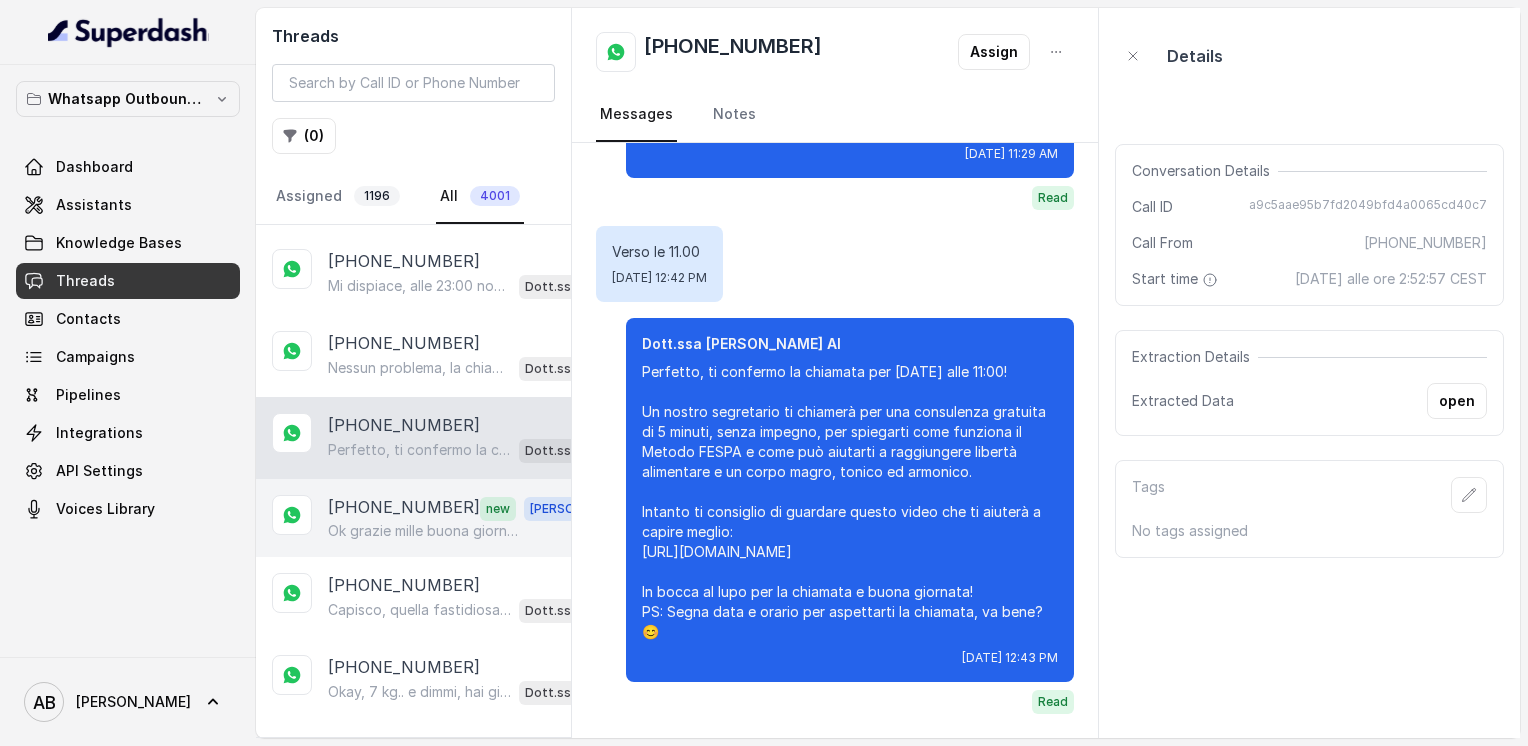click on "[PHONE_NUMBER]" at bounding box center [404, 508] 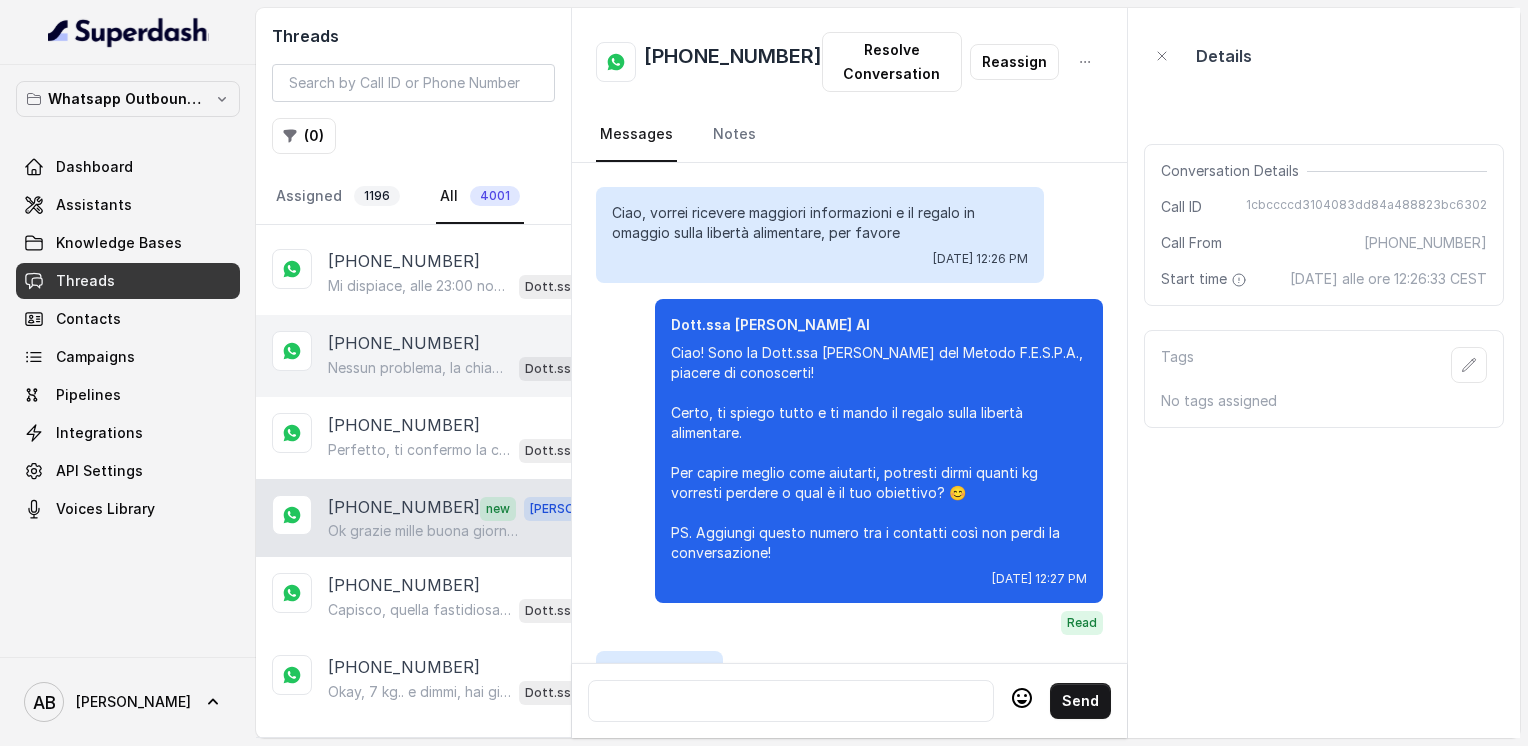 scroll, scrollTop: 1960, scrollLeft: 0, axis: vertical 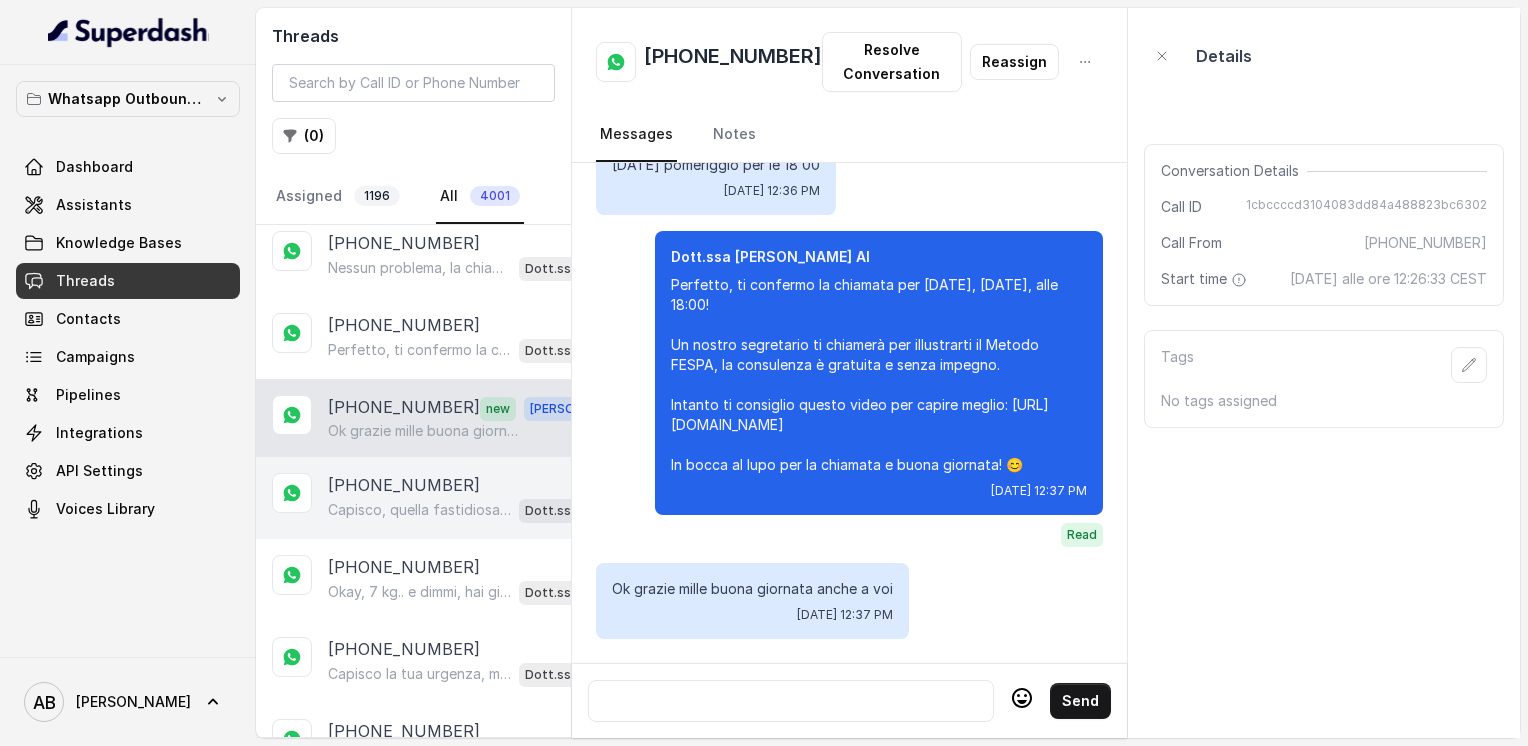 click on "Capisco, quella fastidiosa pancia può davvero influire sul benessere.
Guarda, il Metodo FESPA ti aiuta proprio a velocizzare il metabolismo e a raggiungere la libertà alimentare, così da eliminare quel fastidio senza stress o privazioni.
Ti piacerebbe scoprire come funziona con una chiamata gratuita di 5 minuti? 😊" at bounding box center [419, 510] 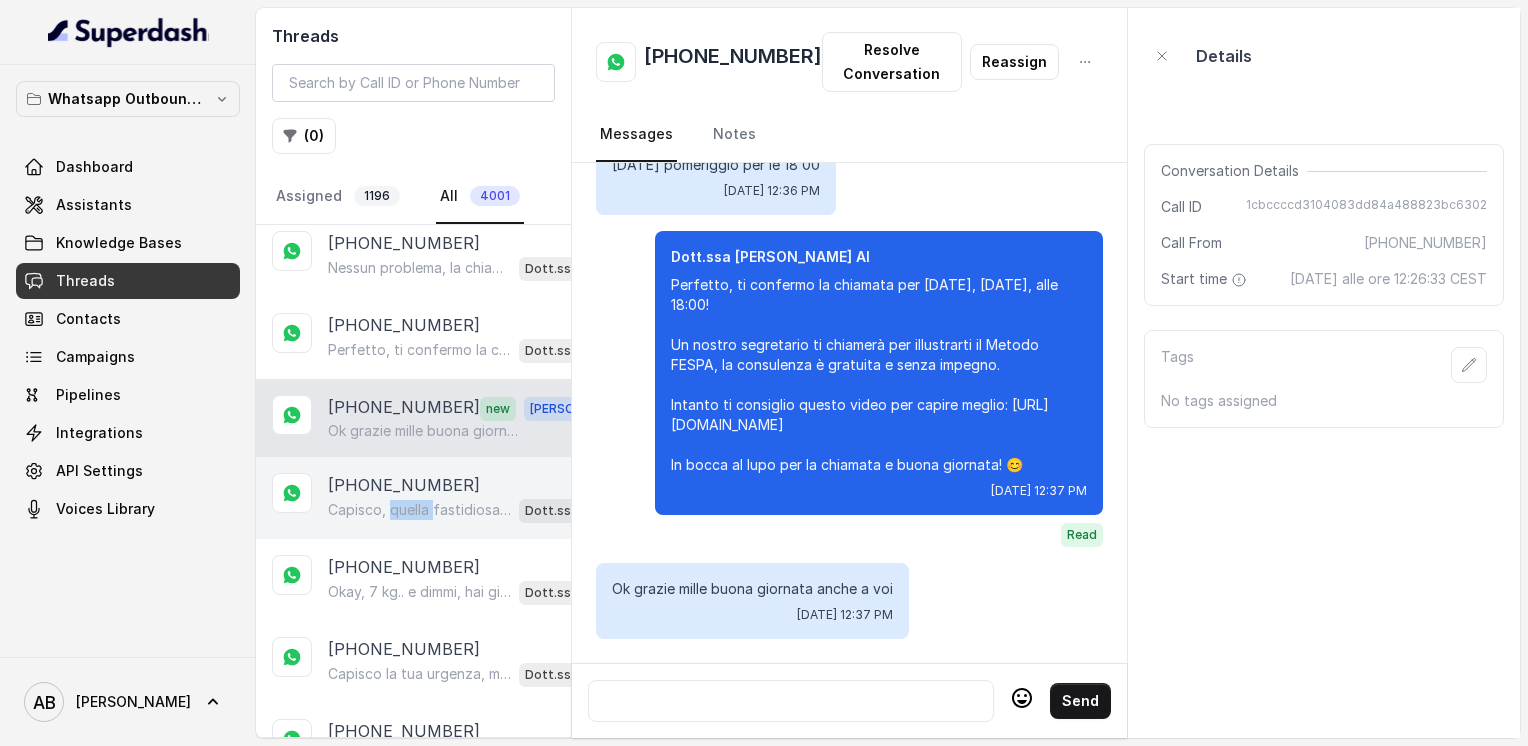 click on "Capisco, quella fastidiosa pancia può davvero influire sul benessere.
Guarda, il Metodo FESPA ti aiuta proprio a velocizzare il metabolismo e a raggiungere la libertà alimentare, così da eliminare quel fastidio senza stress o privazioni.
Ti piacerebbe scoprire come funziona con una chiamata gratuita di 5 minuti? 😊" at bounding box center (419, 510) 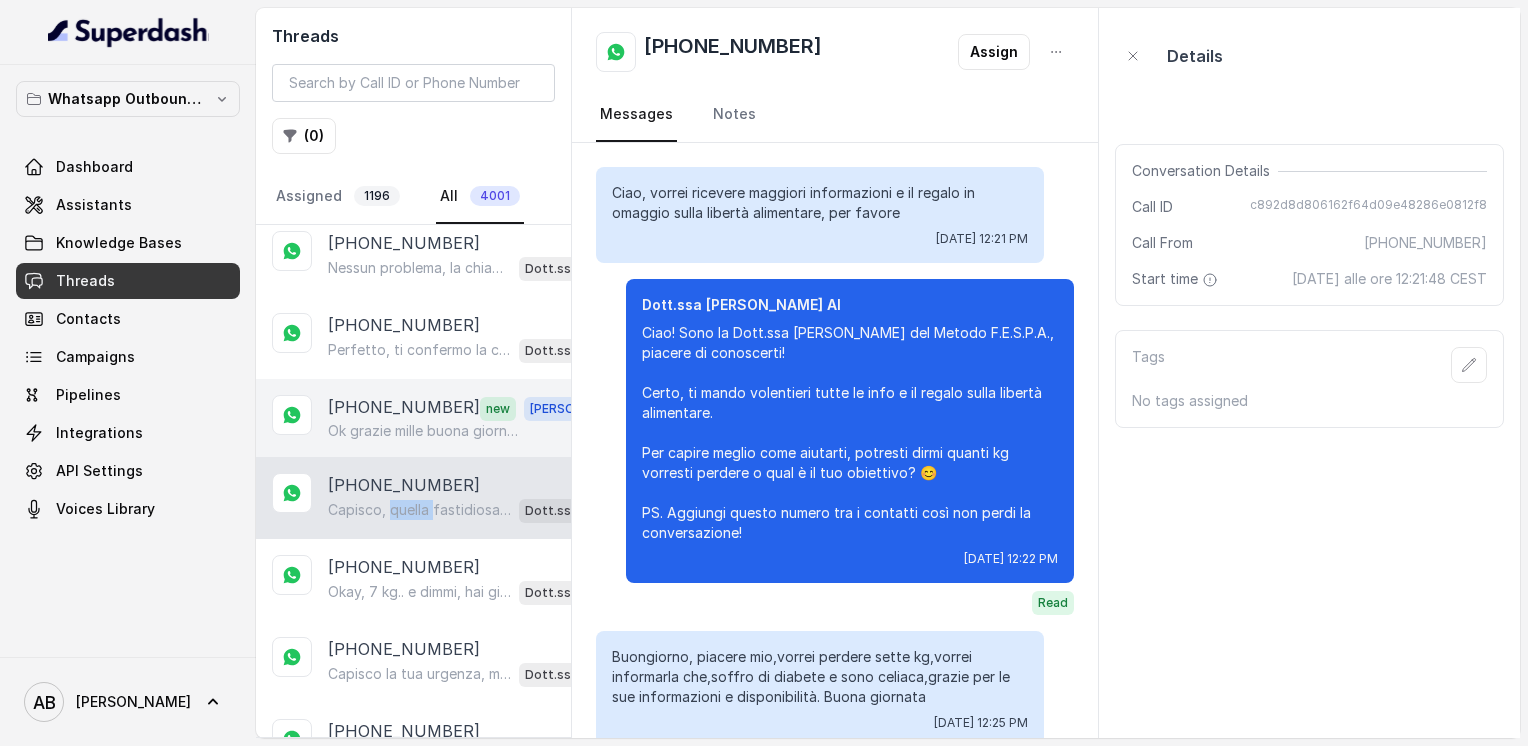 scroll, scrollTop: 992, scrollLeft: 0, axis: vertical 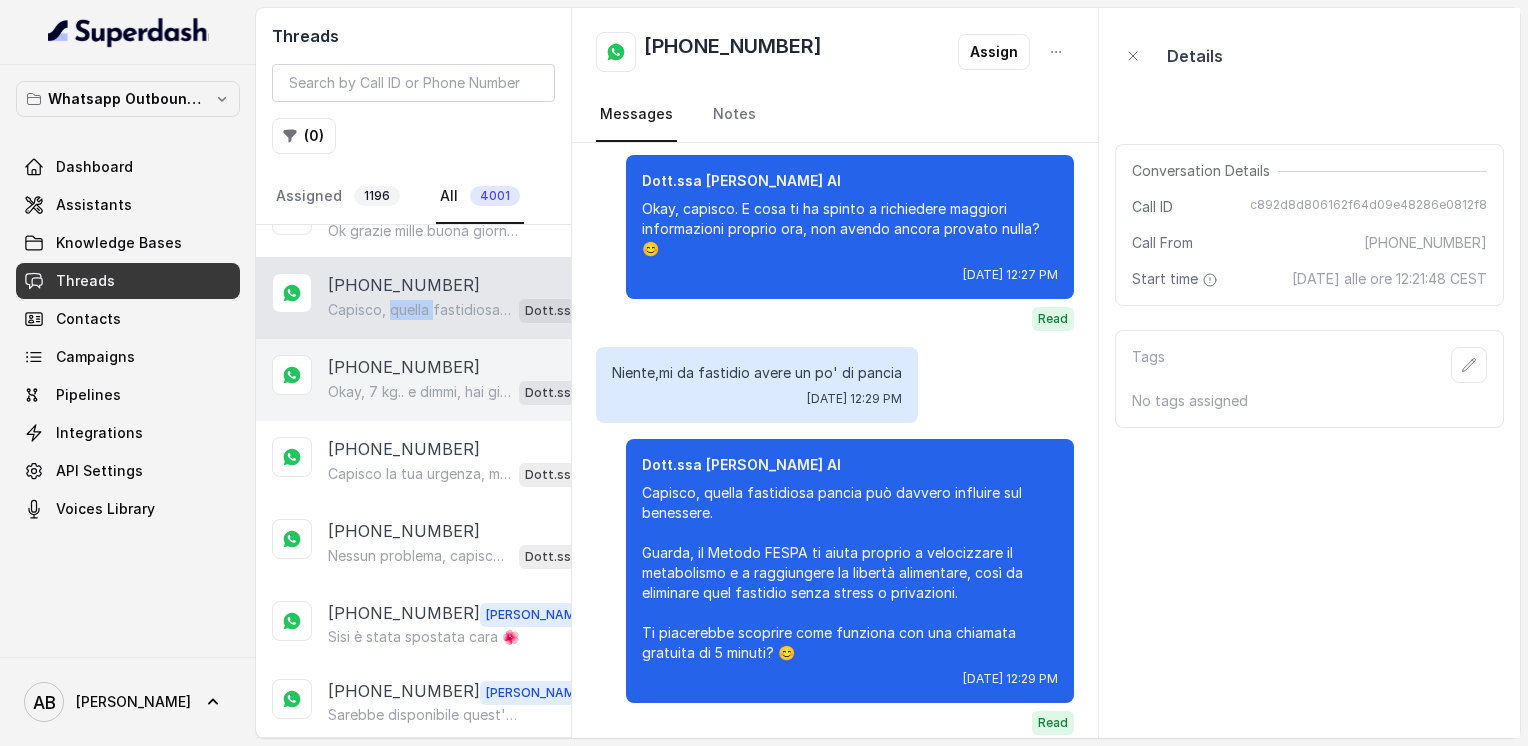 click on "Okay, 7 kg.. e dimmi, hai già provato qualcosa per perdere questi 7 kg?" at bounding box center (419, 392) 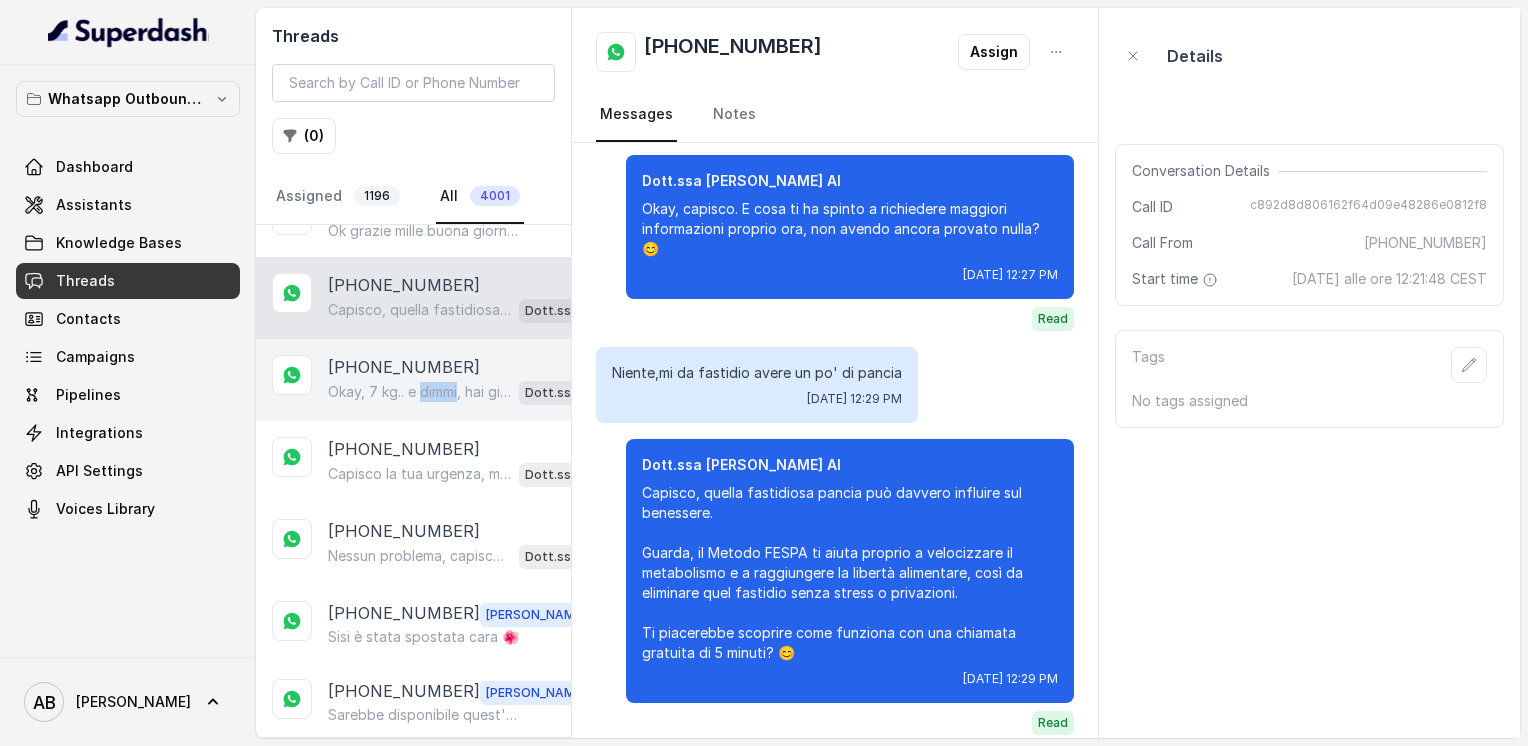 click on "Okay, 7 kg.. e dimmi, hai già provato qualcosa per perdere questi 7 kg?" at bounding box center [419, 392] 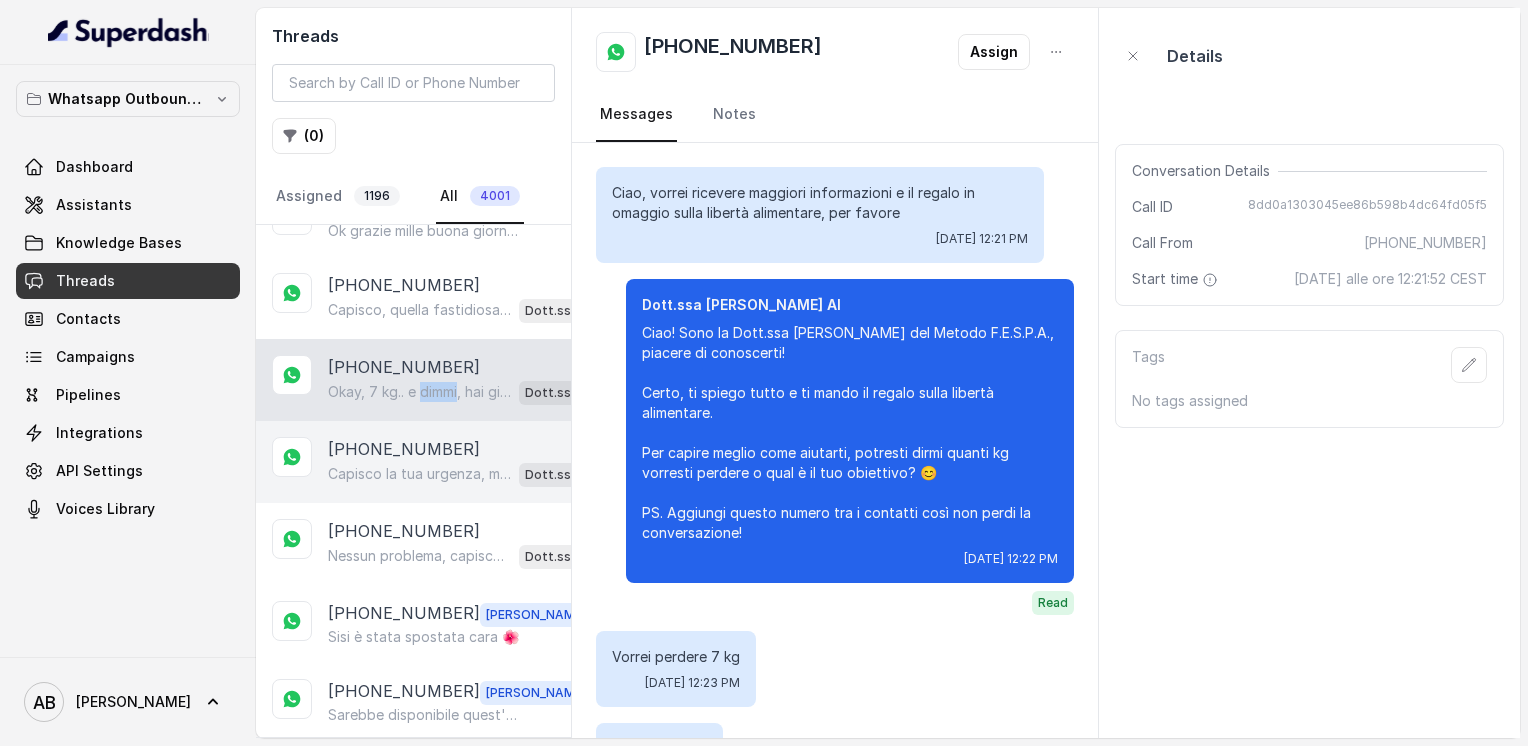 scroll, scrollTop: 256, scrollLeft: 0, axis: vertical 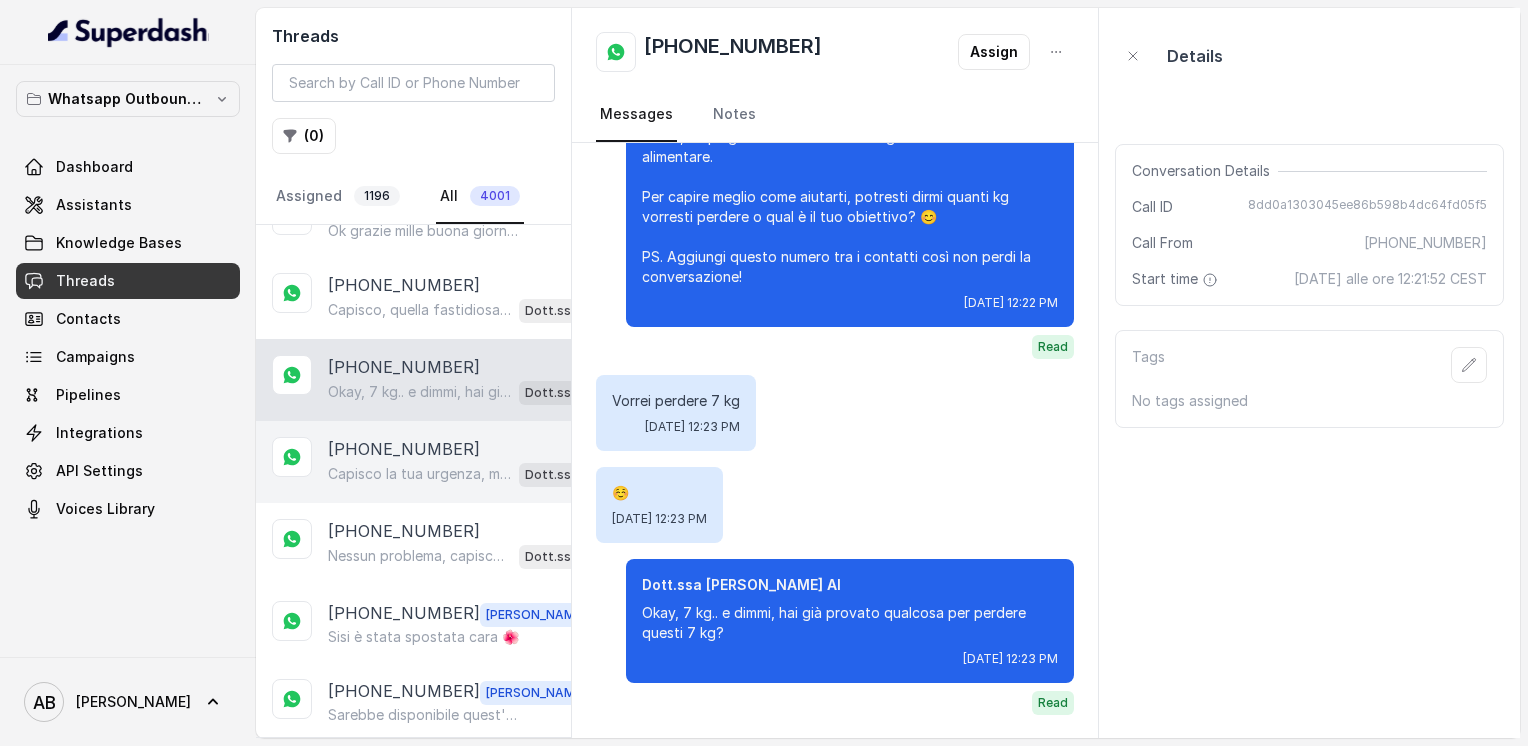 click on "Capisco la tua urgenza, ma la chiamata va fatta con un adulto presente, per garantire il miglior supporto e sicurezza.
Dimmi pure quando ti sarebbe comodo fissare un appuntamento con un nostro esperto, così organizziamo la chiamata gratuita di 5 minuti. Dott.ssa [PERSON_NAME] AI" at bounding box center (469, 474) 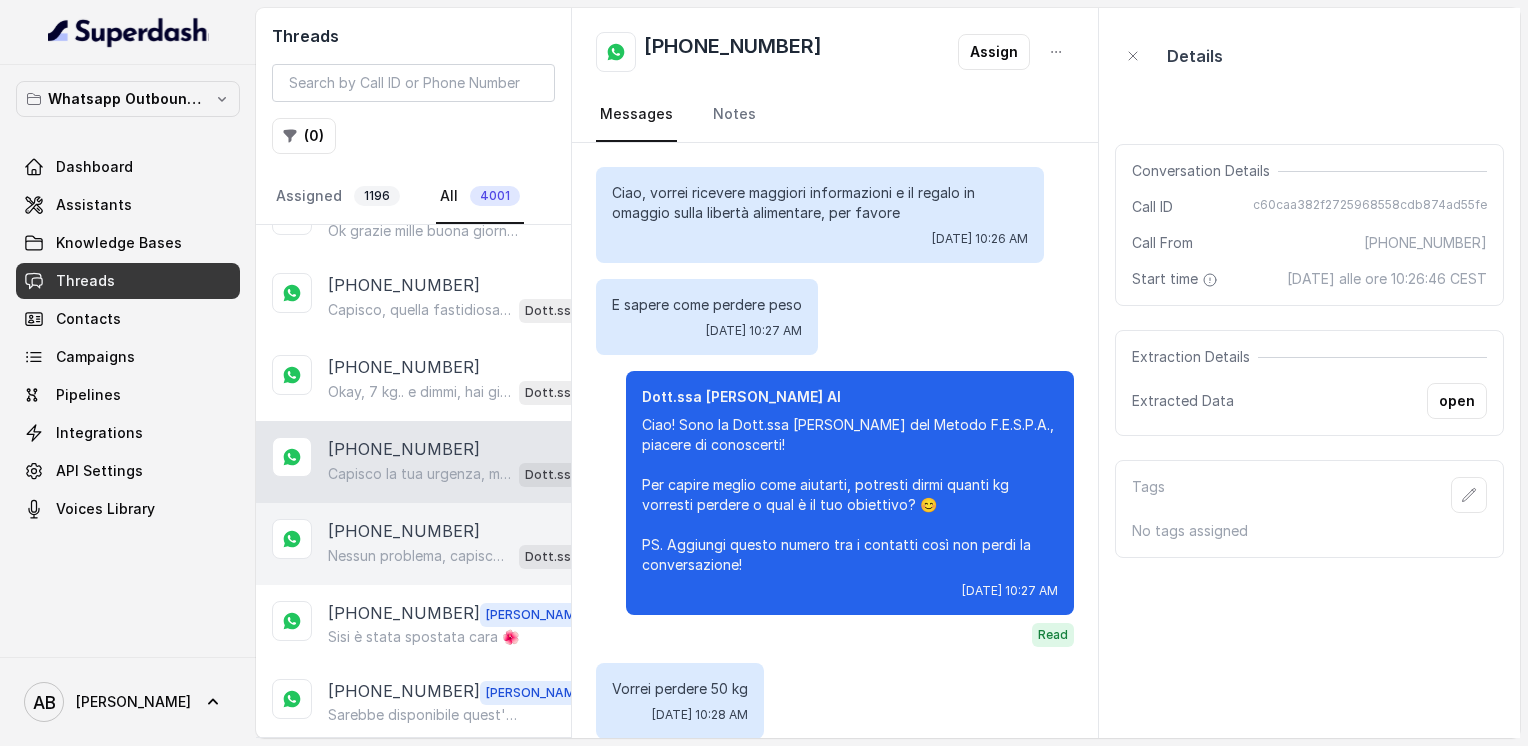 scroll, scrollTop: 5932, scrollLeft: 0, axis: vertical 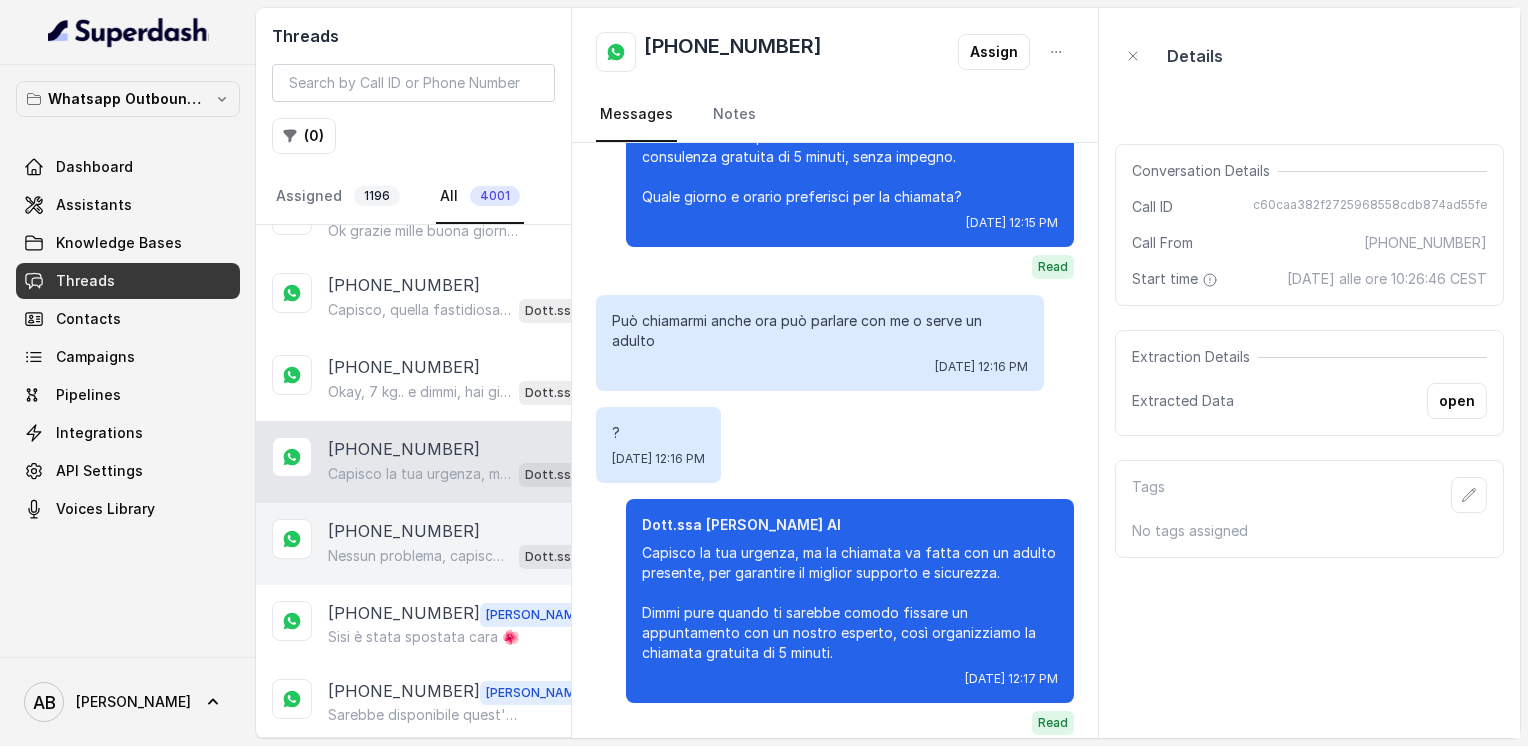 click on "[PHONE_NUMBER]   Nessun problema, capisco che ora sei impegnata.
La chiamata è breve, solo 5 minuti, e senza impegno, così puoi capire se il [PERSON_NAME] FESPA fa per te.
Dimmi, quando ti sarebbe più comodo essere contattata? [PERSON_NAME], pomeriggio o sera? Dott.ssa [PERSON_NAME] AI" at bounding box center [413, 544] 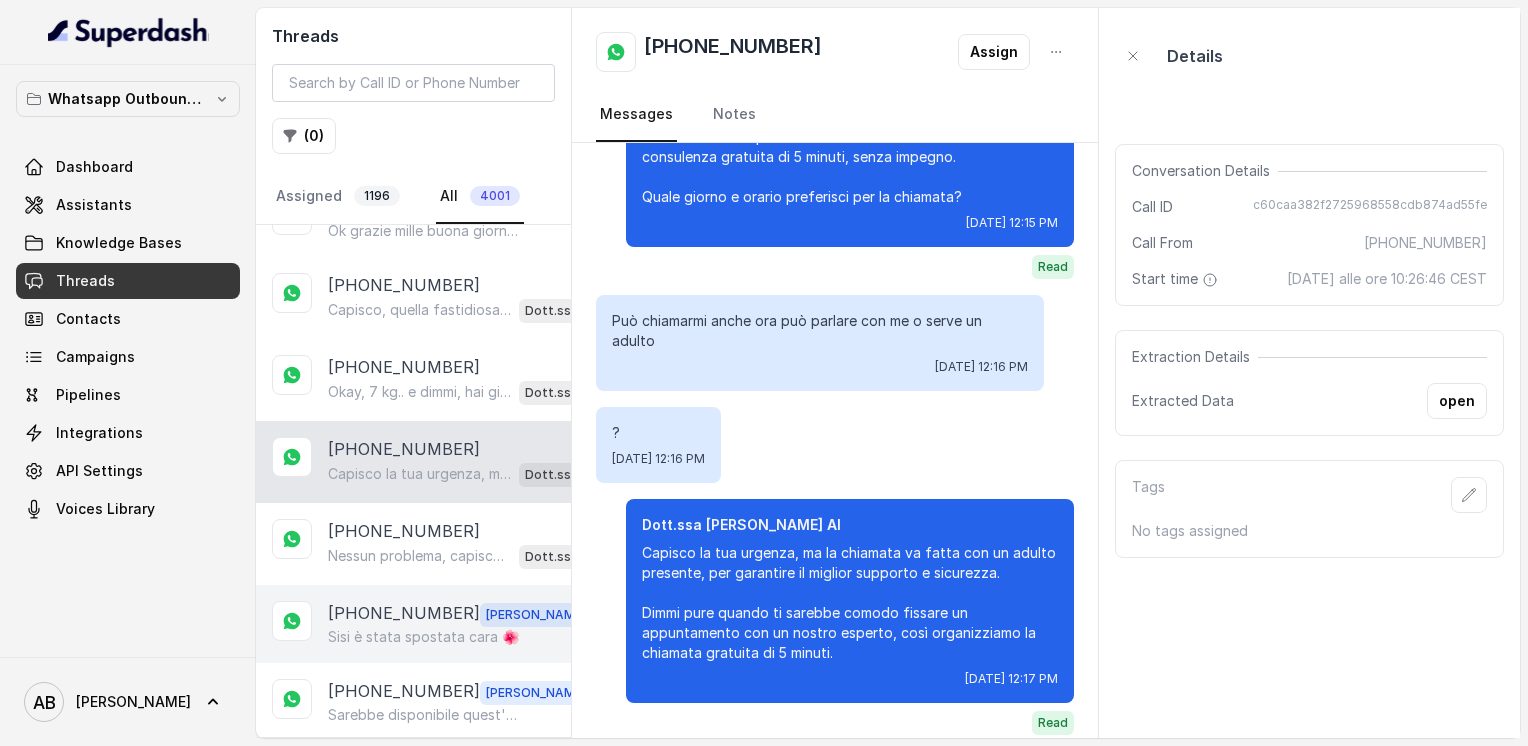 click on "Sisi è stata spostata cara 🌺" at bounding box center [423, 637] 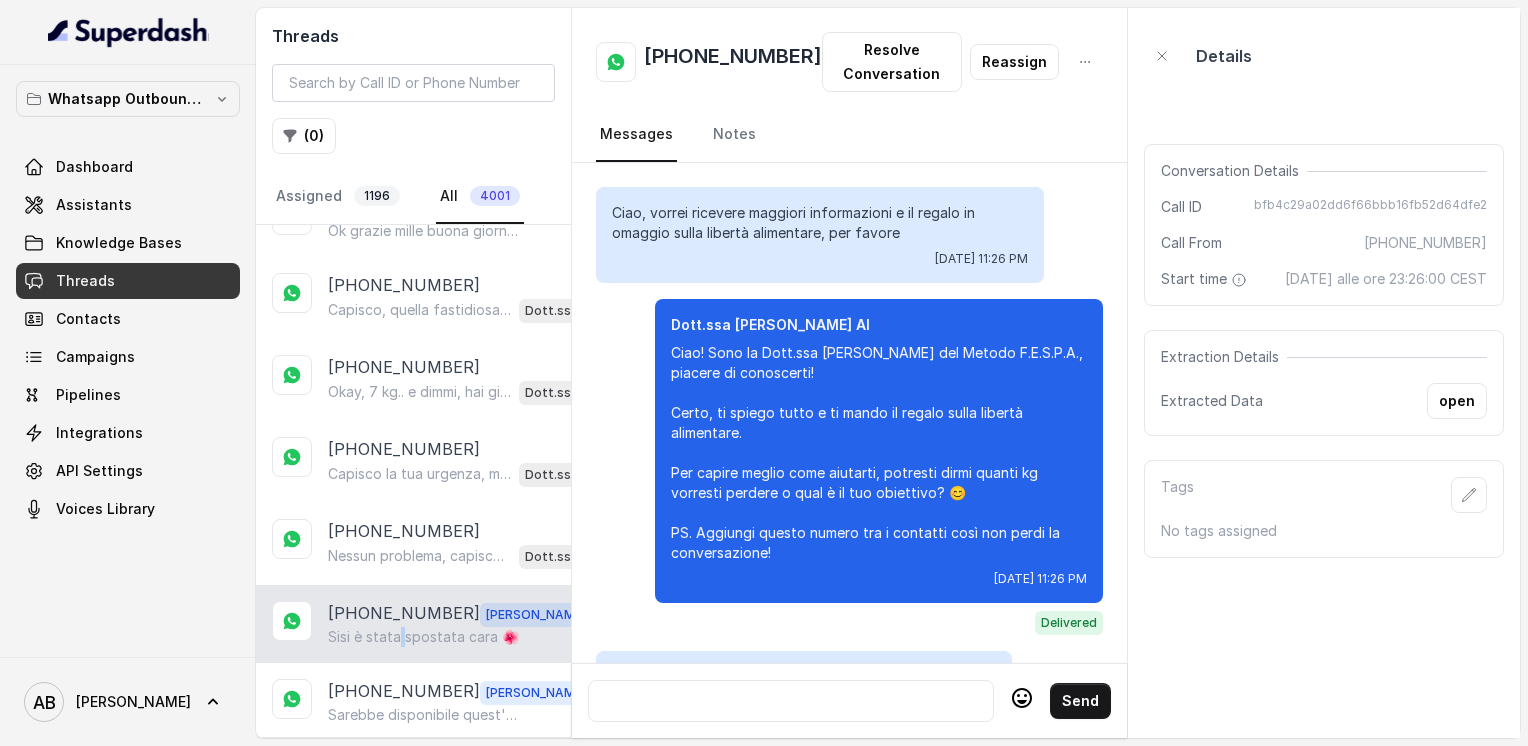 click on "Sisi è stata spostata cara 🌺" at bounding box center [423, 637] 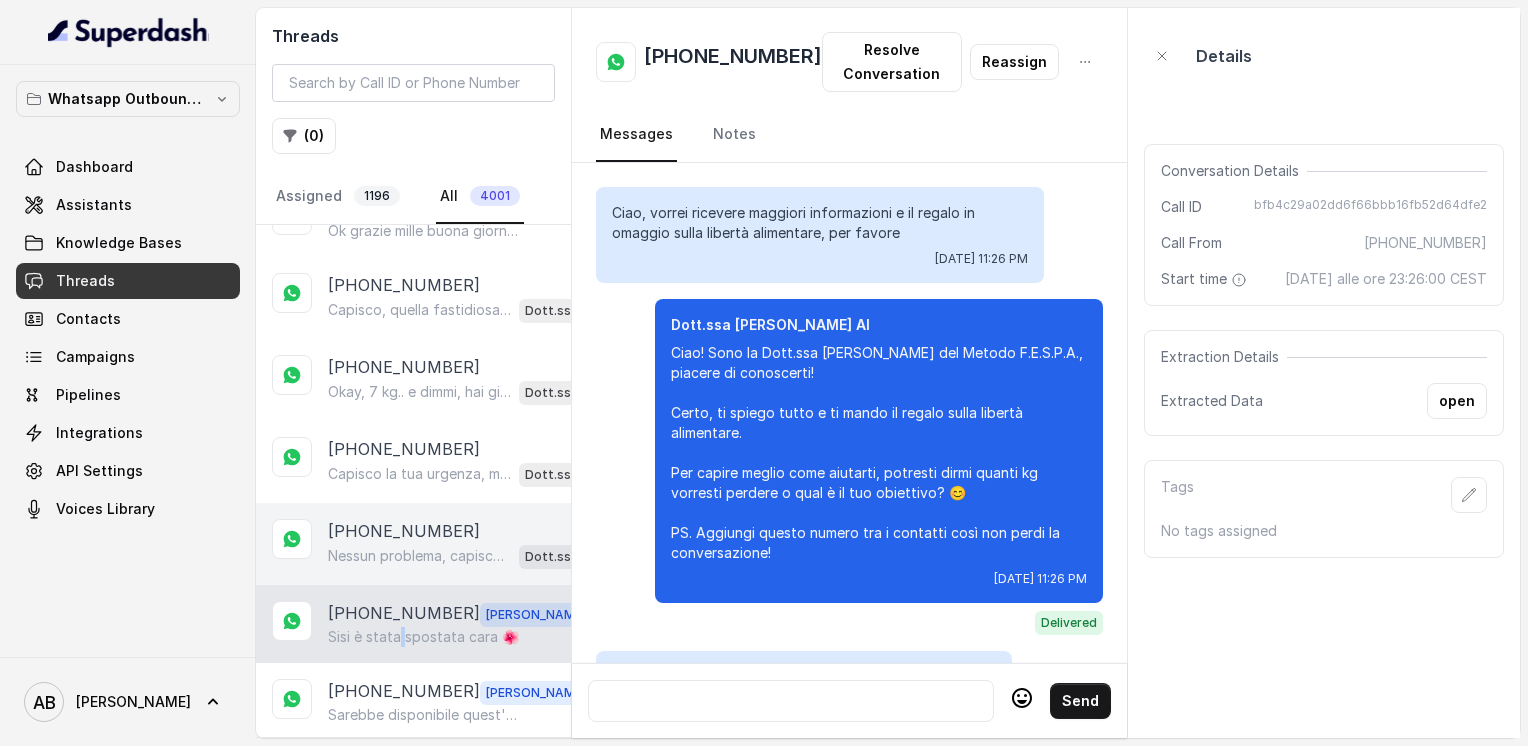 scroll, scrollTop: 4624, scrollLeft: 0, axis: vertical 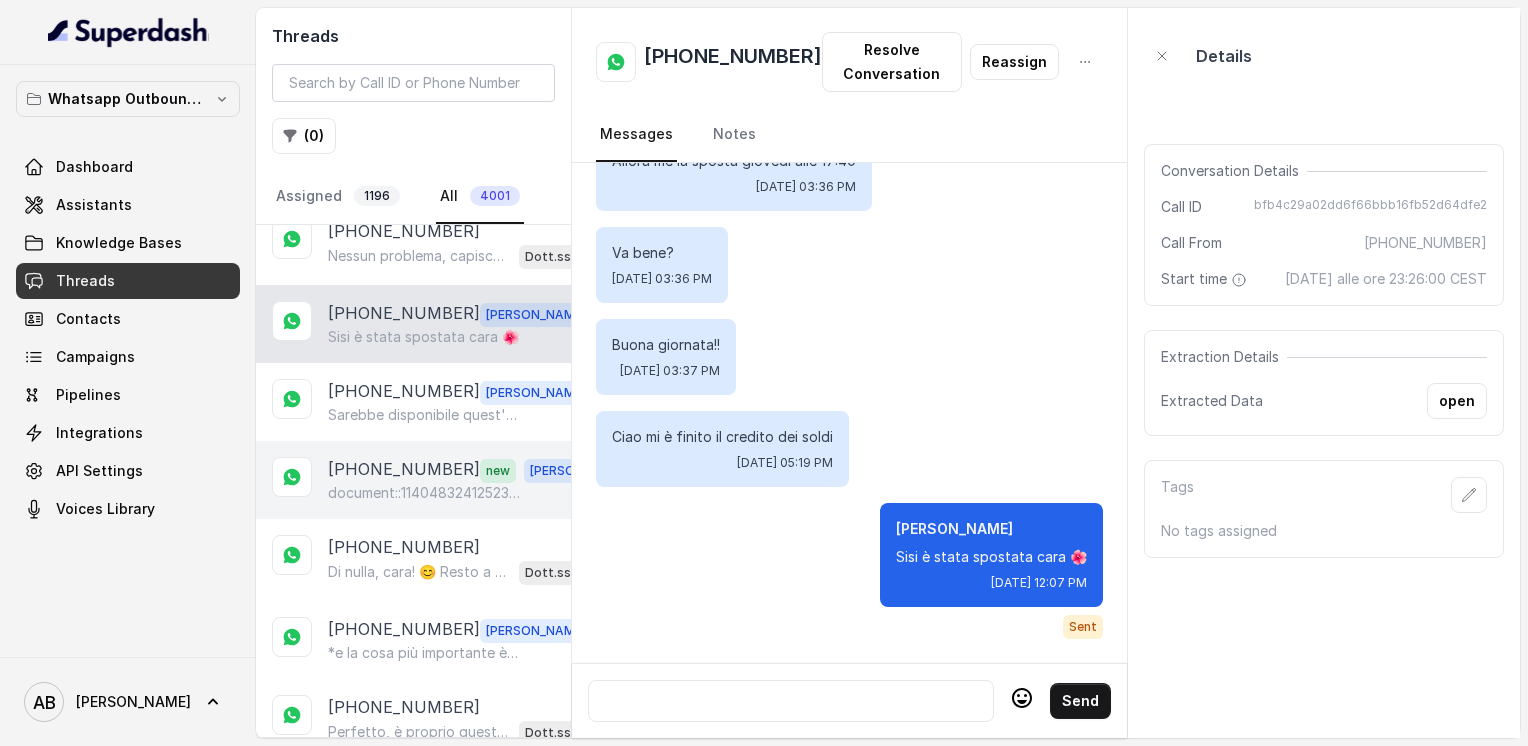 click on "[PHONE_NUMBER]   new [PERSON_NAME] document::1140483241252316" at bounding box center [413, 480] 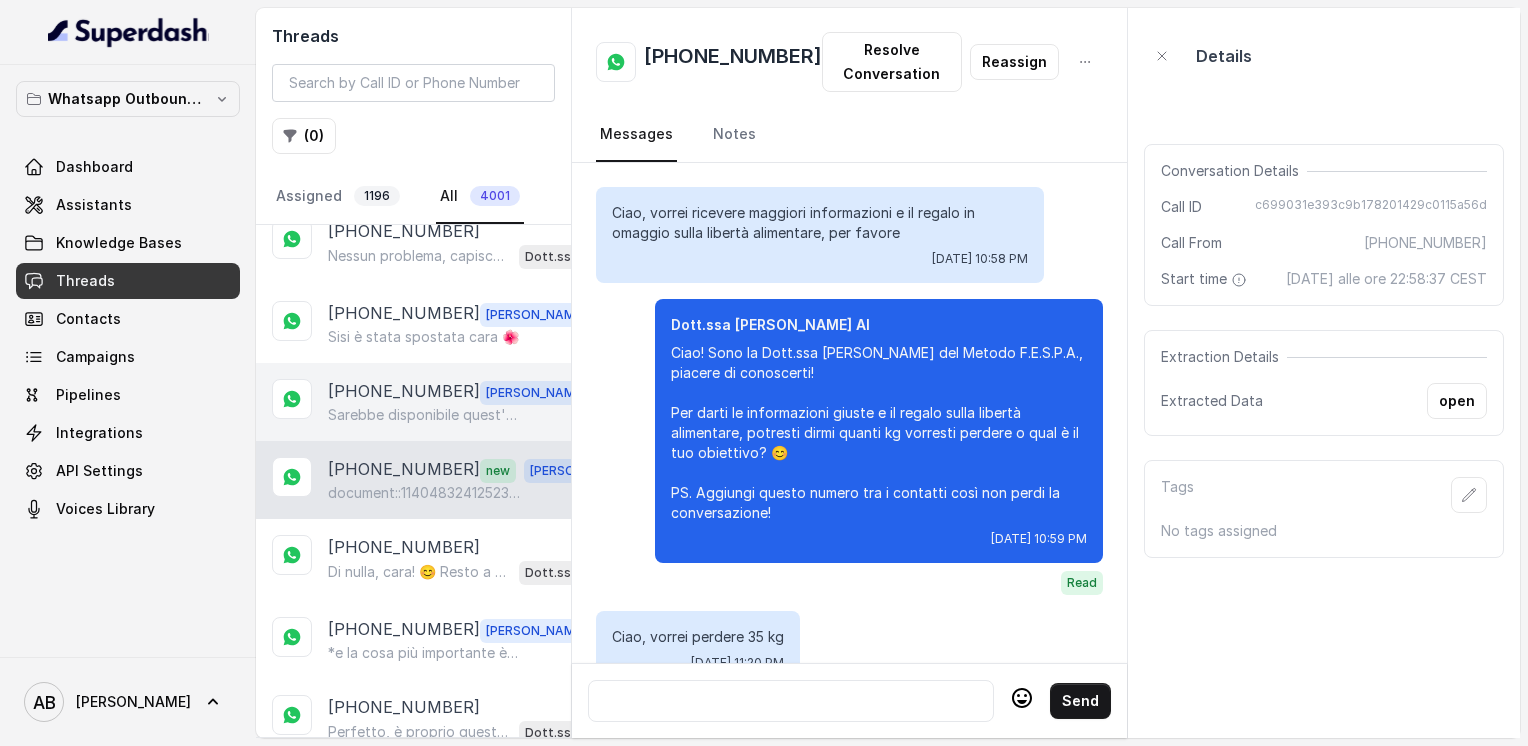 scroll, scrollTop: 1960, scrollLeft: 0, axis: vertical 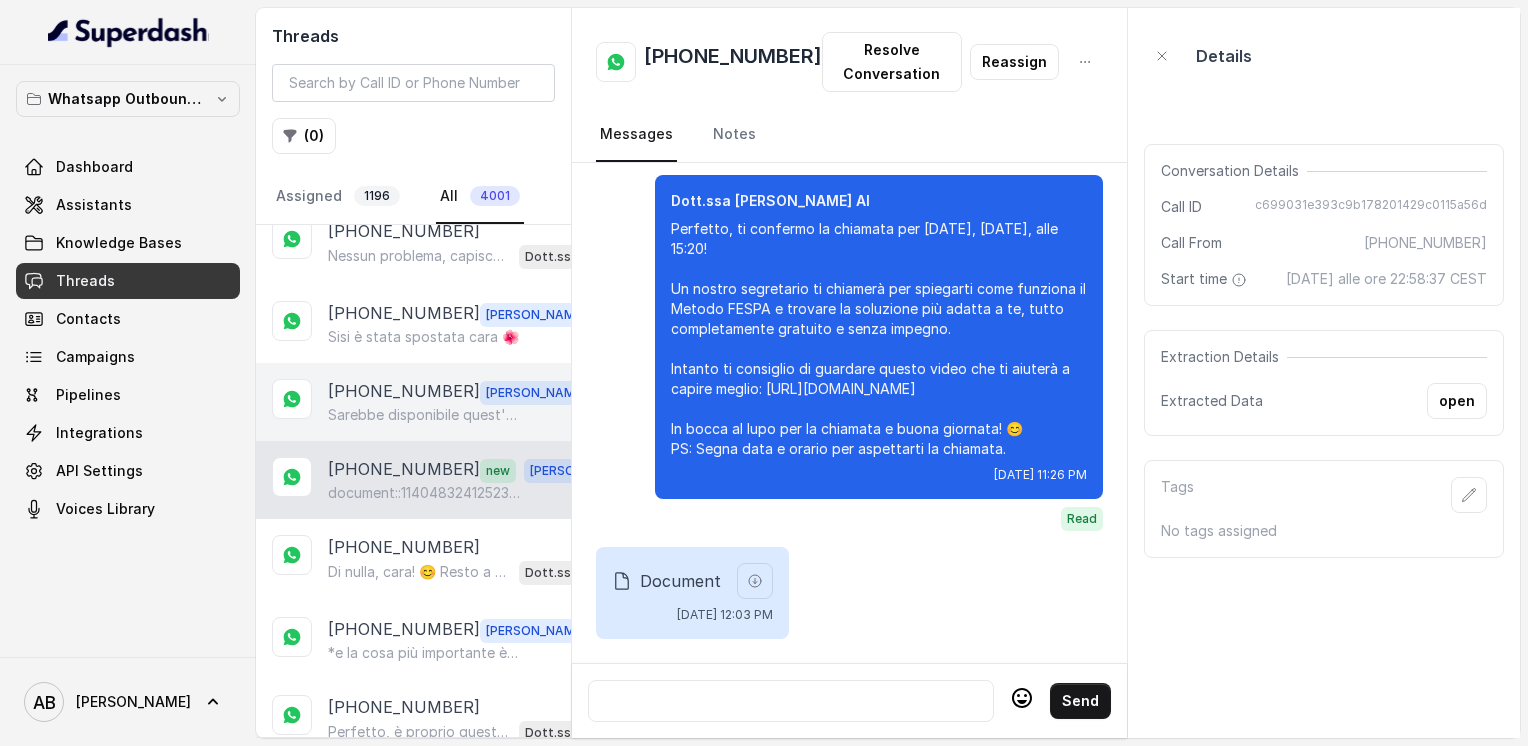 click on "Sarebbe disponibile quest'[DATE] allo stesso orario dell'appuntamento precedente ?" at bounding box center (424, 415) 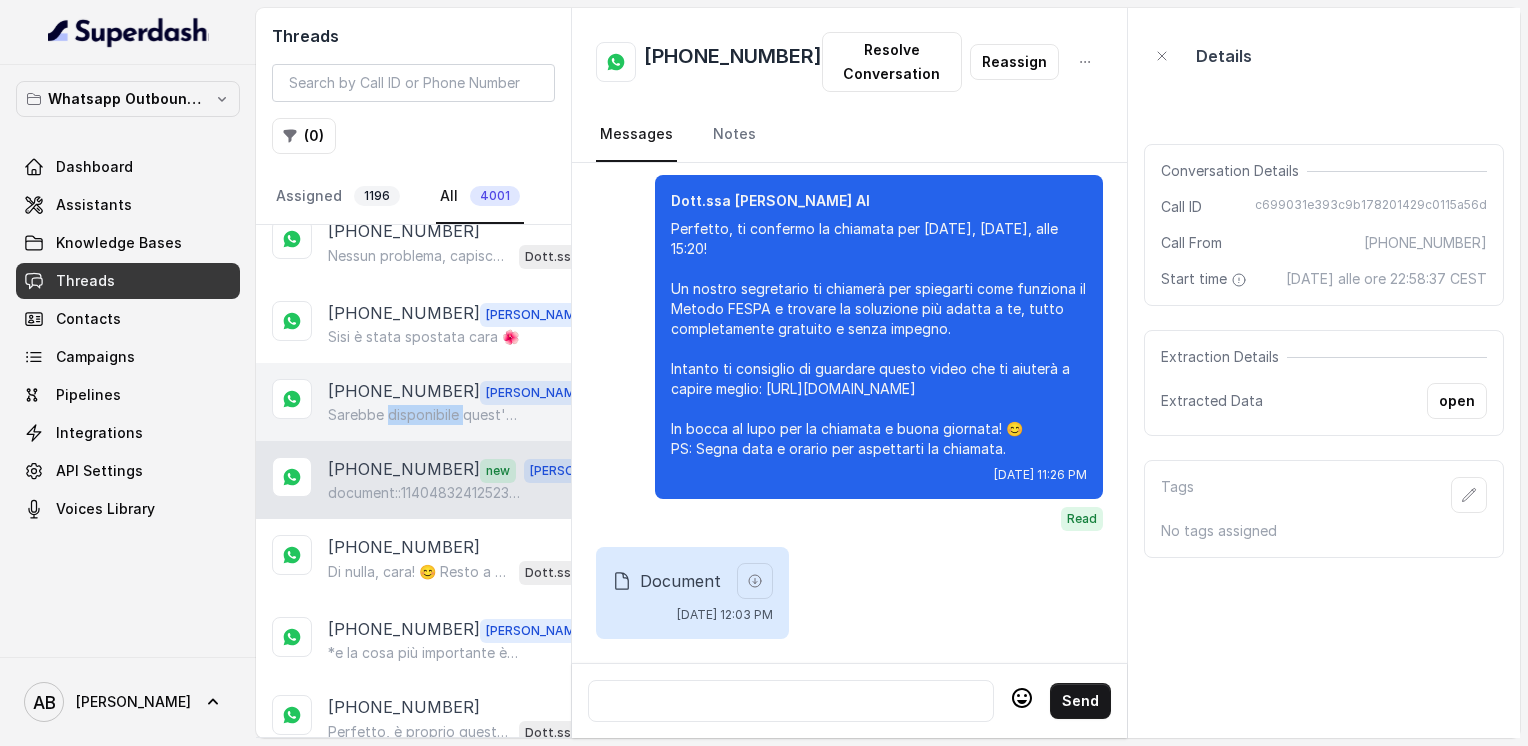 click on "Sarebbe disponibile quest'[DATE] allo stesso orario dell'appuntamento precedente ?" at bounding box center [424, 415] 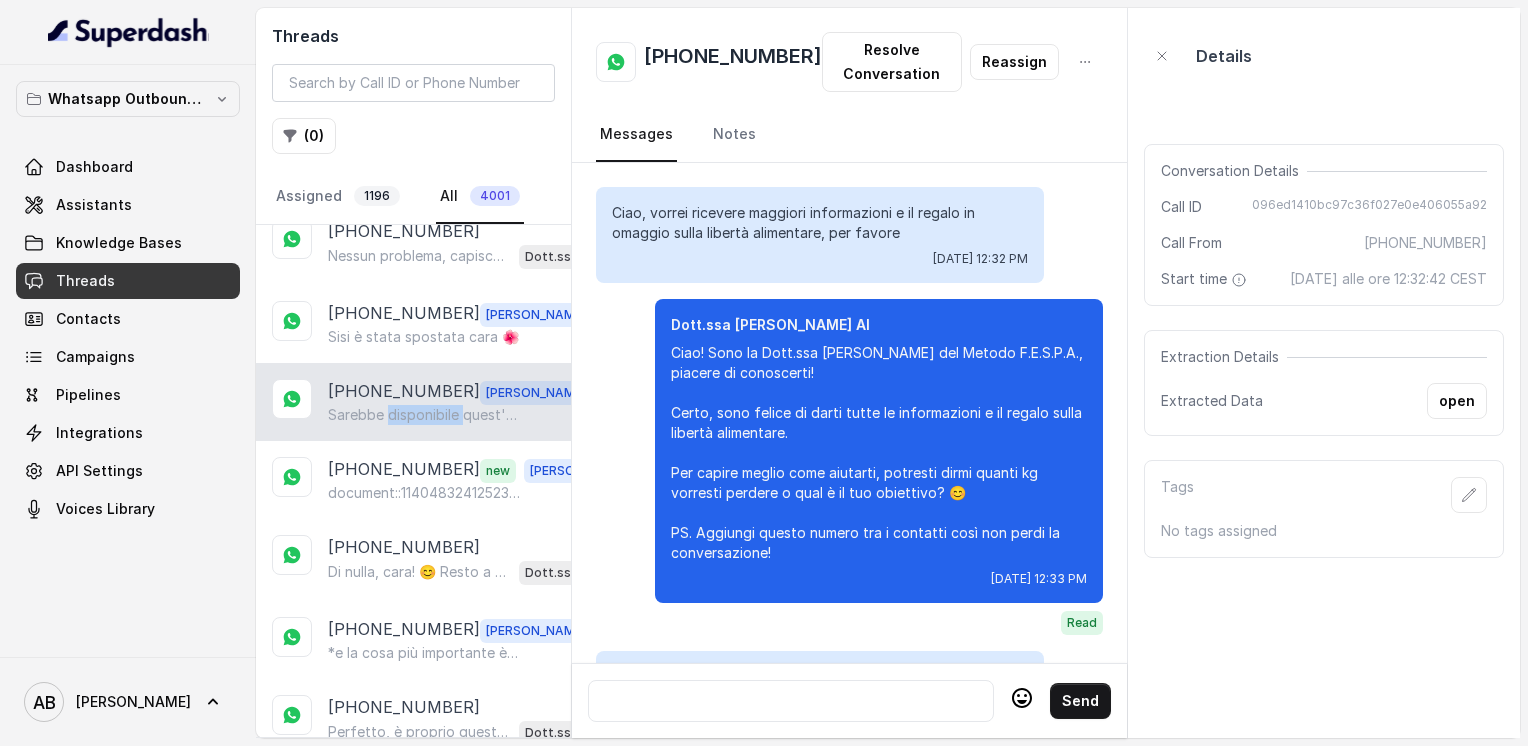 scroll, scrollTop: 2980, scrollLeft: 0, axis: vertical 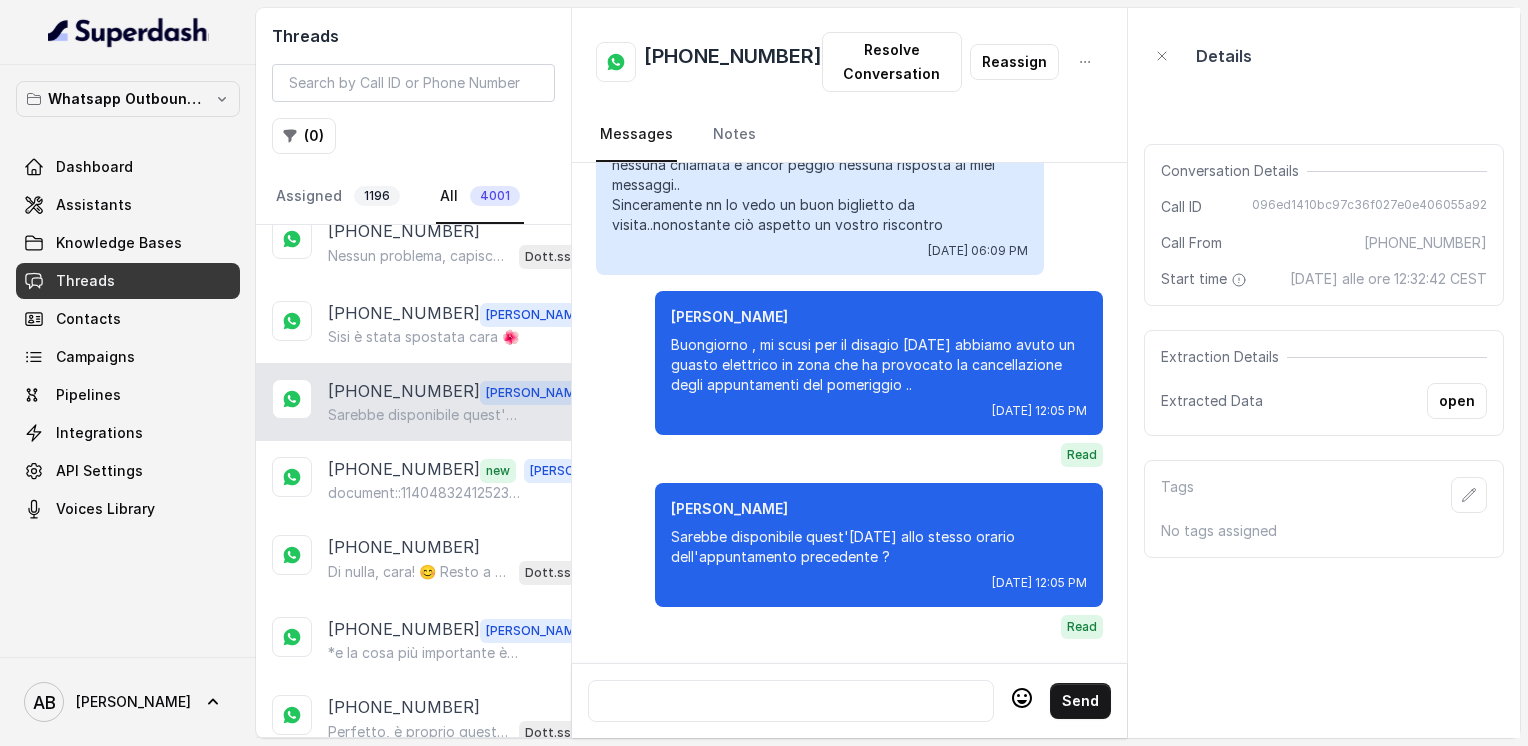 click at bounding box center (791, 701) 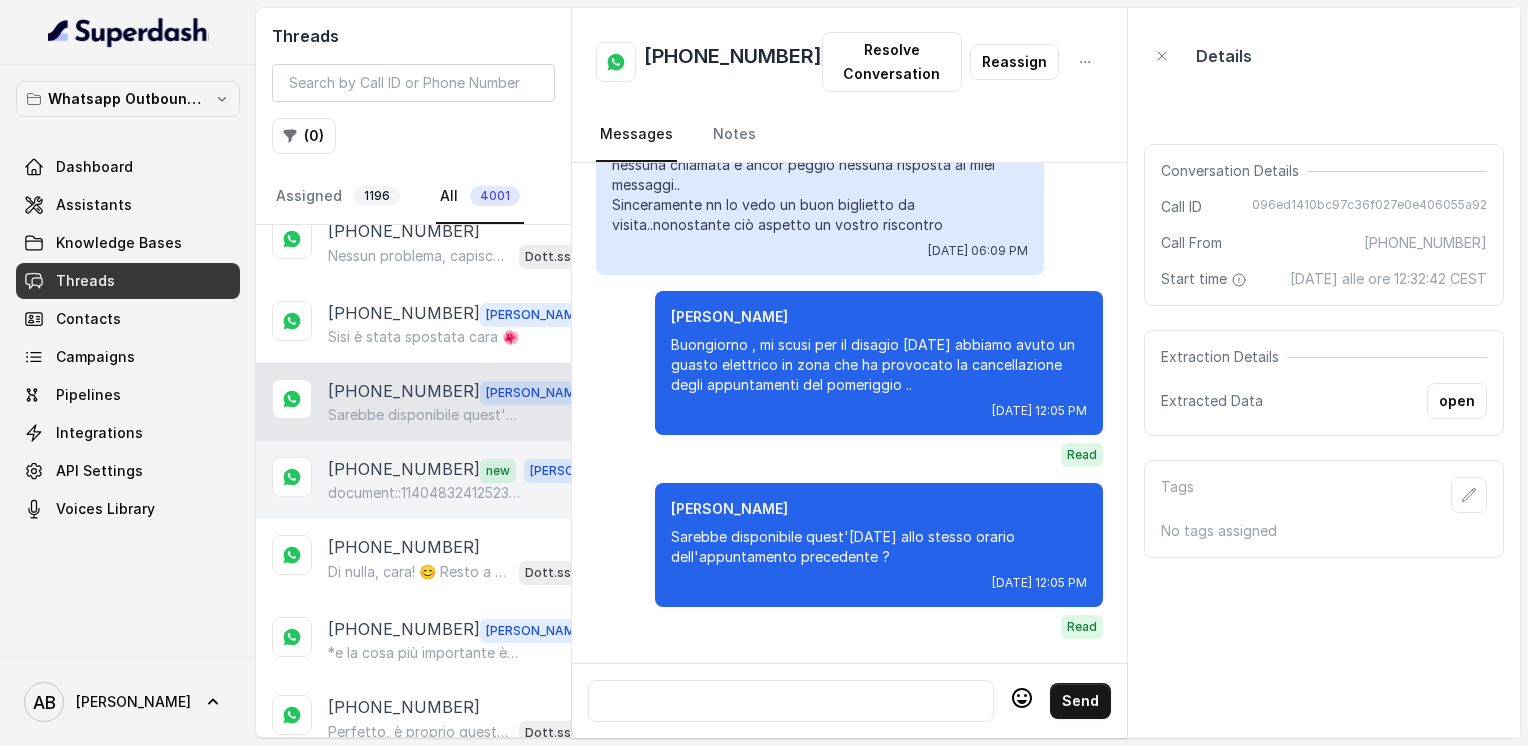click on "[PHONE_NUMBER]   new [PERSON_NAME] document::1140483241252316" at bounding box center [413, 480] 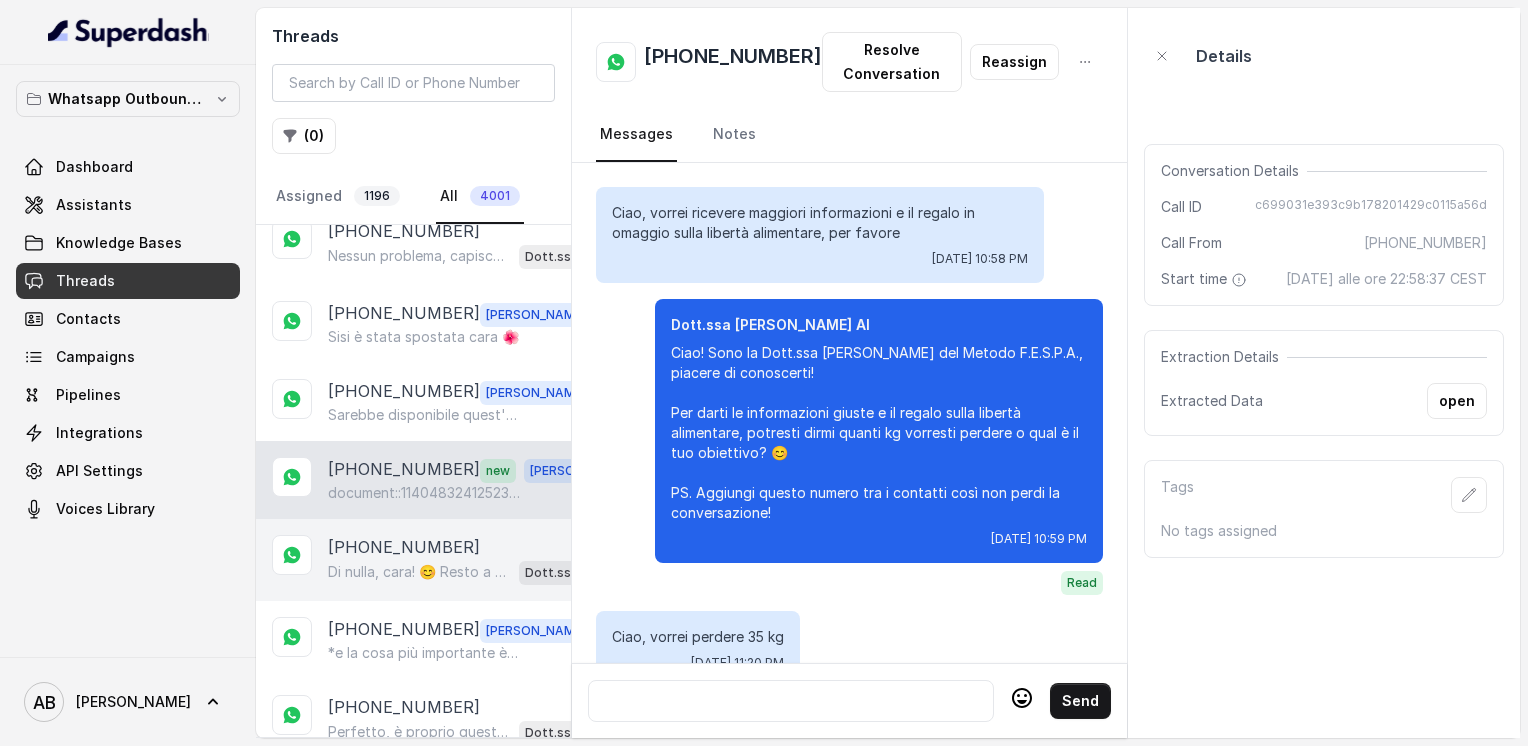 scroll, scrollTop: 1960, scrollLeft: 0, axis: vertical 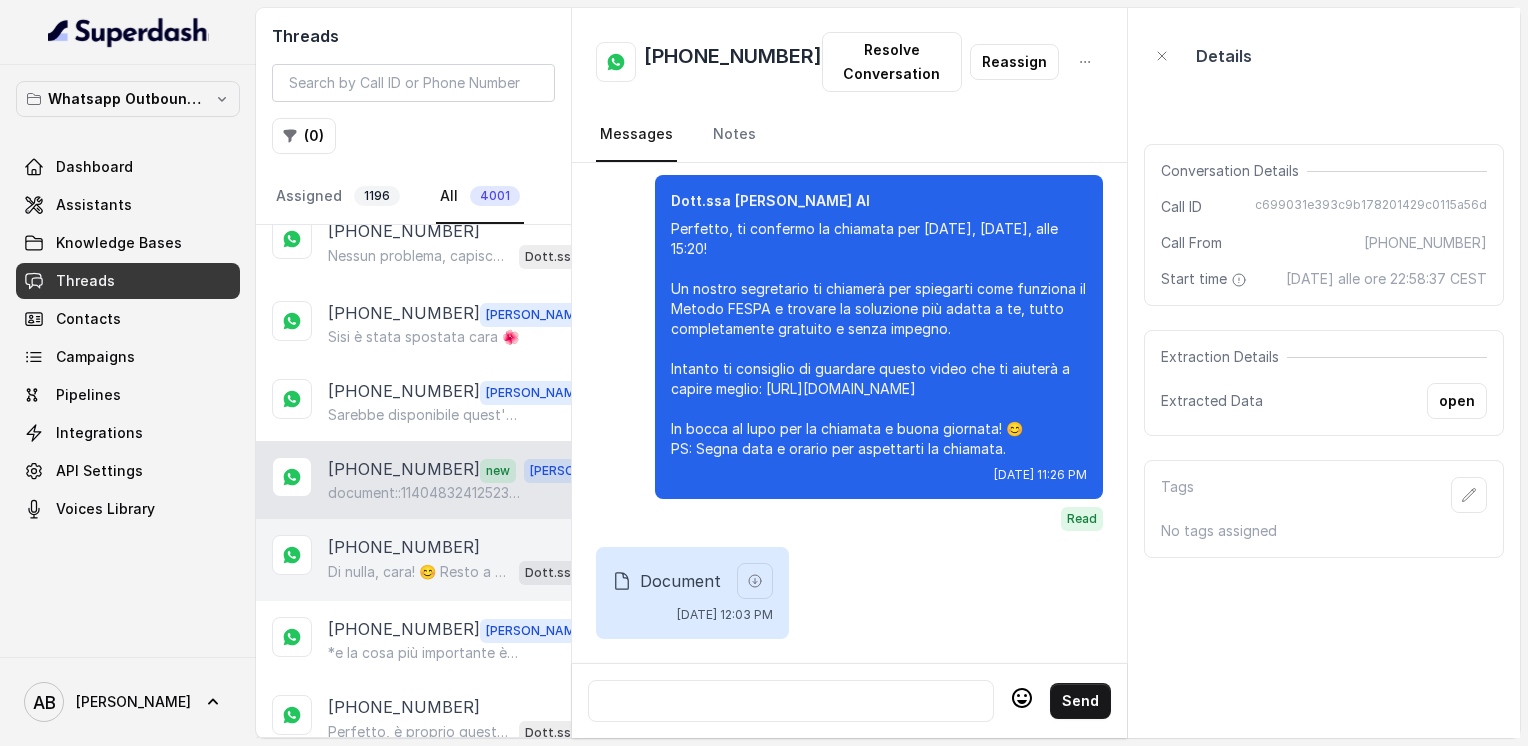 click on "Di nulla, cara! 😊
Resto a disposizione quando vuoi per fissare la chiamata gratuita e senza impegno.
Intanto, se ti va, puoi dare un’occhiata a questo video che spiega il Metodo FESPA e la libertà alimentare:
[URL][DOMAIN_NAME]
A presto! Dott.ssa [PERSON_NAME] AI" at bounding box center [469, 572] 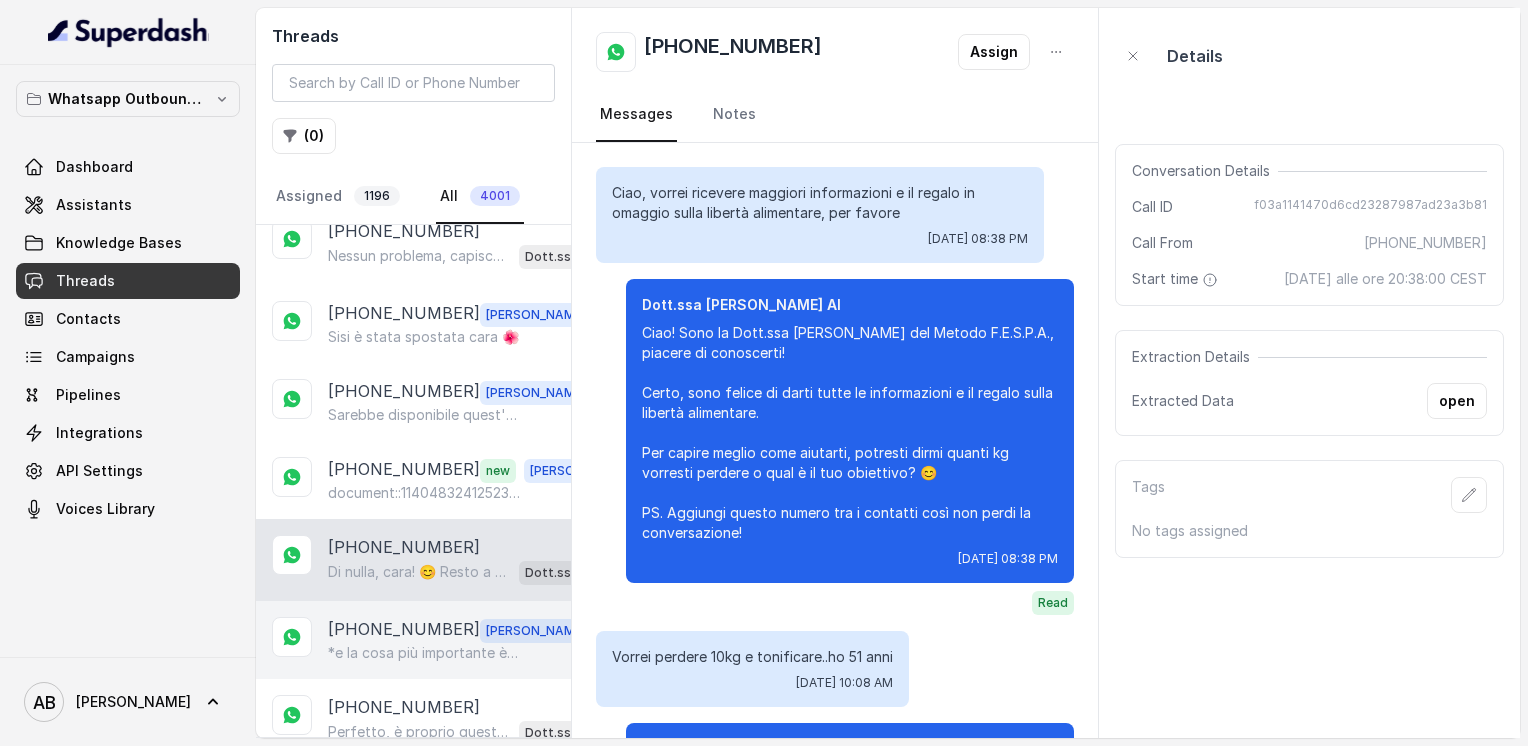 scroll, scrollTop: 2548, scrollLeft: 0, axis: vertical 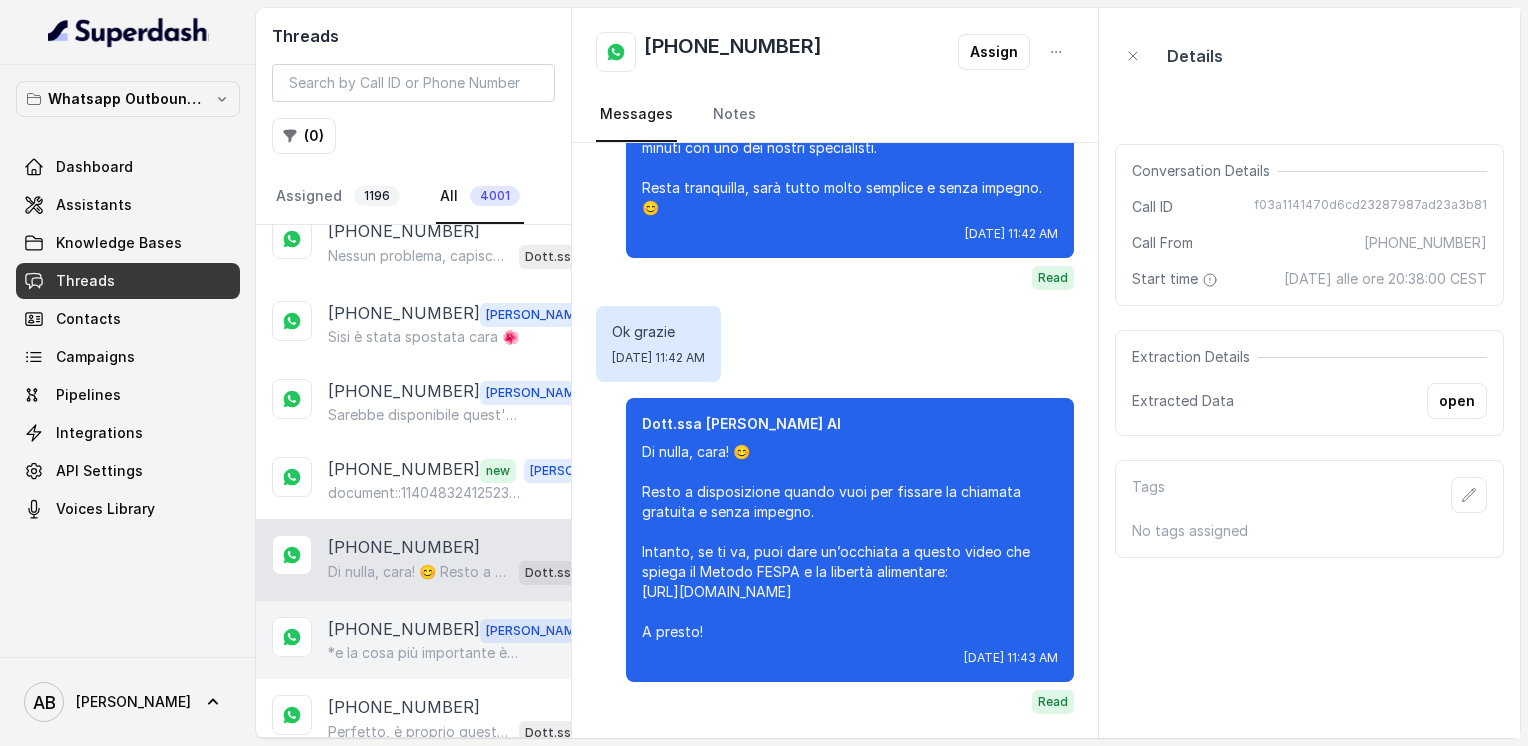 click on "*e la cosa più importante è che il peso non si recupera  ( errore di battitura )" at bounding box center (424, 653) 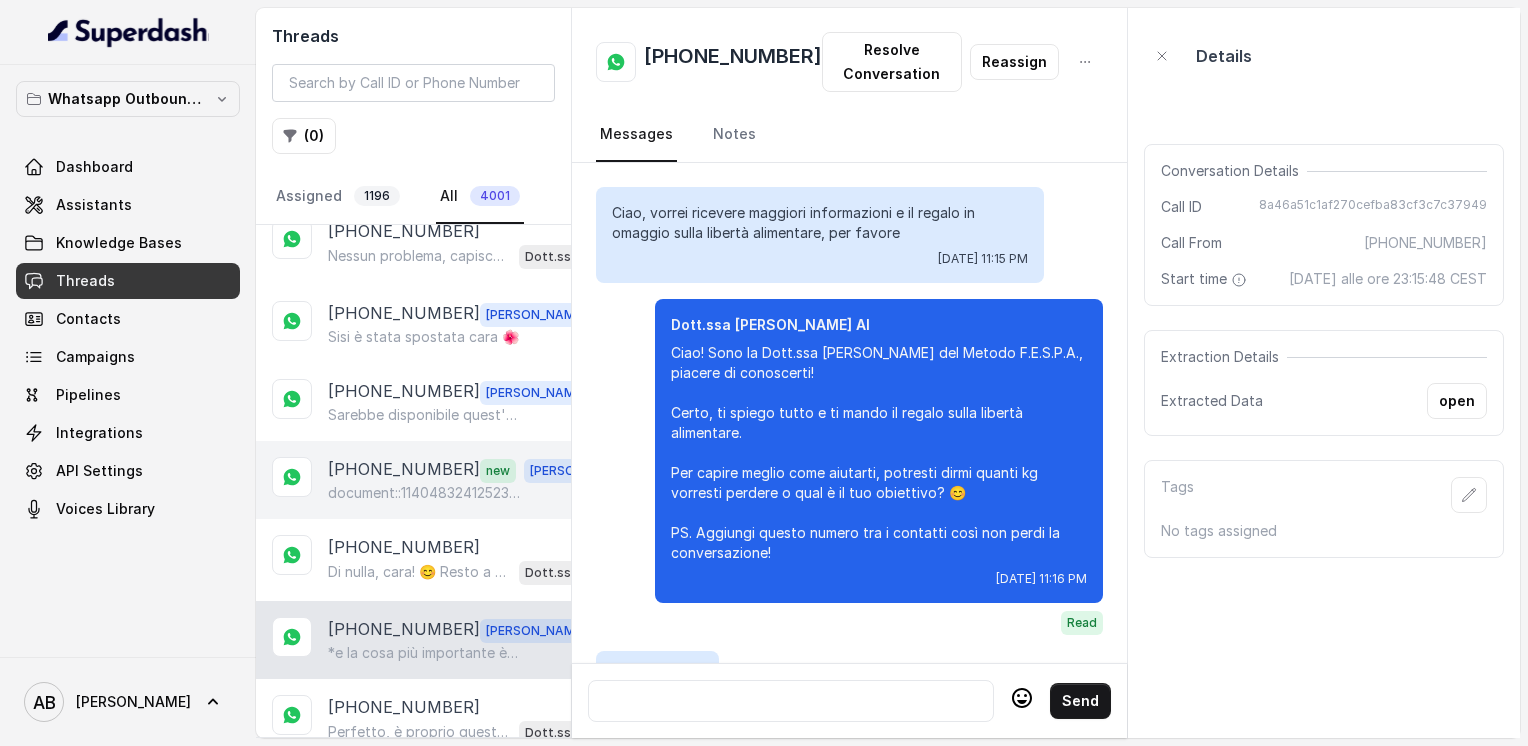 scroll, scrollTop: 4712, scrollLeft: 0, axis: vertical 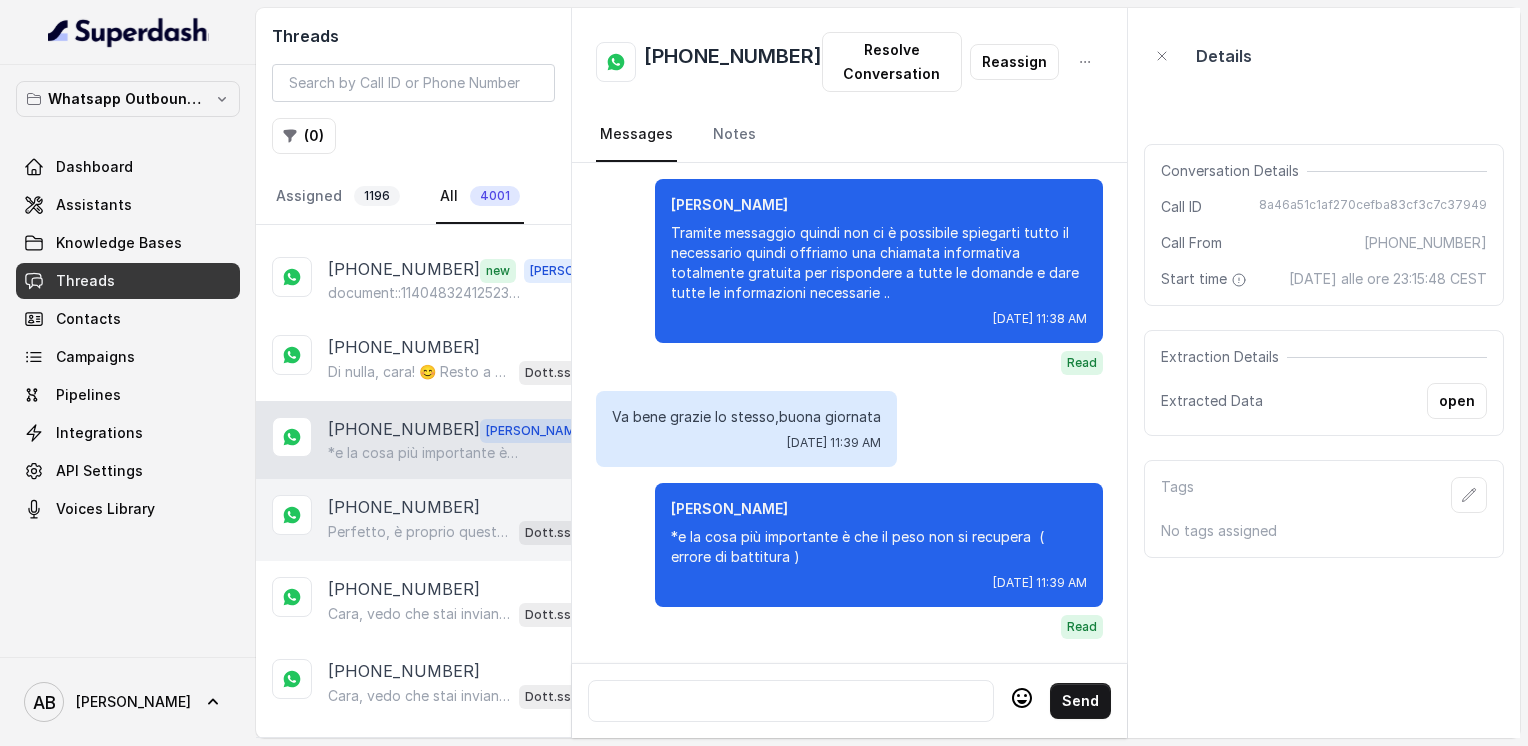 click on "[PHONE_NUMBER]" at bounding box center [404, 507] 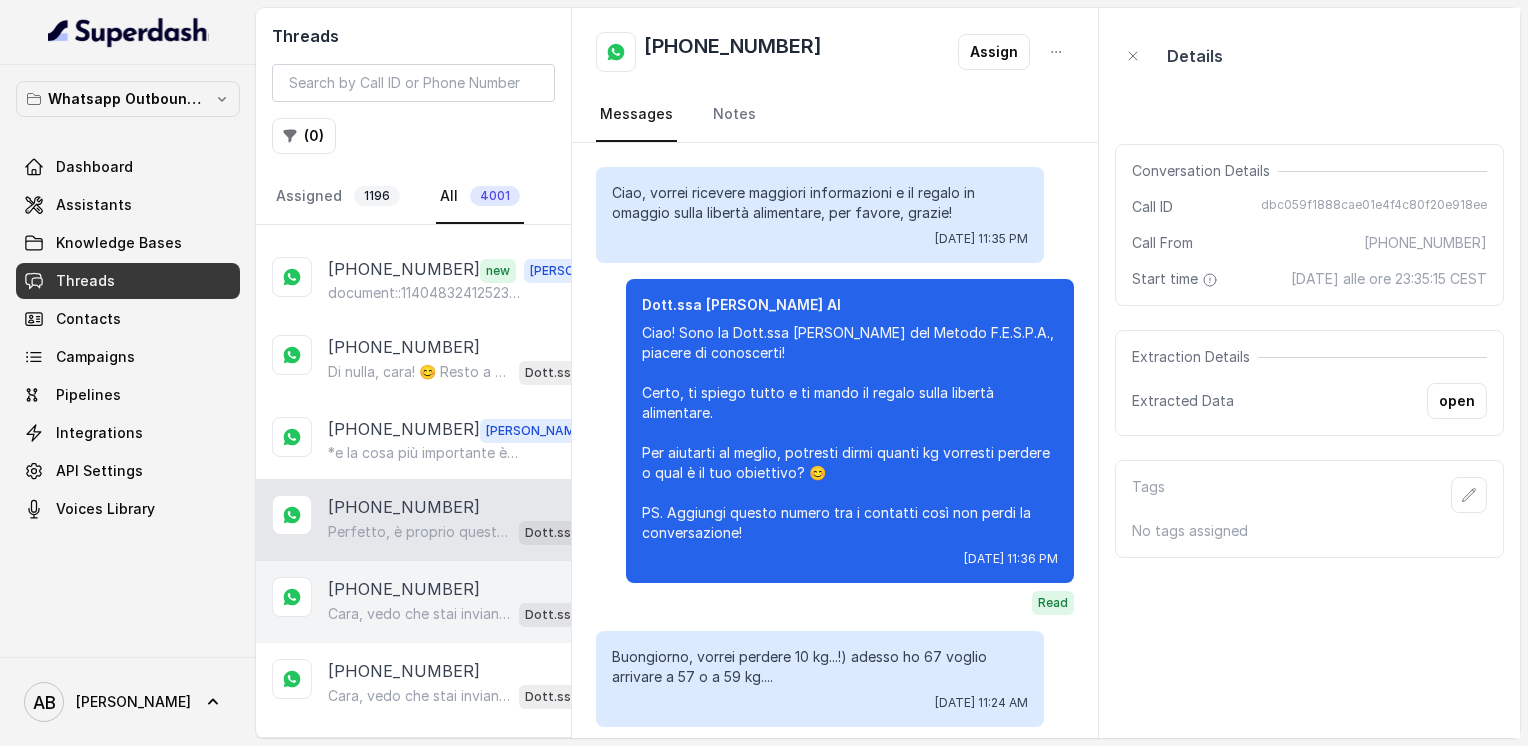 scroll, scrollTop: 1468, scrollLeft: 0, axis: vertical 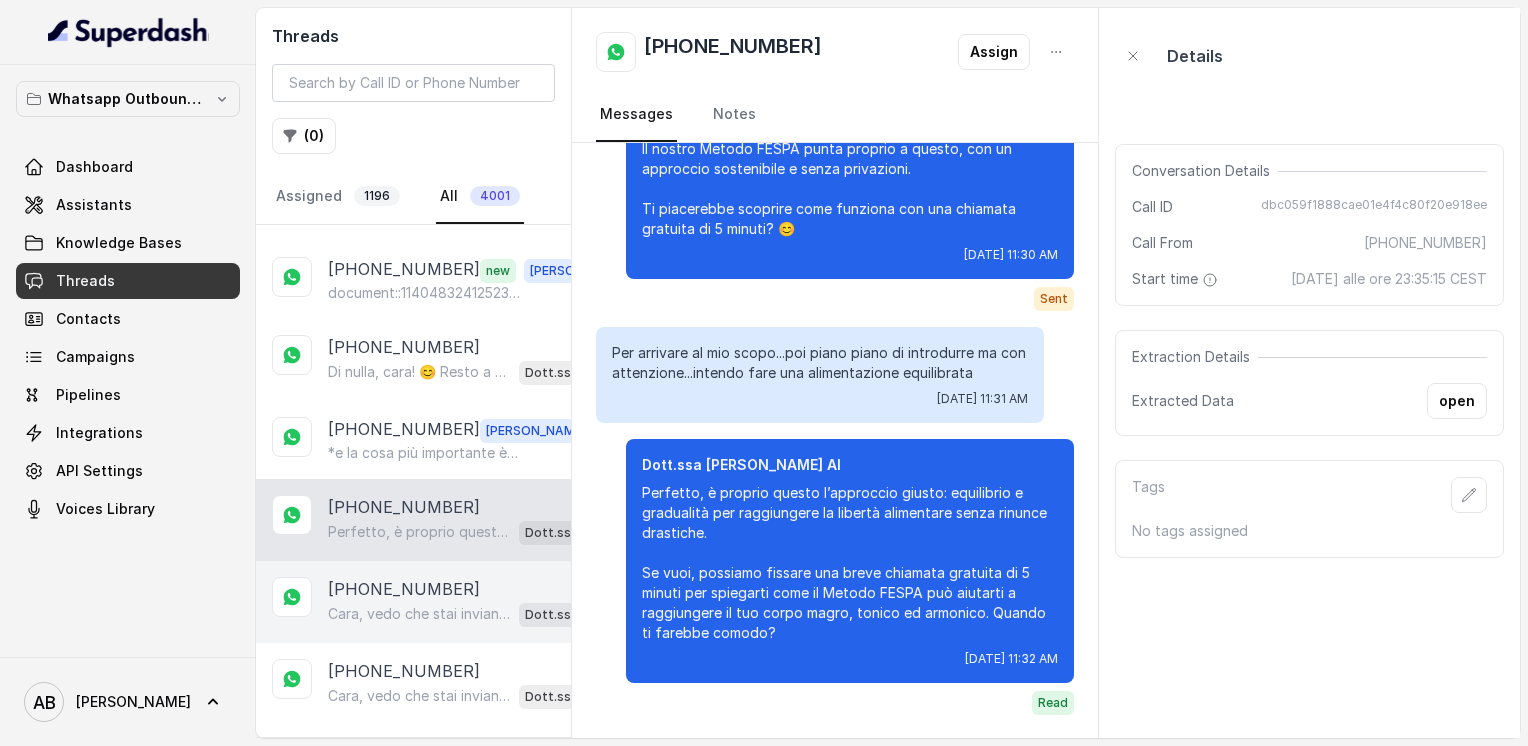 click on "[PHONE_NUMBER]" at bounding box center [404, 589] 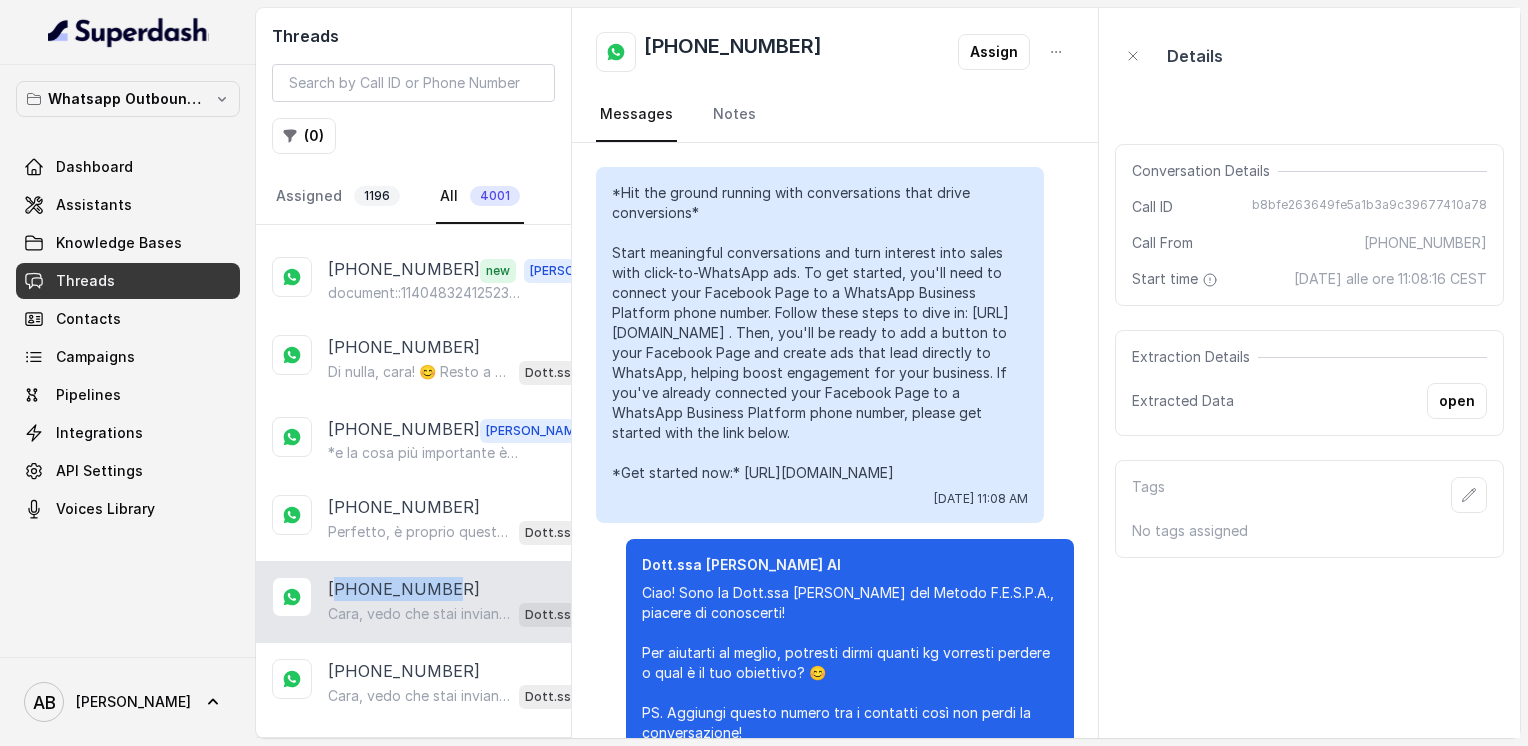 click on "[PHONE_NUMBER]" at bounding box center [404, 589] 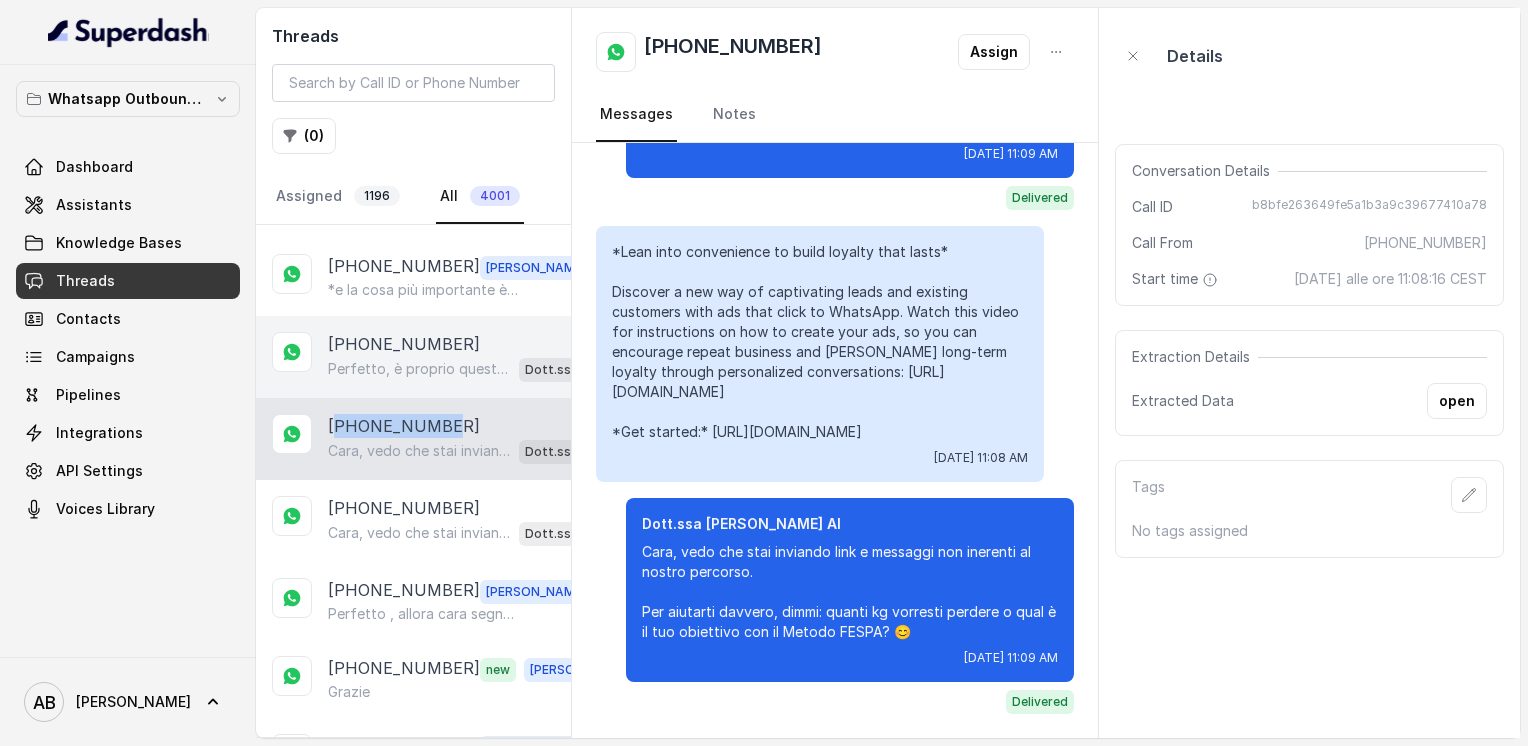 scroll, scrollTop: 2600, scrollLeft: 0, axis: vertical 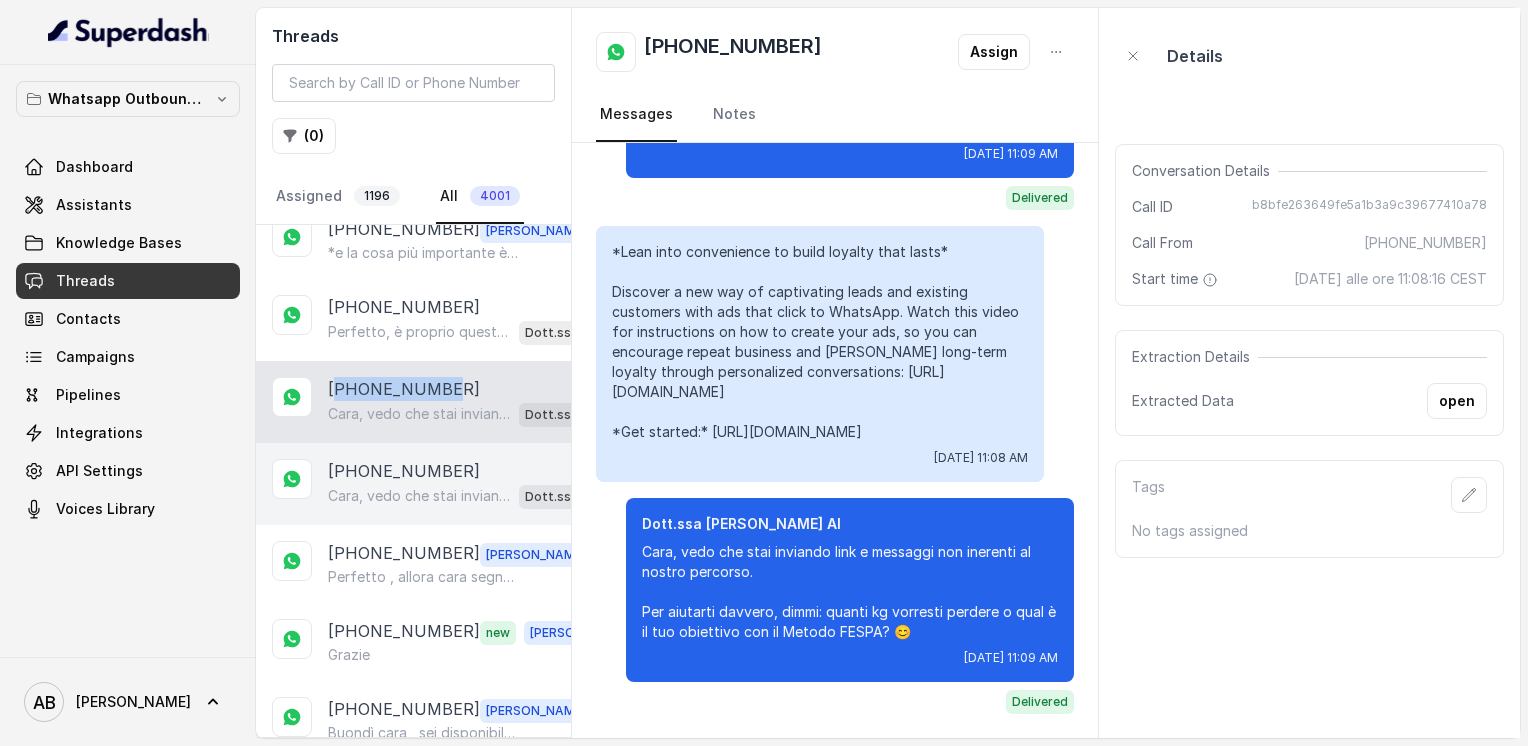 click on "[PHONE_NUMBER]" at bounding box center (404, 471) 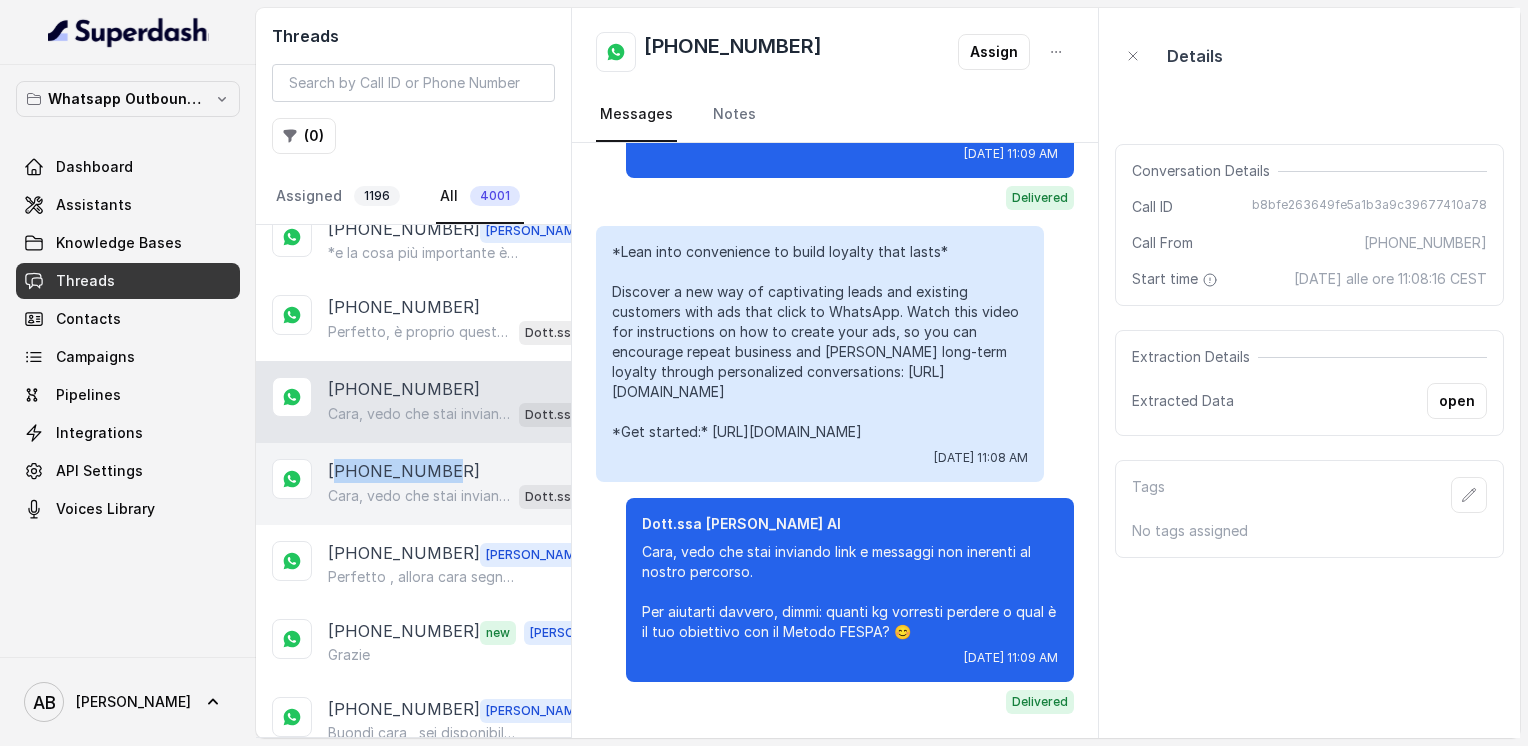 click on "[PHONE_NUMBER]" at bounding box center [404, 471] 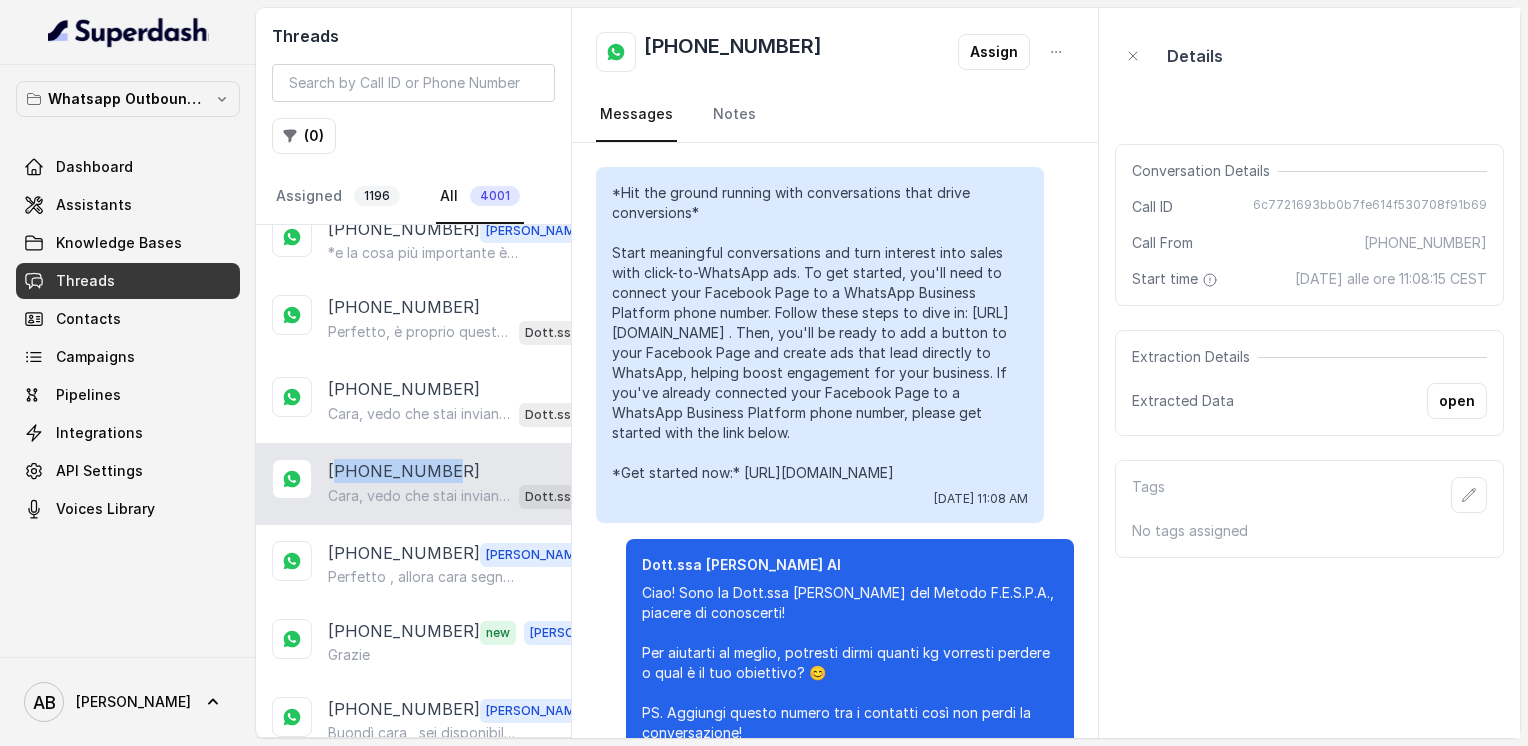 scroll, scrollTop: 1088, scrollLeft: 0, axis: vertical 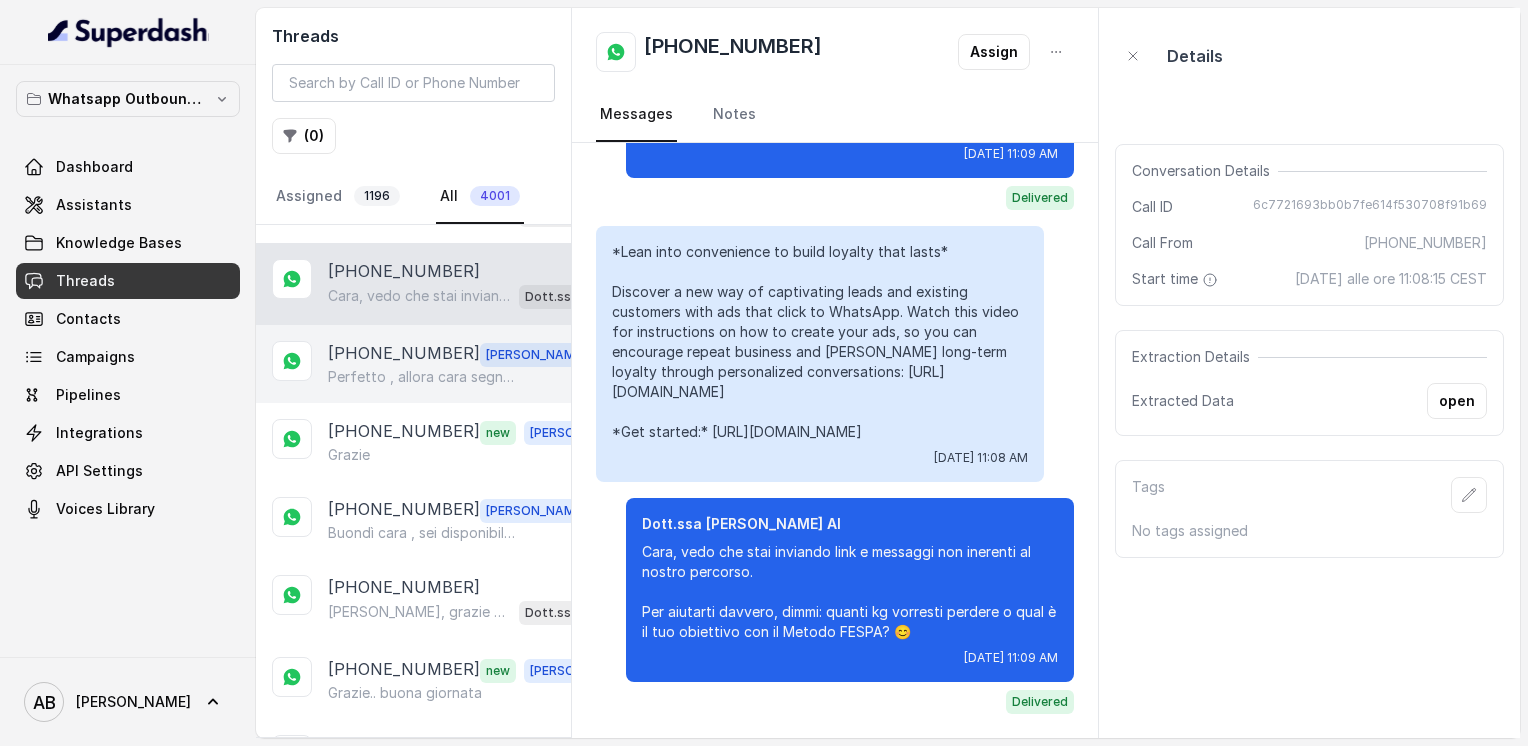 click on "Perfetto , allora cara segno la prenotazione a [DATE] alle 14:30 .. Ti auguro una buona giornata" at bounding box center (424, 377) 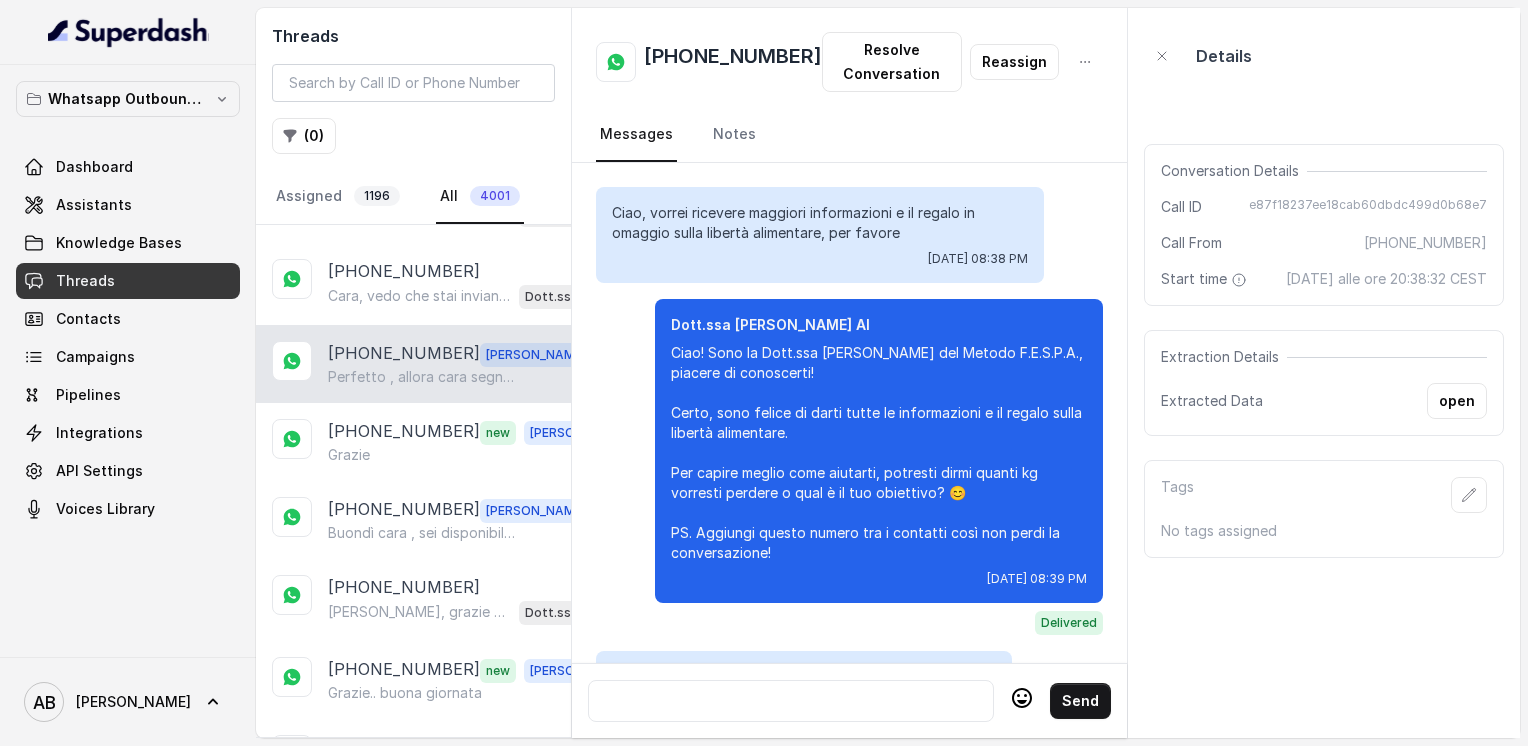 scroll, scrollTop: 2792, scrollLeft: 0, axis: vertical 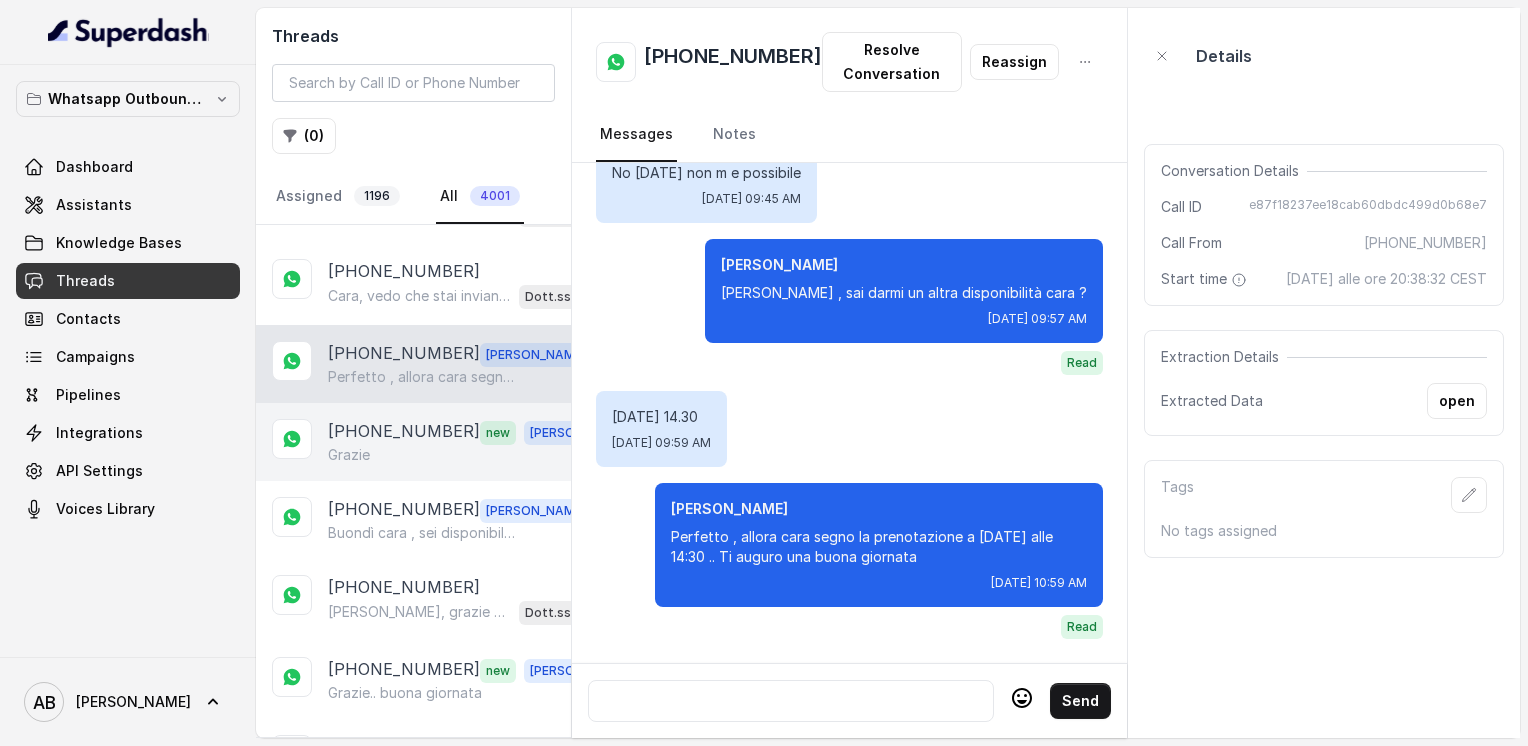 click on "[PHONE_NUMBER]" at bounding box center [404, 432] 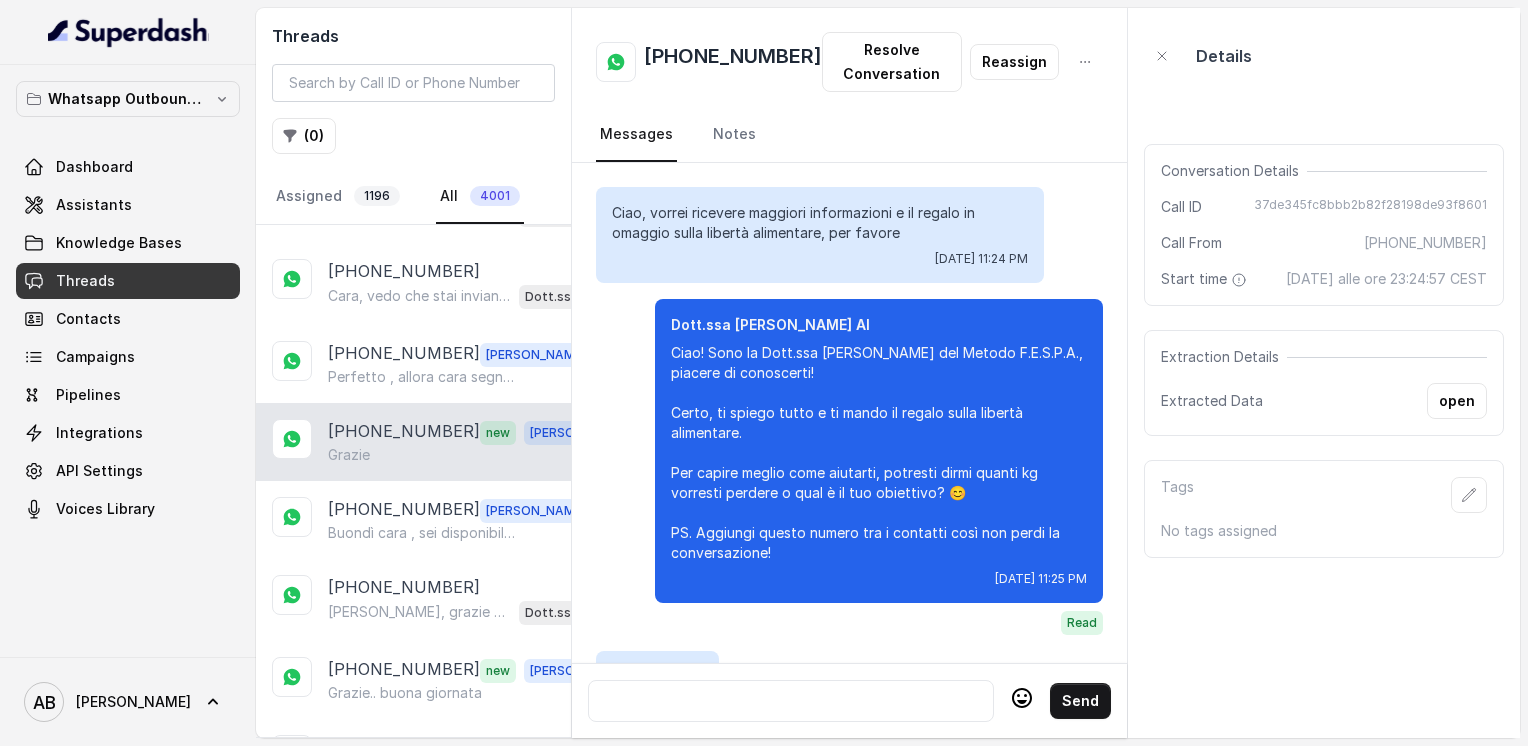click on "[PHONE_NUMBER]   new [PERSON_NAME]" at bounding box center (413, 442) 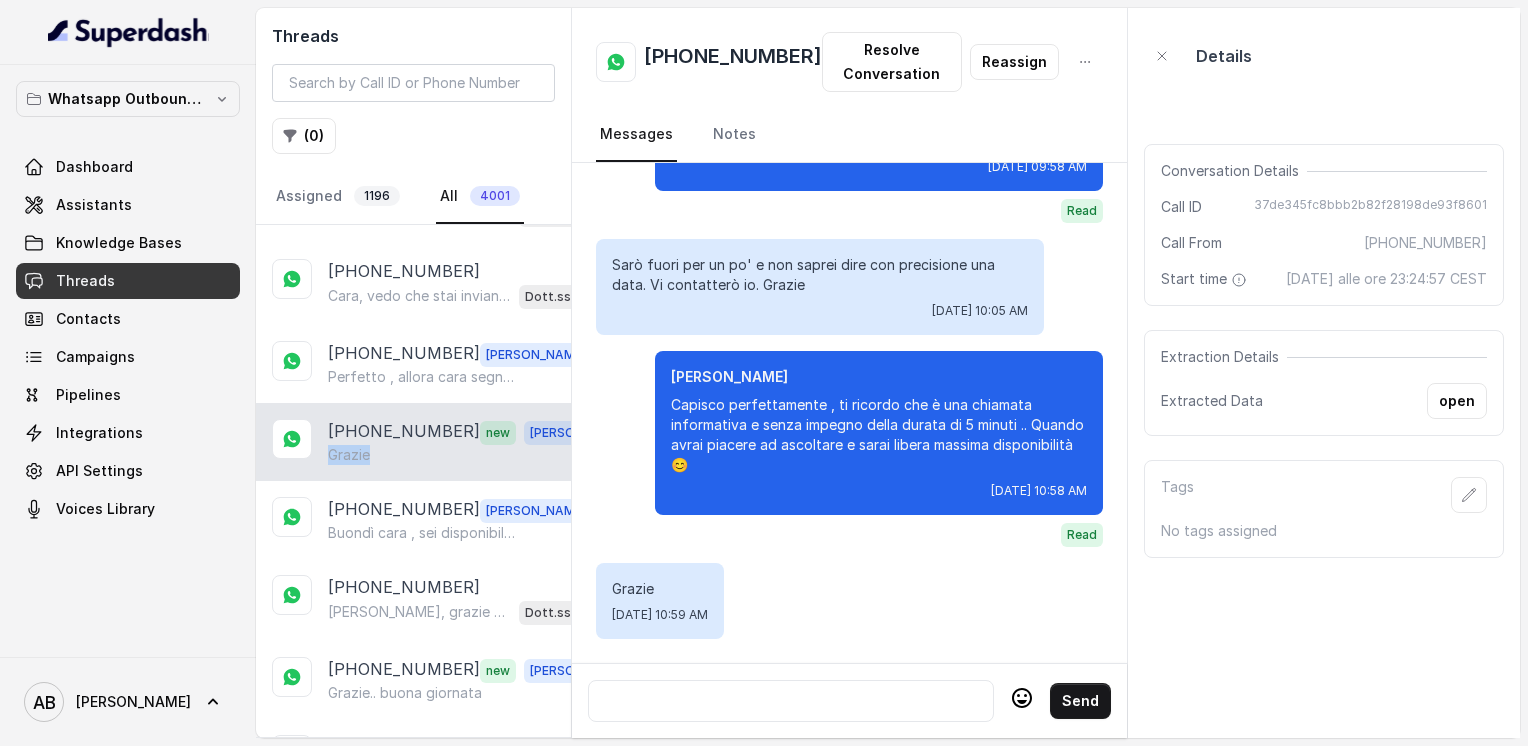 click on "[PHONE_NUMBER]   new [PERSON_NAME]" at bounding box center [413, 442] 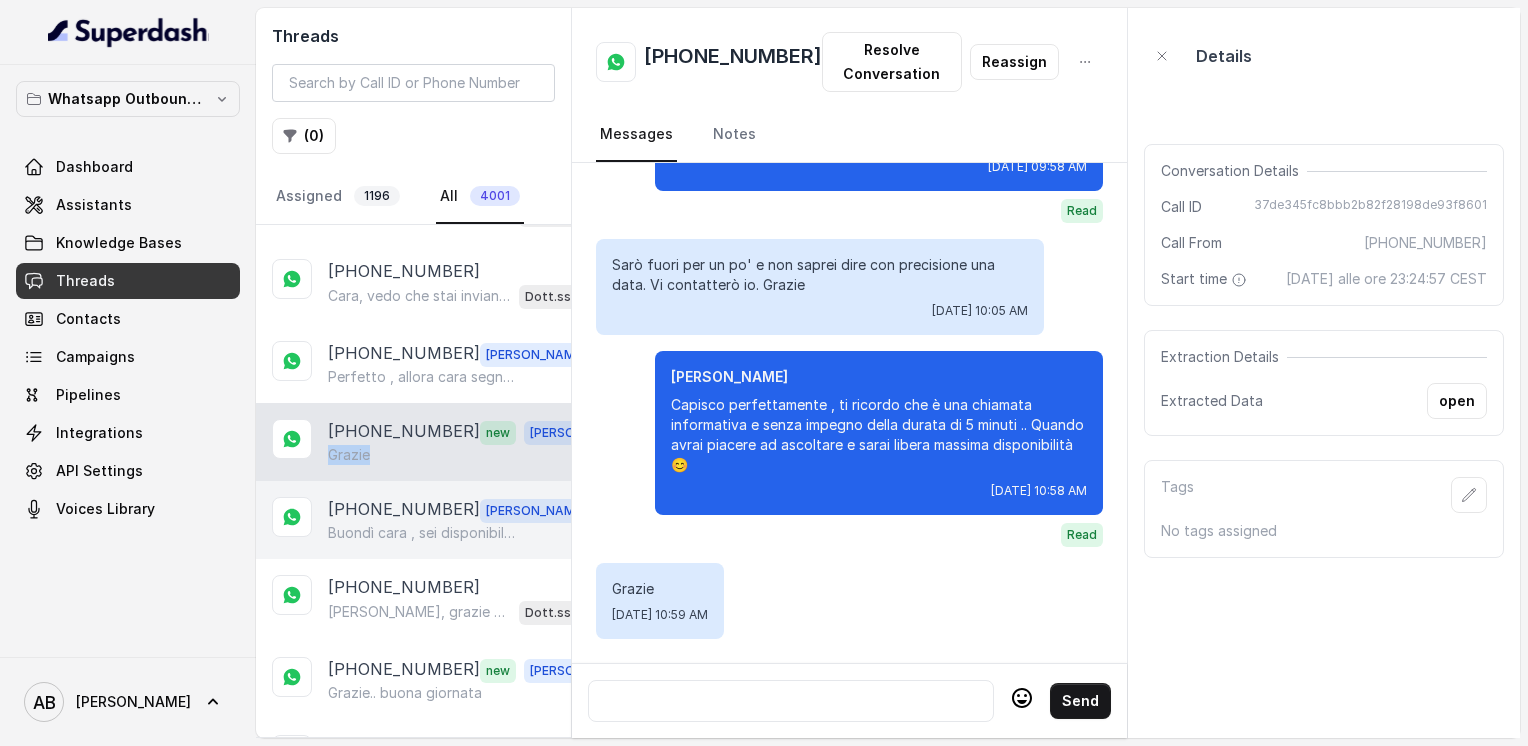 click on "[PHONE_NUMBER]   [PERSON_NAME] cara , sei disponibile nel pomeriggio magari ?" at bounding box center [413, 520] 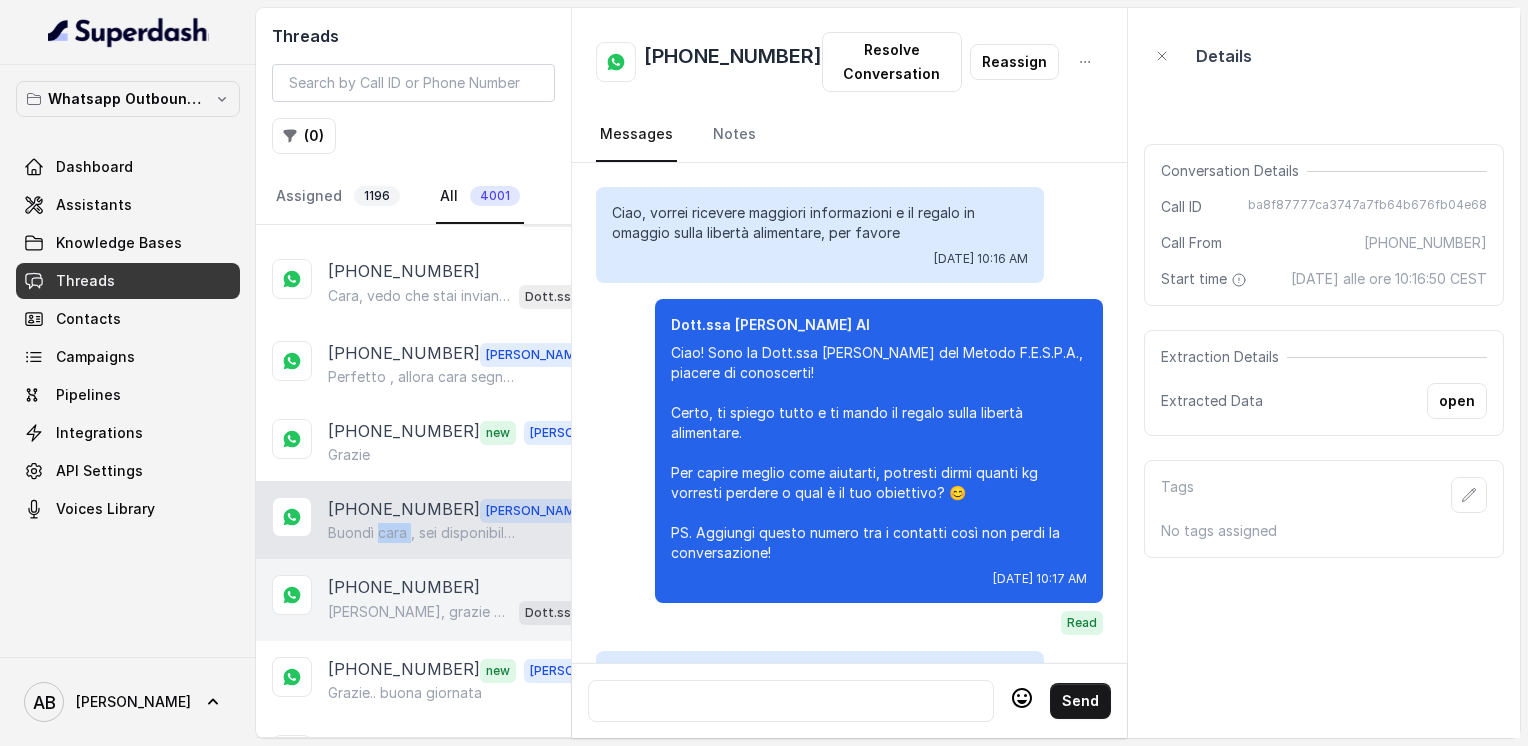 scroll, scrollTop: 2608, scrollLeft: 0, axis: vertical 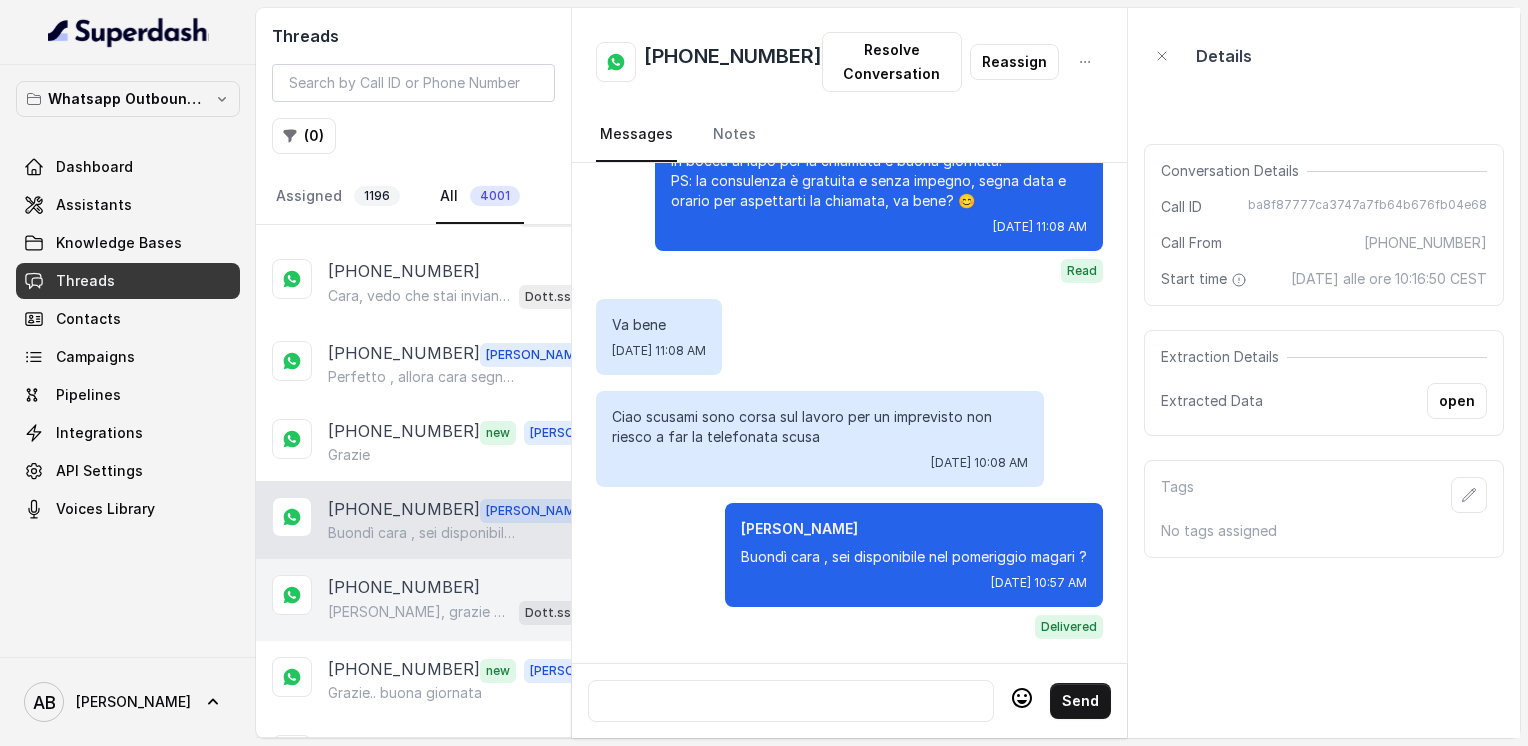click on "[PHONE_NUMBER]" at bounding box center [404, 587] 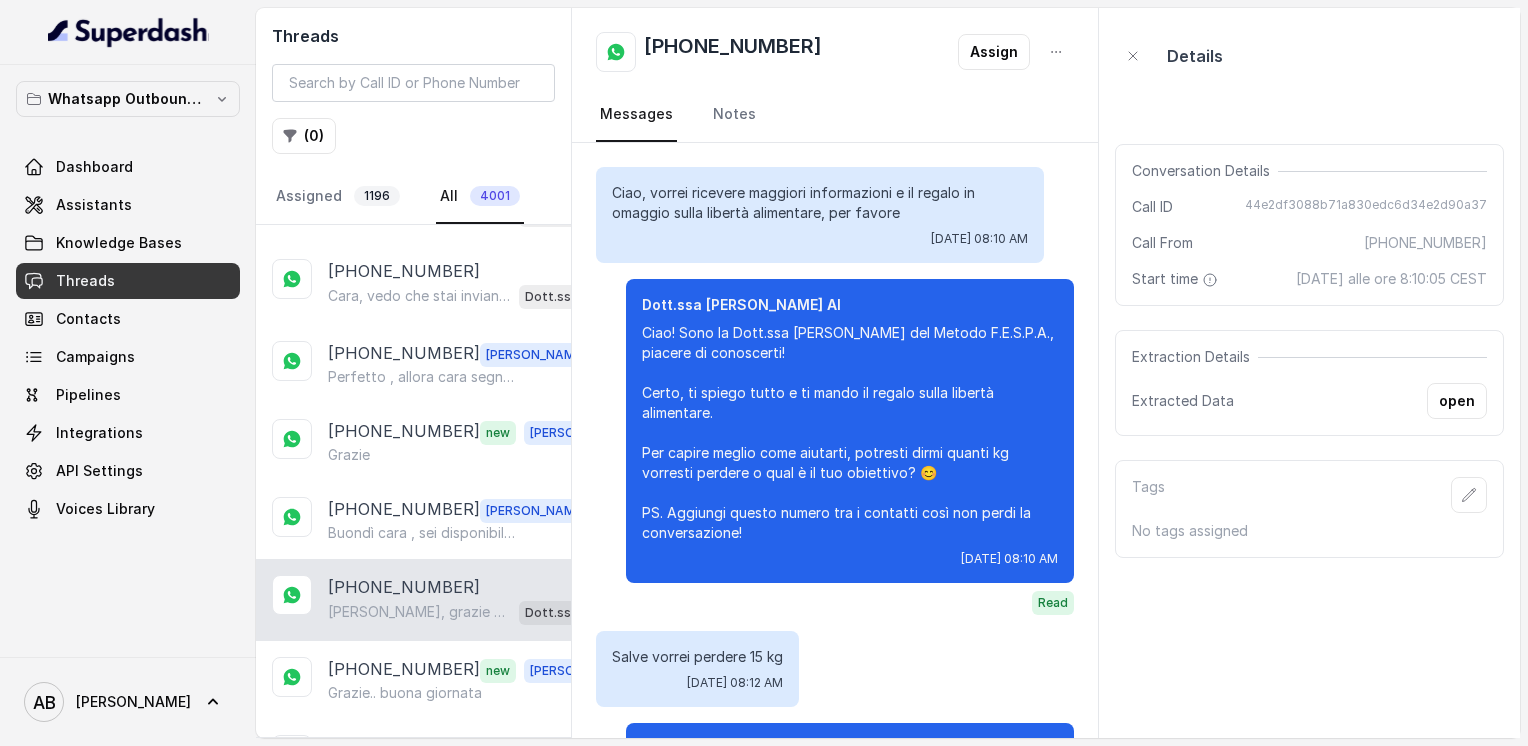 scroll, scrollTop: 3164, scrollLeft: 0, axis: vertical 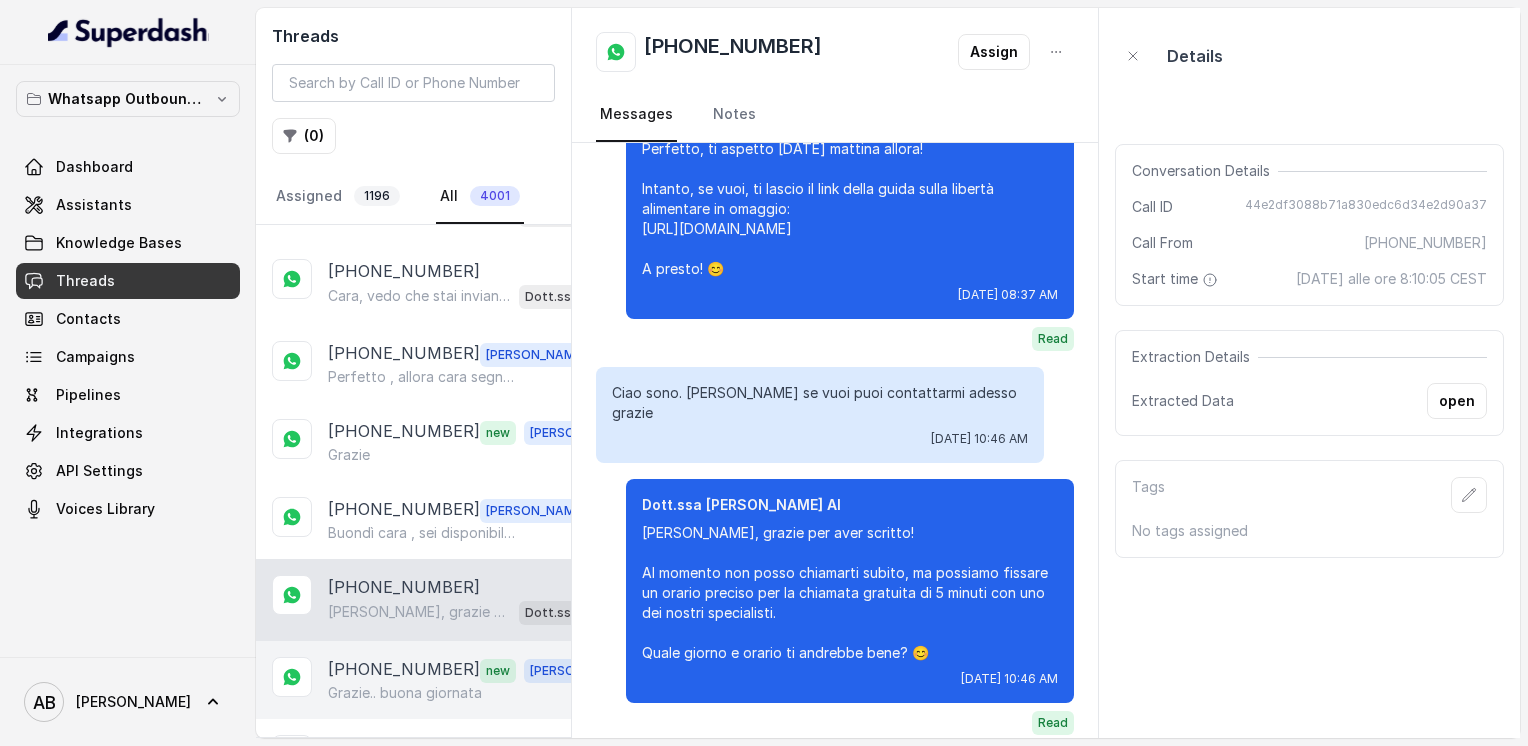 click on "Grazie.. buona giornata" at bounding box center [405, 693] 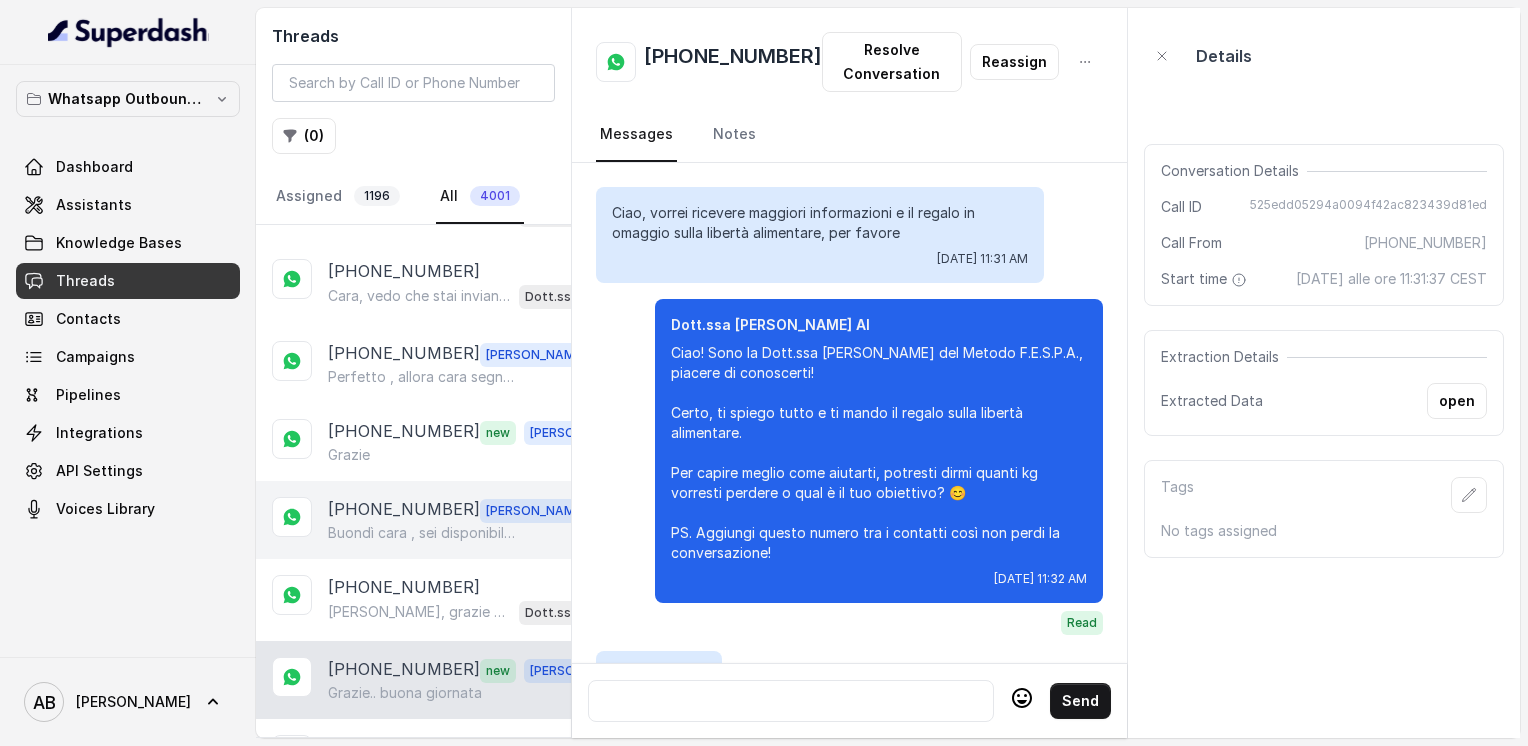 scroll, scrollTop: 3224, scrollLeft: 0, axis: vertical 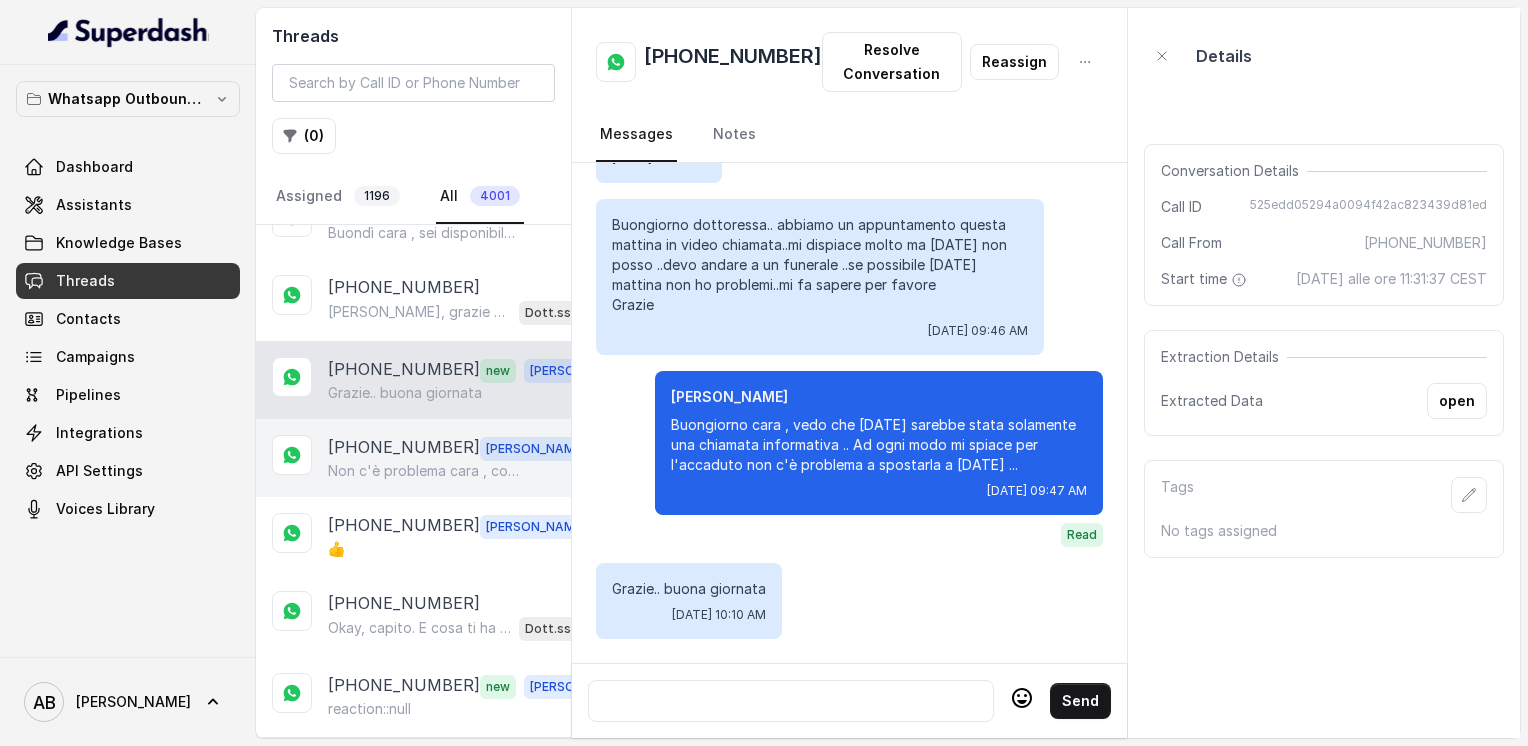 click on "Non c'è problema cara , cosa avverti dimmi pure 🌺" at bounding box center [424, 471] 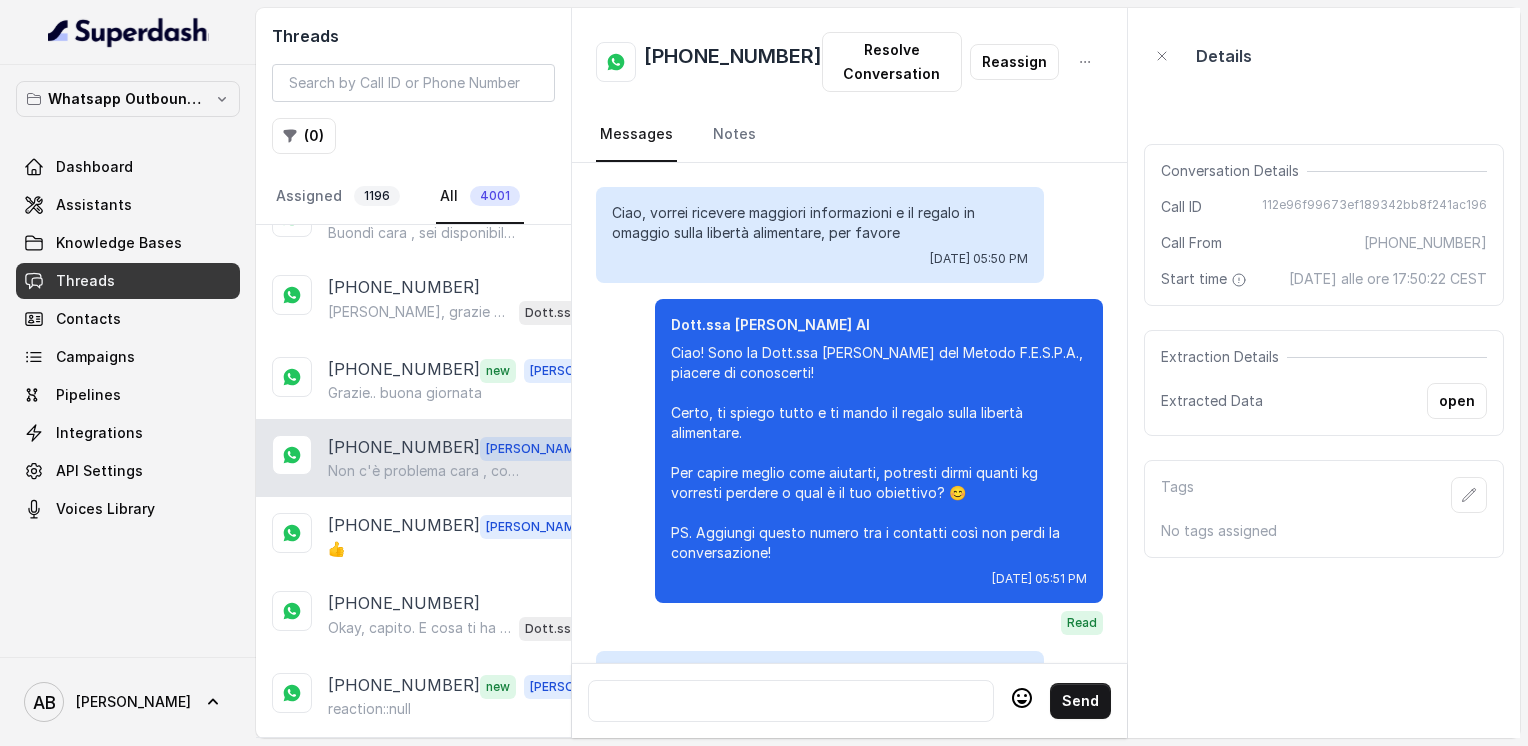 scroll, scrollTop: 1940, scrollLeft: 0, axis: vertical 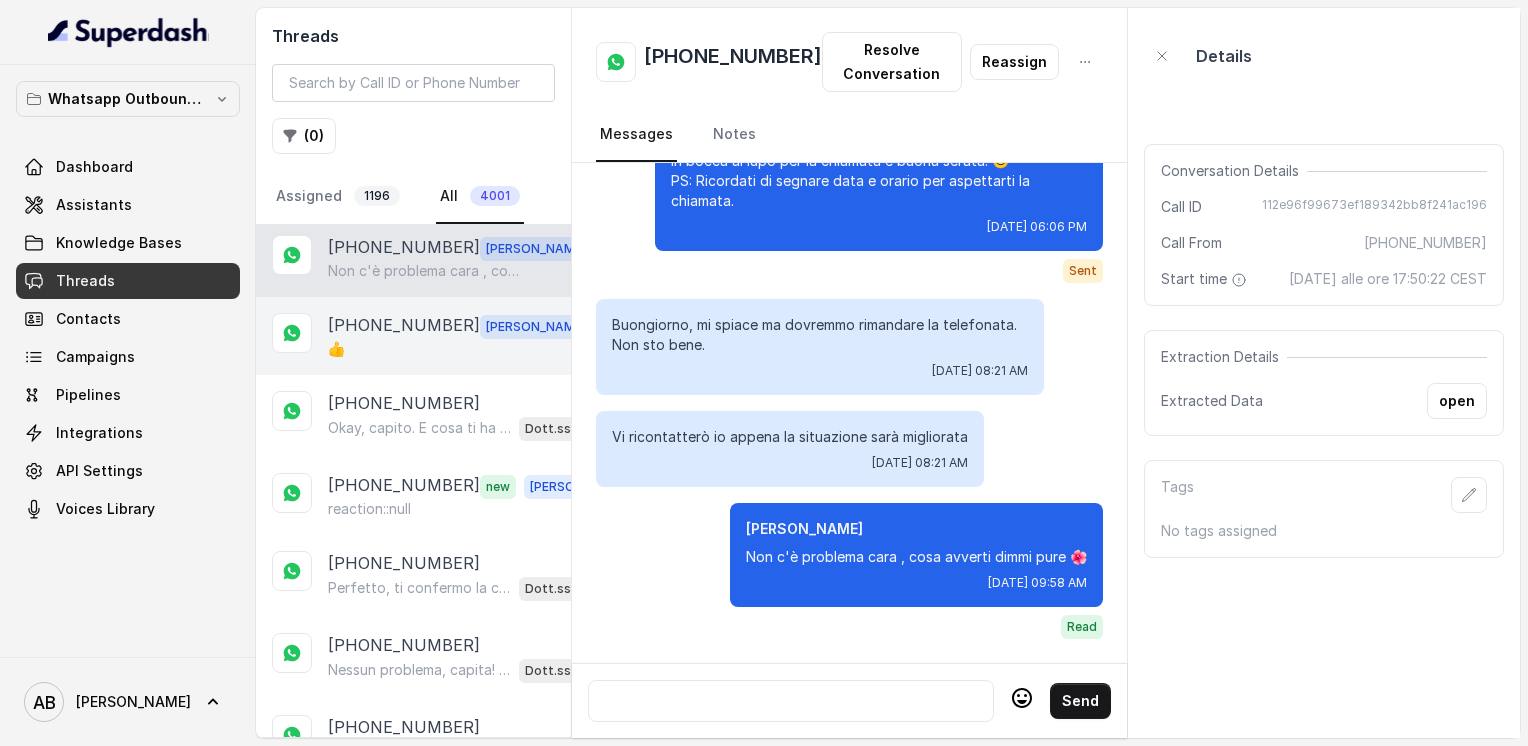 click on "👍" at bounding box center (460, 349) 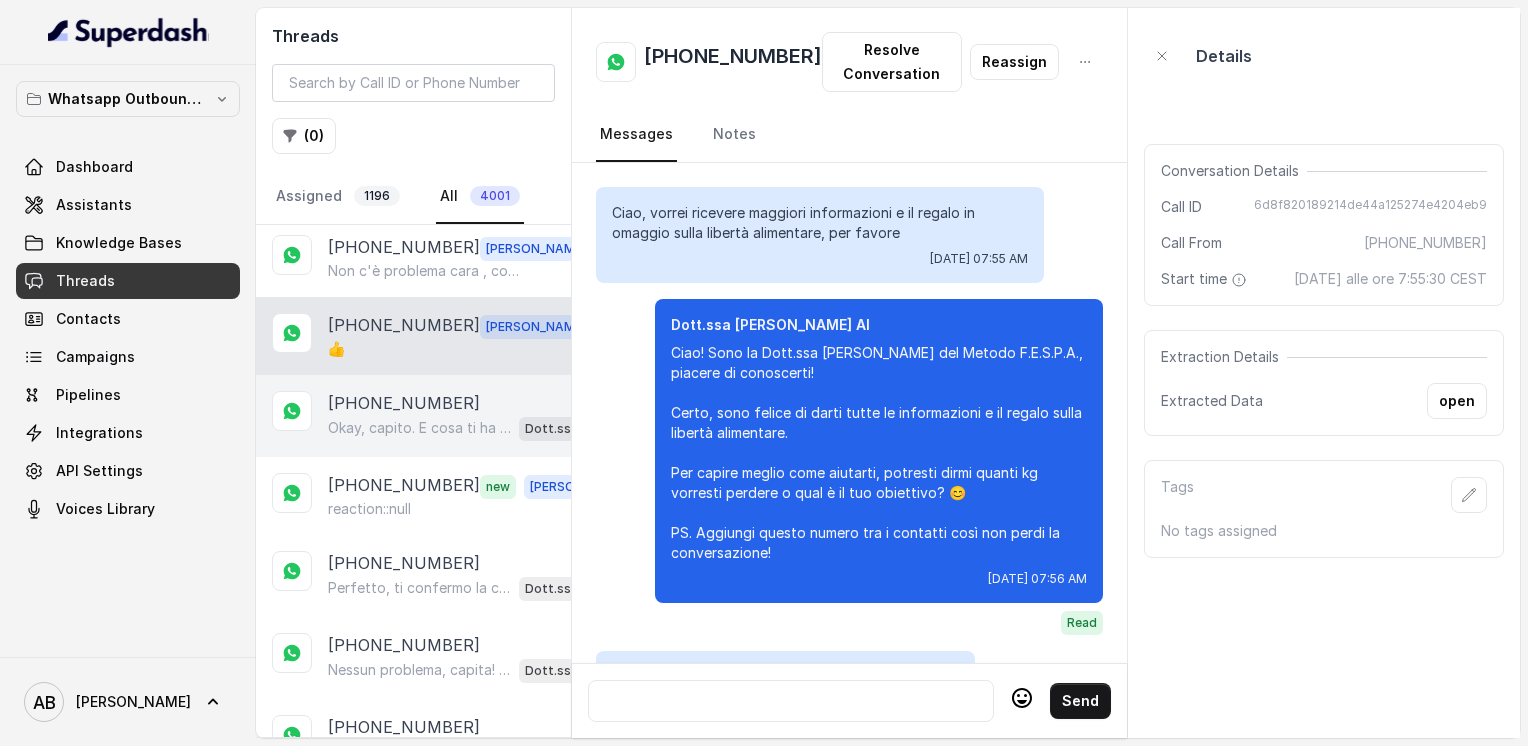 scroll, scrollTop: 3772, scrollLeft: 0, axis: vertical 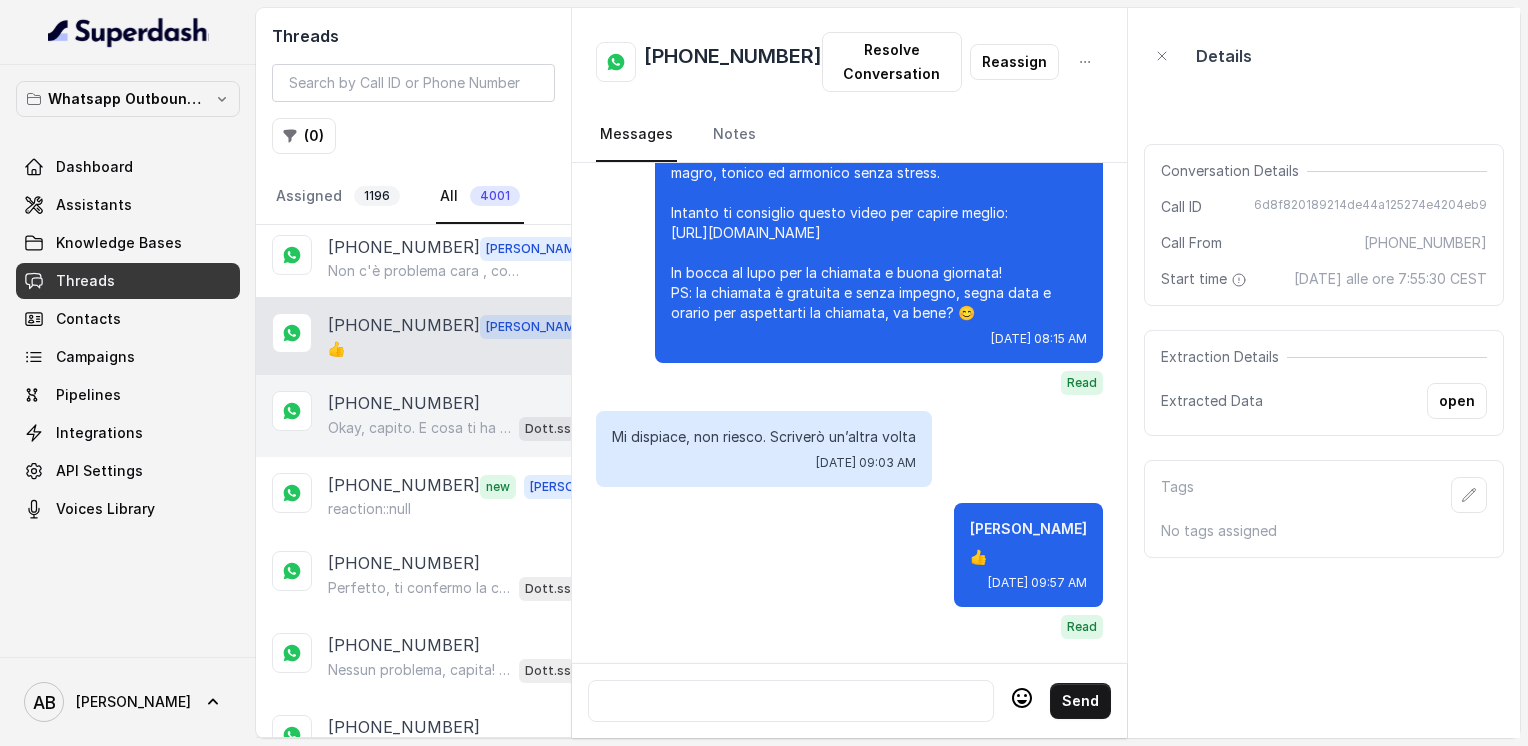 click on "[PHONE_NUMBER]" at bounding box center [404, 403] 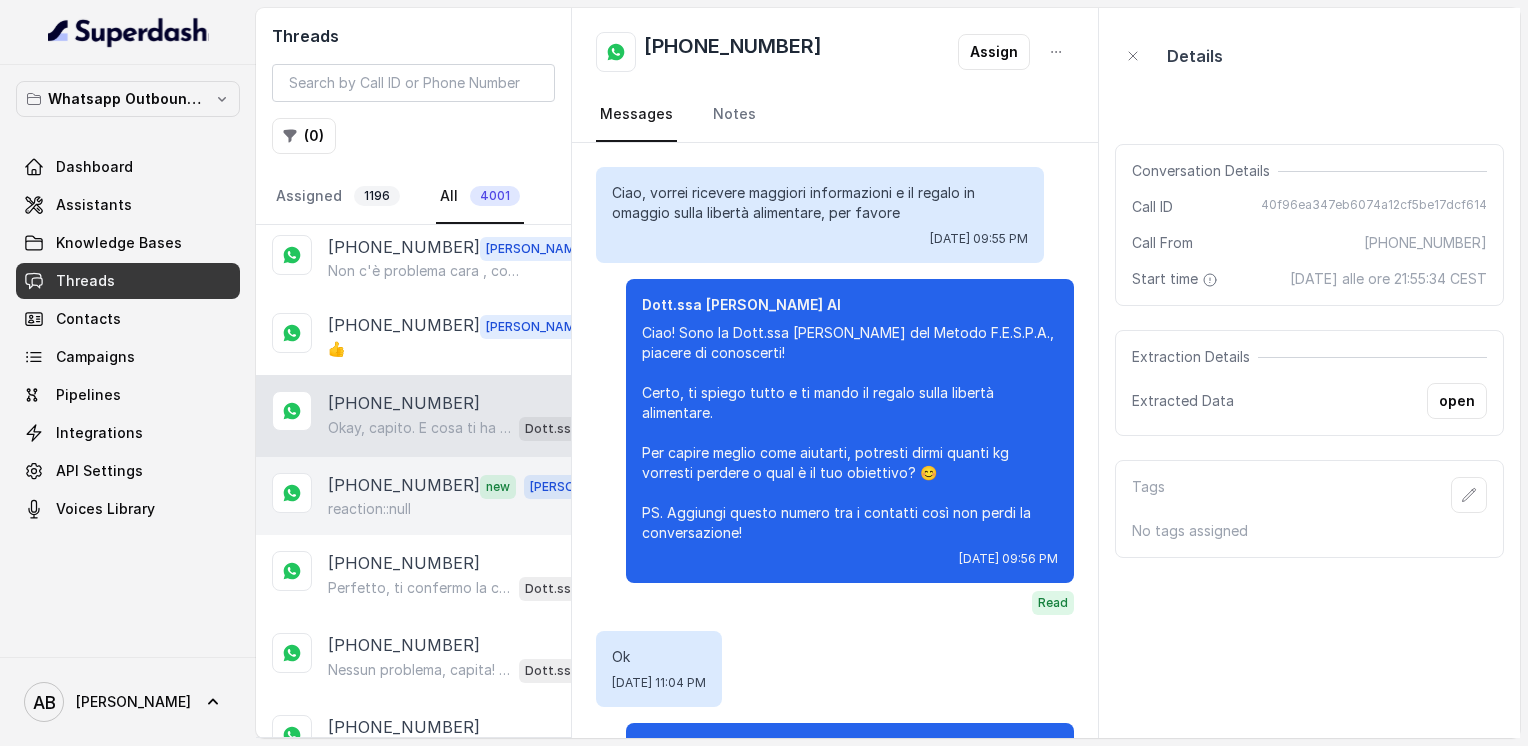 scroll, scrollTop: 832, scrollLeft: 0, axis: vertical 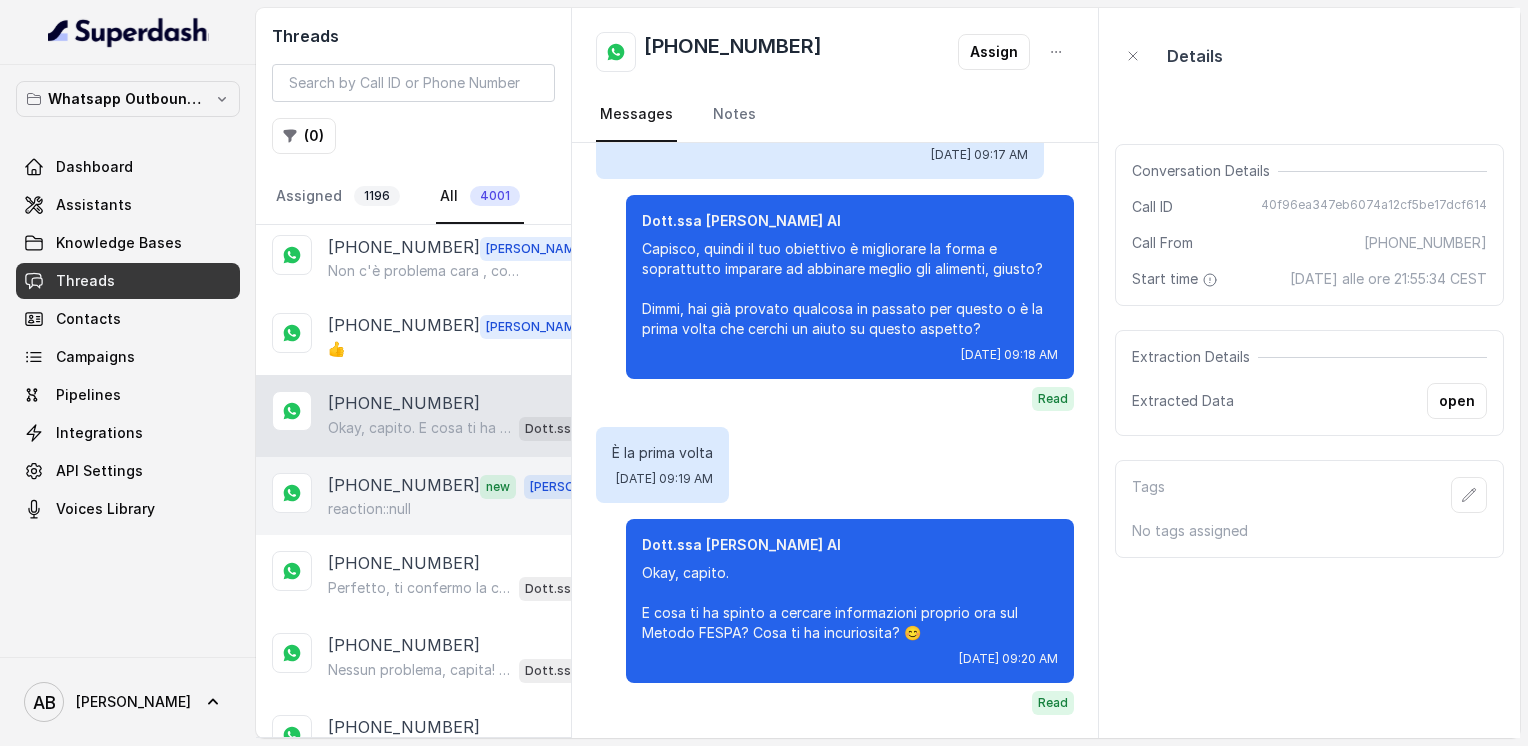 click on "[PHONE_NUMBER]   new [PERSON_NAME] reaction::null" at bounding box center [413, 496] 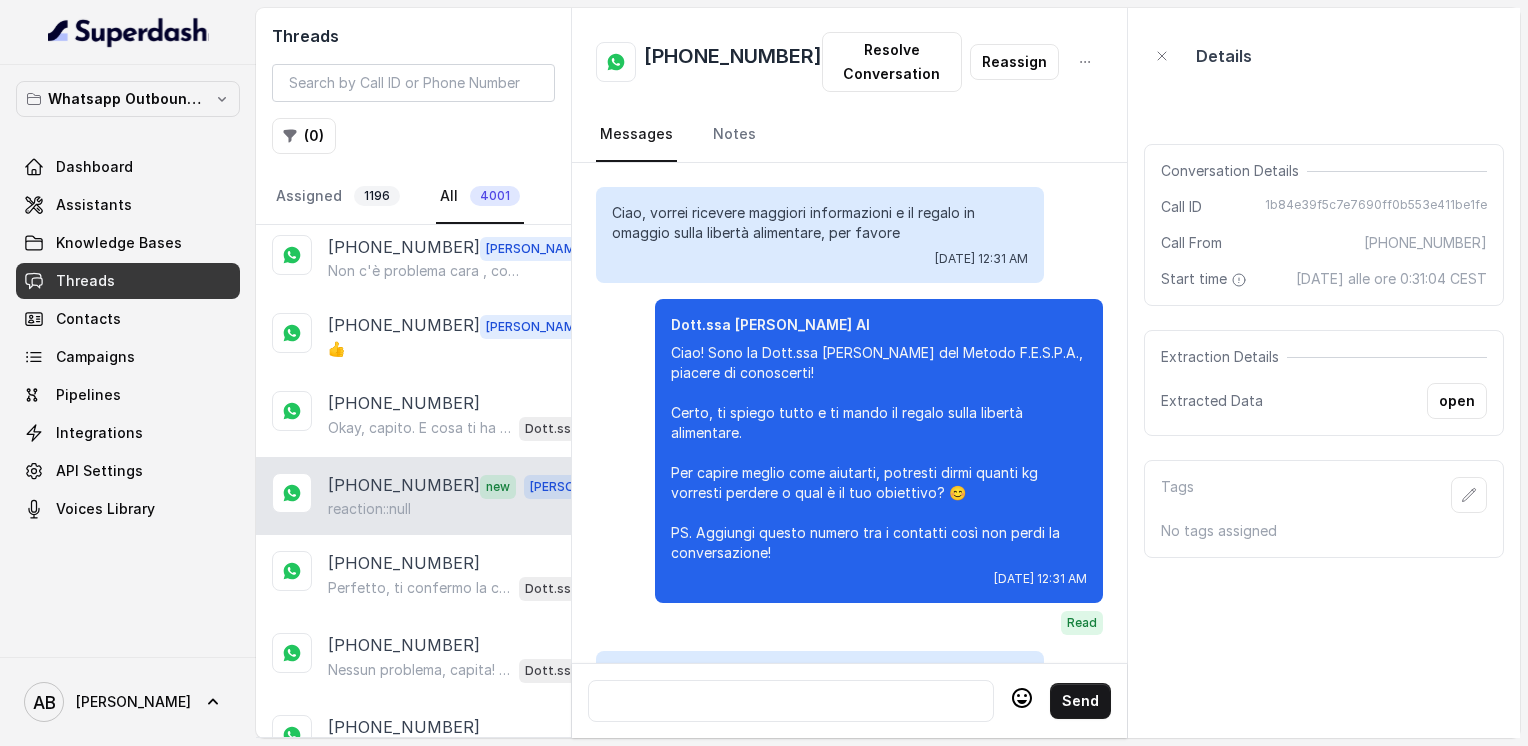 scroll, scrollTop: 1112, scrollLeft: 0, axis: vertical 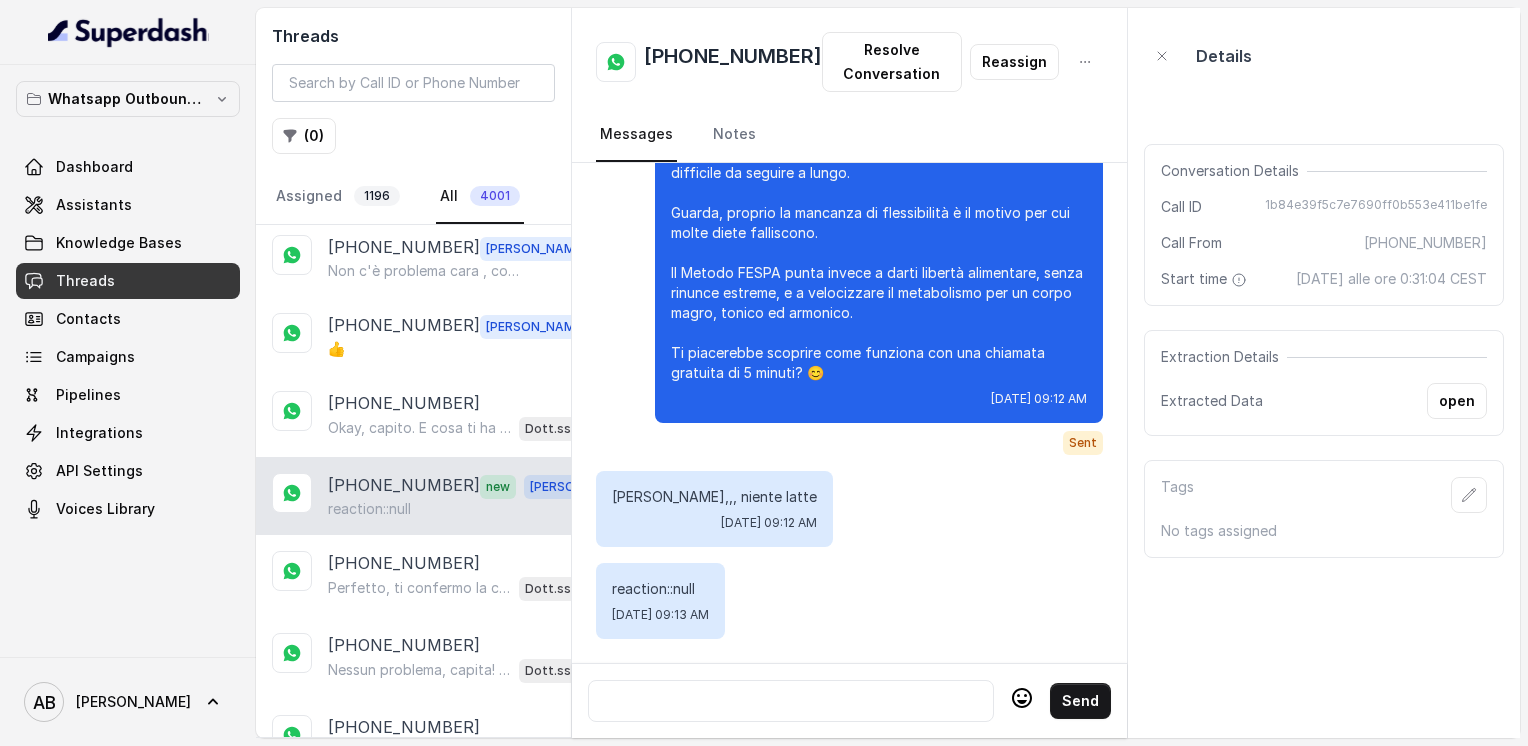 click on "[PHONE_NUMBER]   new [PERSON_NAME] reaction::null" at bounding box center (413, 496) 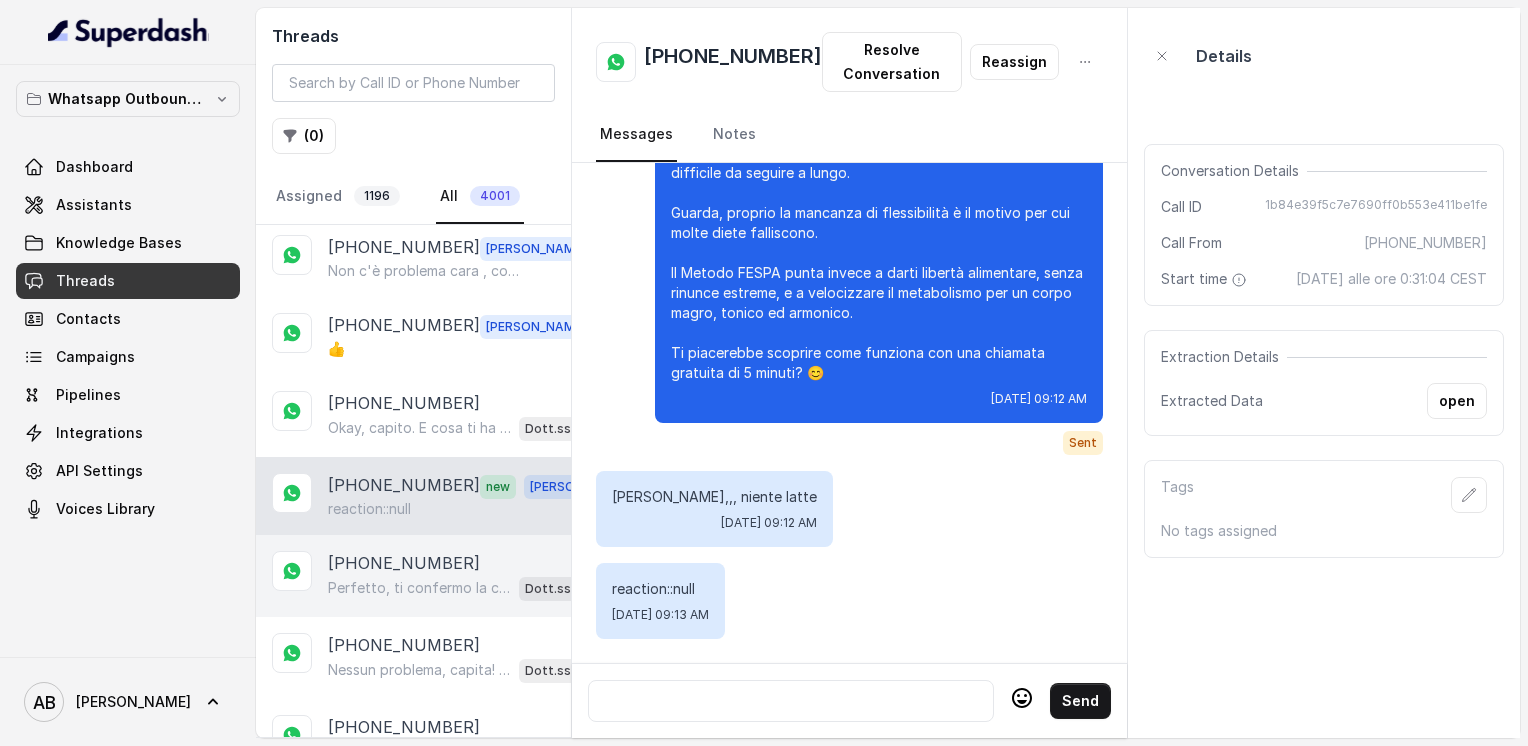 click on "[PHONE_NUMBER]   Perfetto, ti confermo la chiamata per [DATE] alle 11:00!
Abbiamo centinaia di richieste al giorno, quindi potrebbe slittare un po’ l’orario, ma faremo il possibile. Un nostro segretario ti chiamerà per elaborare la tua richiesta di appuntamento completamente gratuita.
Intanto ti consiglio di guardare questo video che ti aiuterà a capire meglio il tutto:
[URL][DOMAIN_NAME]
In bocca al lupo per la chiamata e buona giornata!
PS: Ti ricordo che la chiamata sarà completamente gratuita e senza impegno, segna data e orario se non l'hai fatto per aspettarti la chiamata, va bene? 😊 Dott.ssa [PERSON_NAME] AI" at bounding box center [413, 576] 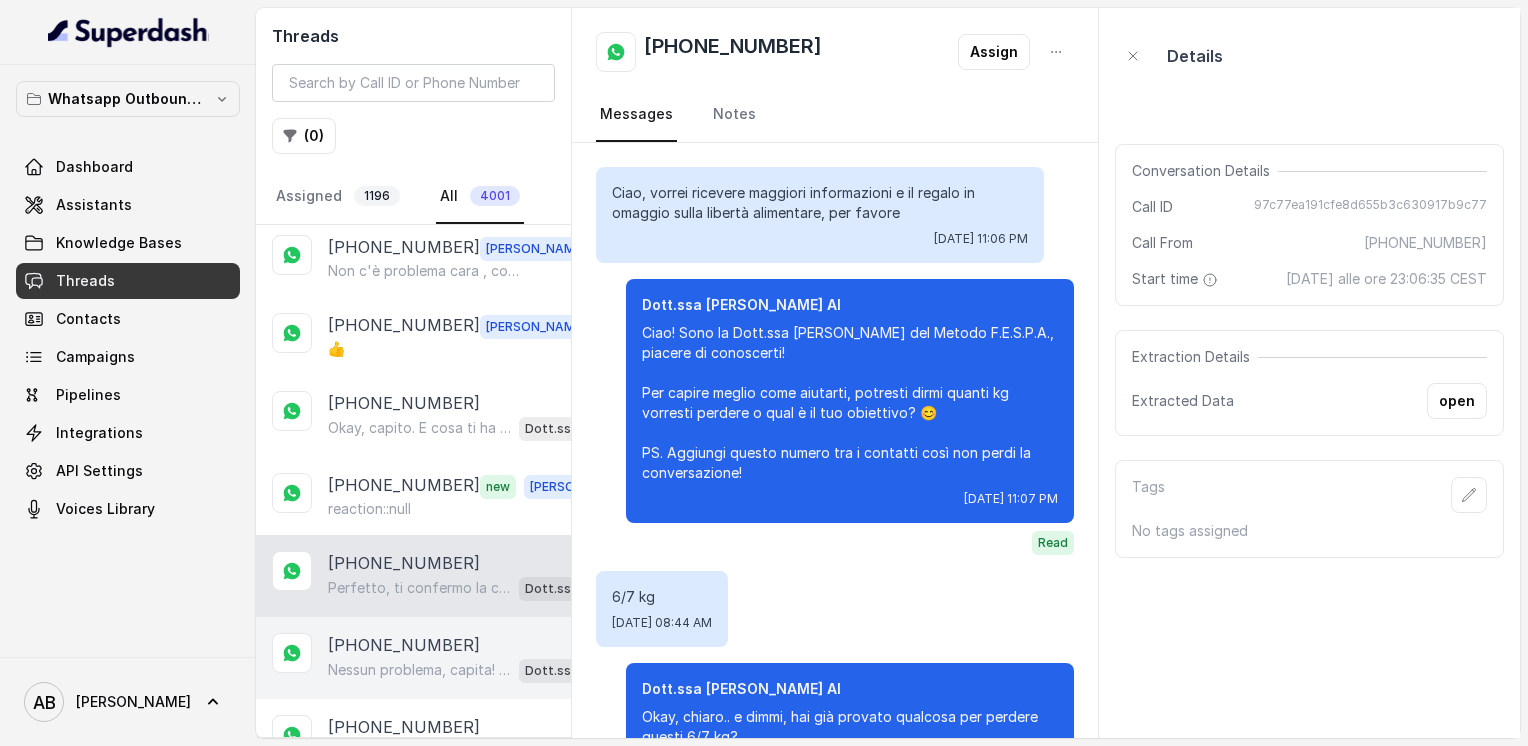 click on "[PHONE_NUMBER]   Nessun problema, capita! 😊
La chiamata è senza impegno e possiamo fissarla quando ti è più comodo, anche in un momento più tranquillo per te.
Dimmi pure quando preferisci essere contattata, così organizziamo tutto. Dott.ssa [PERSON_NAME] AI" at bounding box center [413, 658] 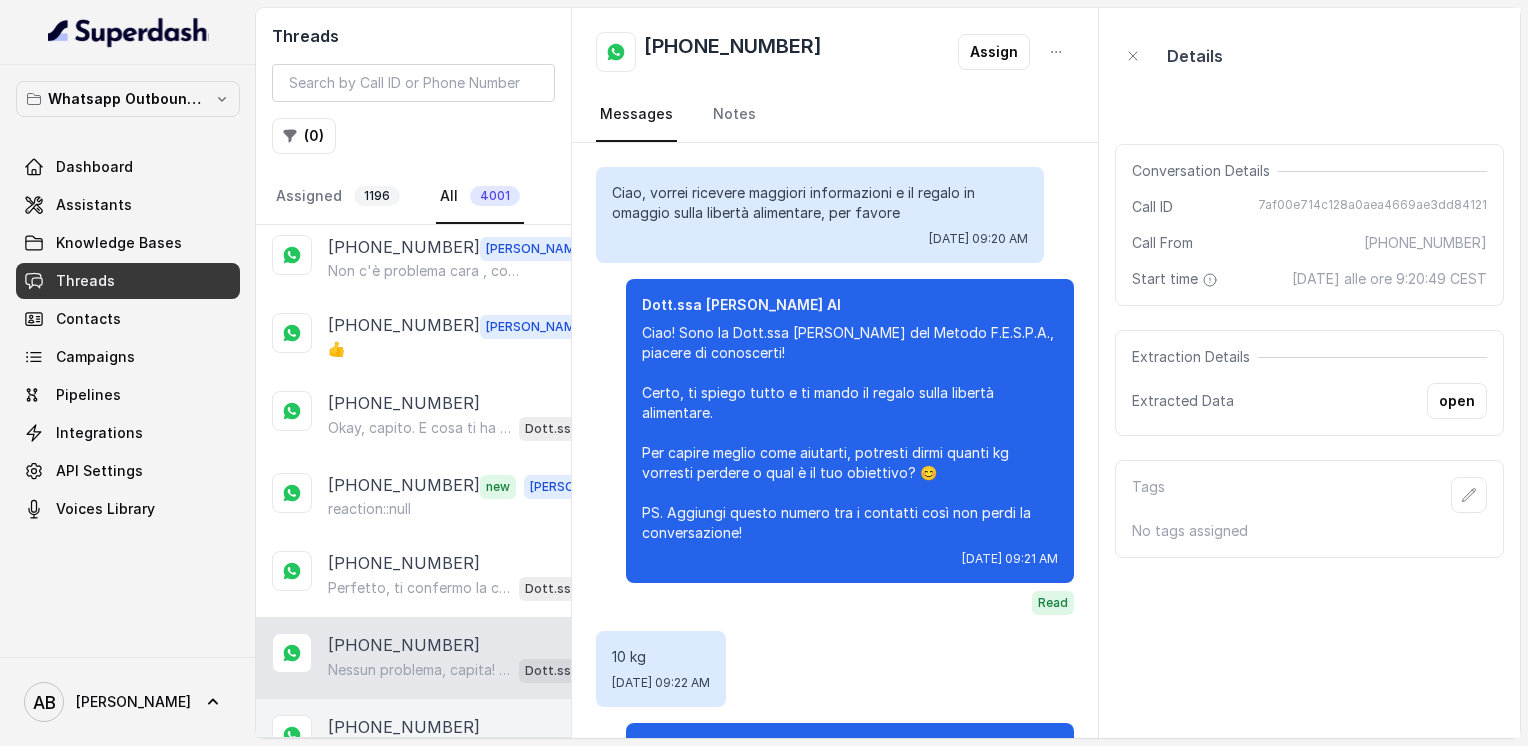 scroll, scrollTop: 1772, scrollLeft: 0, axis: vertical 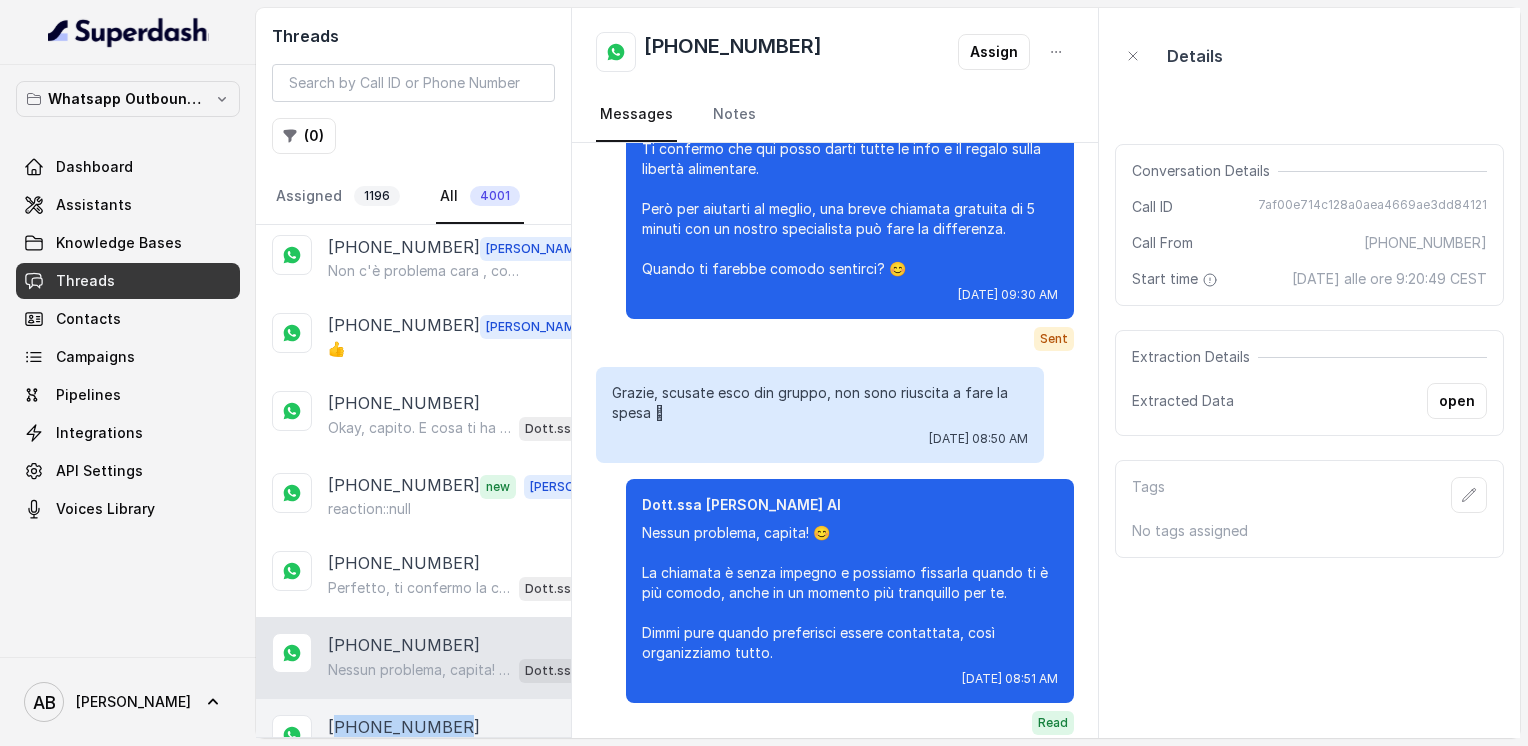 click on "[PHONE_NUMBER]" at bounding box center (404, 727) 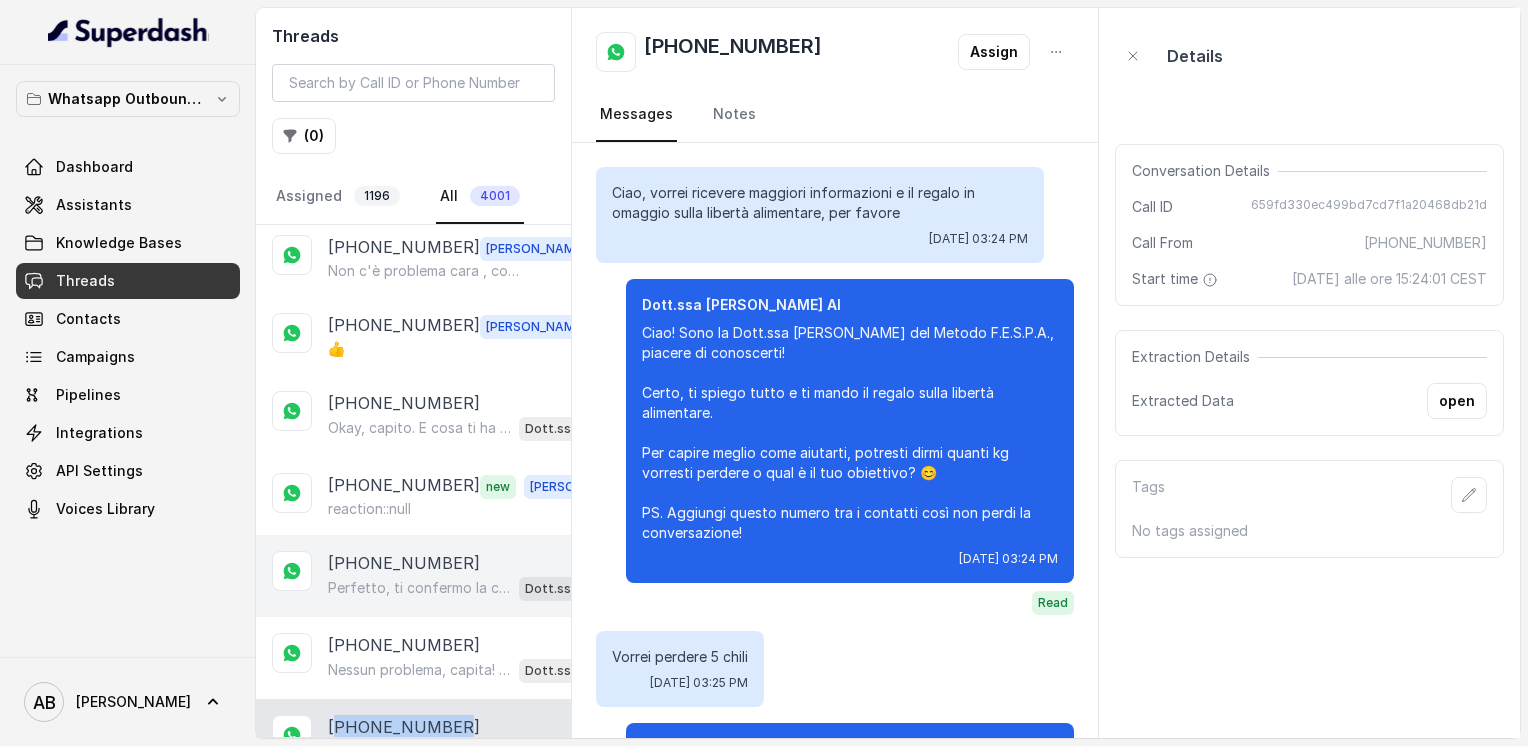 scroll, scrollTop: 1652, scrollLeft: 0, axis: vertical 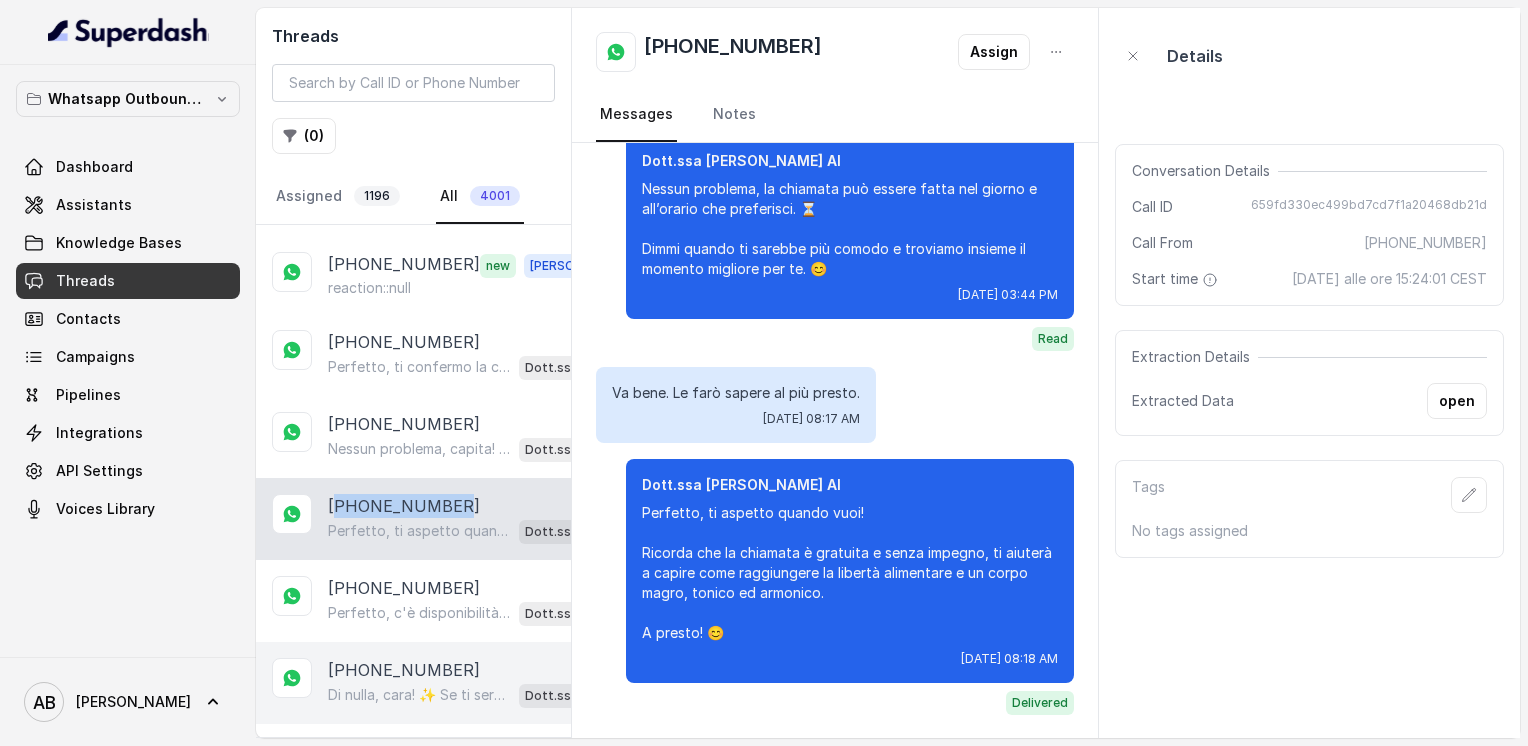 click on "Di nulla, cara! ✨
Se ti servirà qualcosa, sai dove trovarmi. Buona giornata e in bocca al lupo per il tuo percorso! 😊" at bounding box center (419, 695) 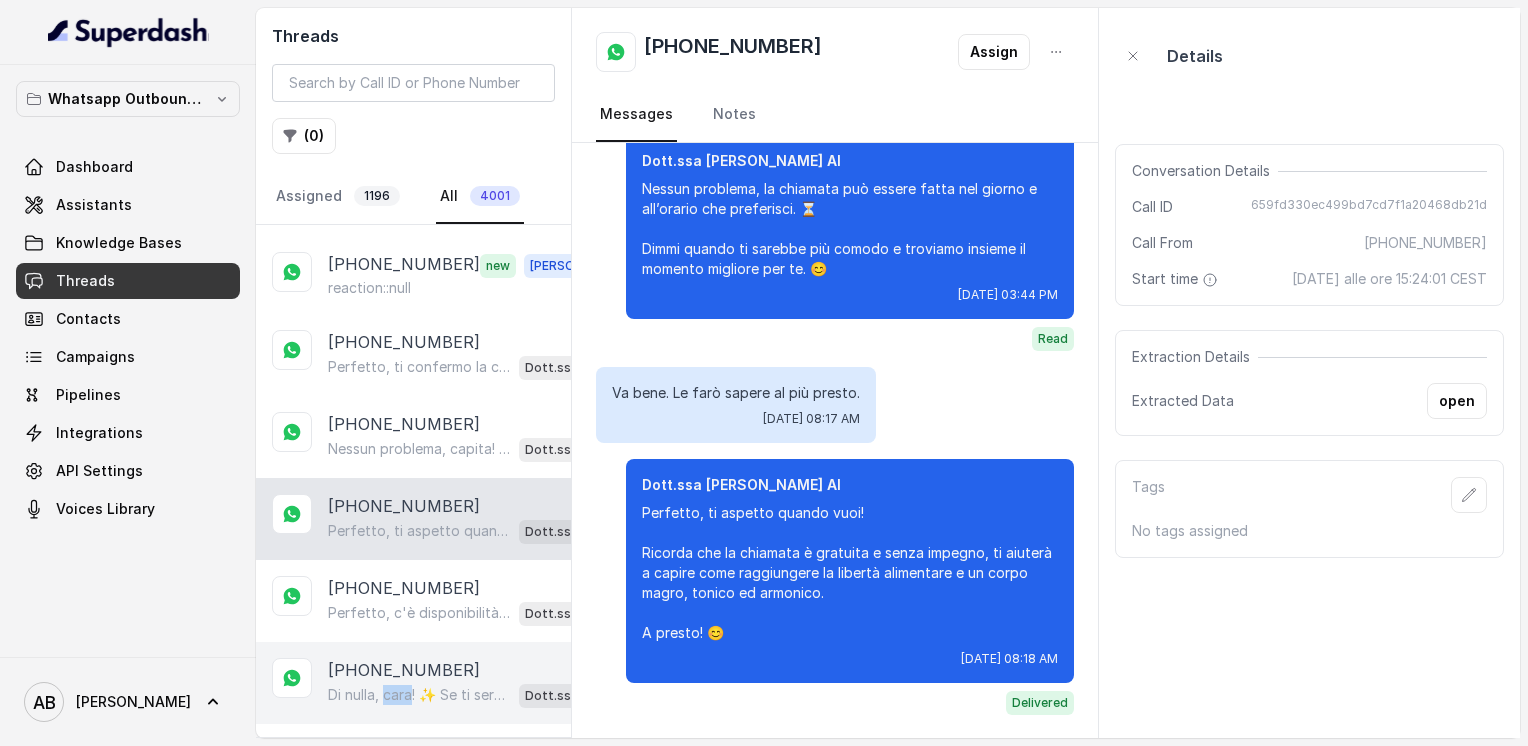 click on "Di nulla, cara! ✨
Se ti servirà qualcosa, sai dove trovarmi. Buona giornata e in bocca al lupo per il tuo percorso! 😊" at bounding box center (419, 695) 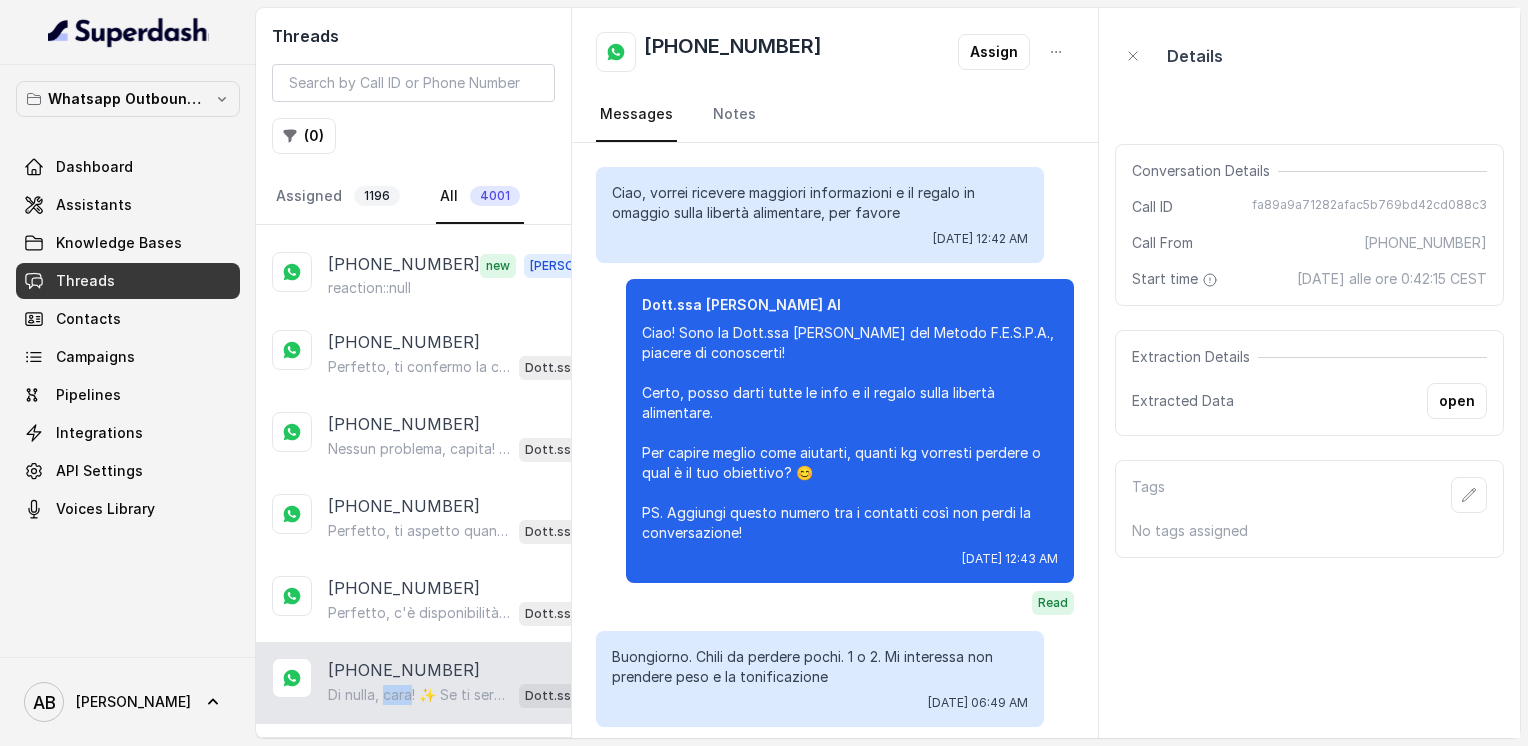 scroll, scrollTop: 2932, scrollLeft: 0, axis: vertical 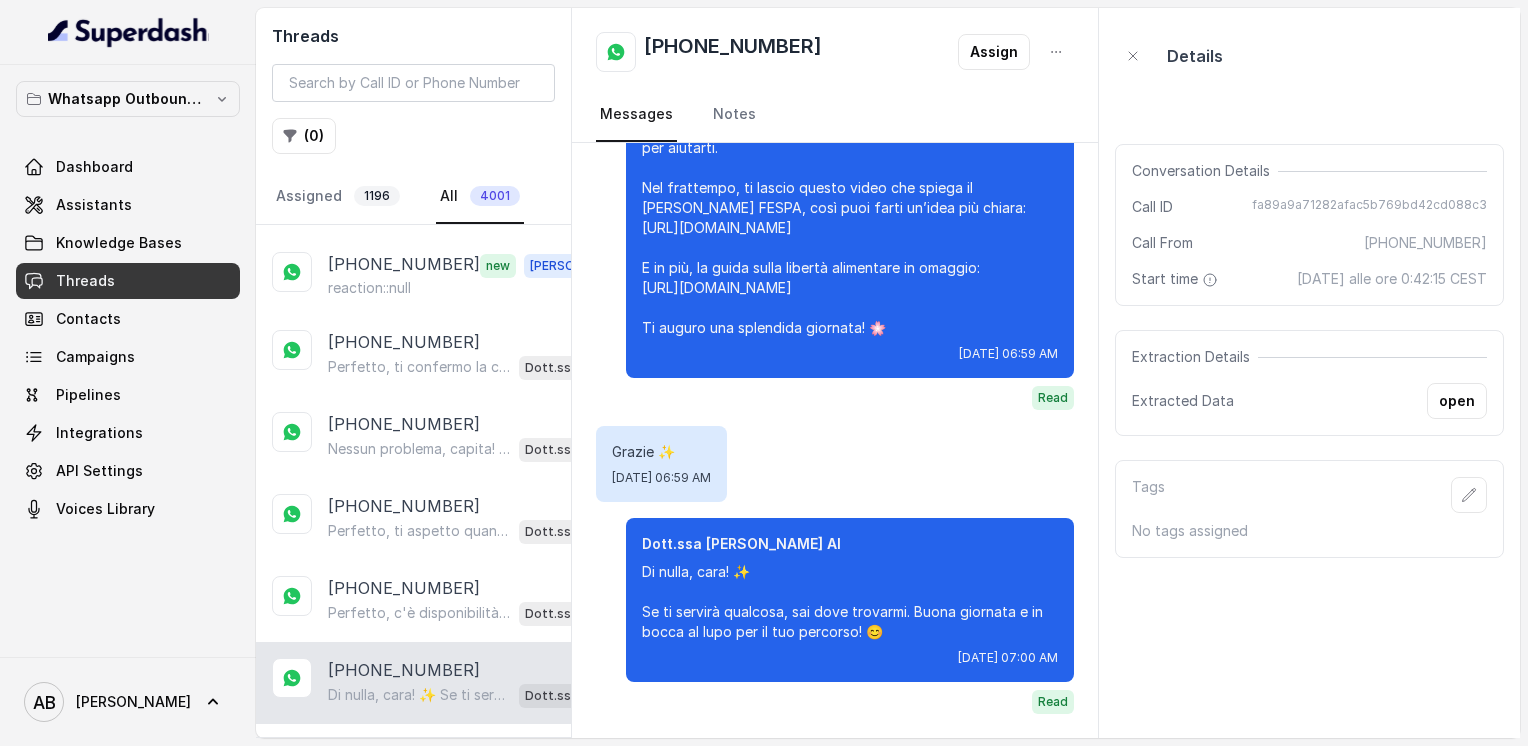 click on "Load more conversations" at bounding box center (414, 752) 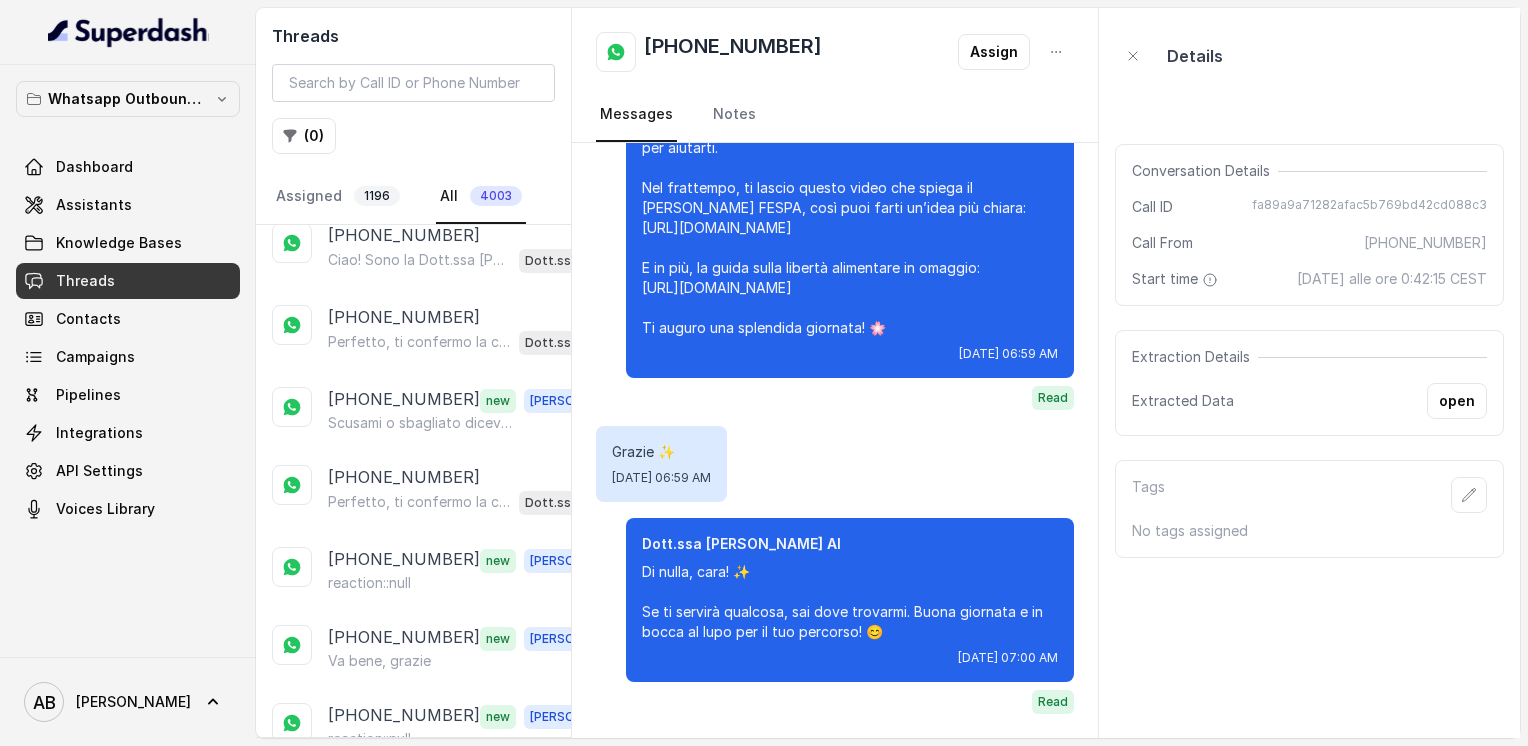 scroll, scrollTop: 4821, scrollLeft: 0, axis: vertical 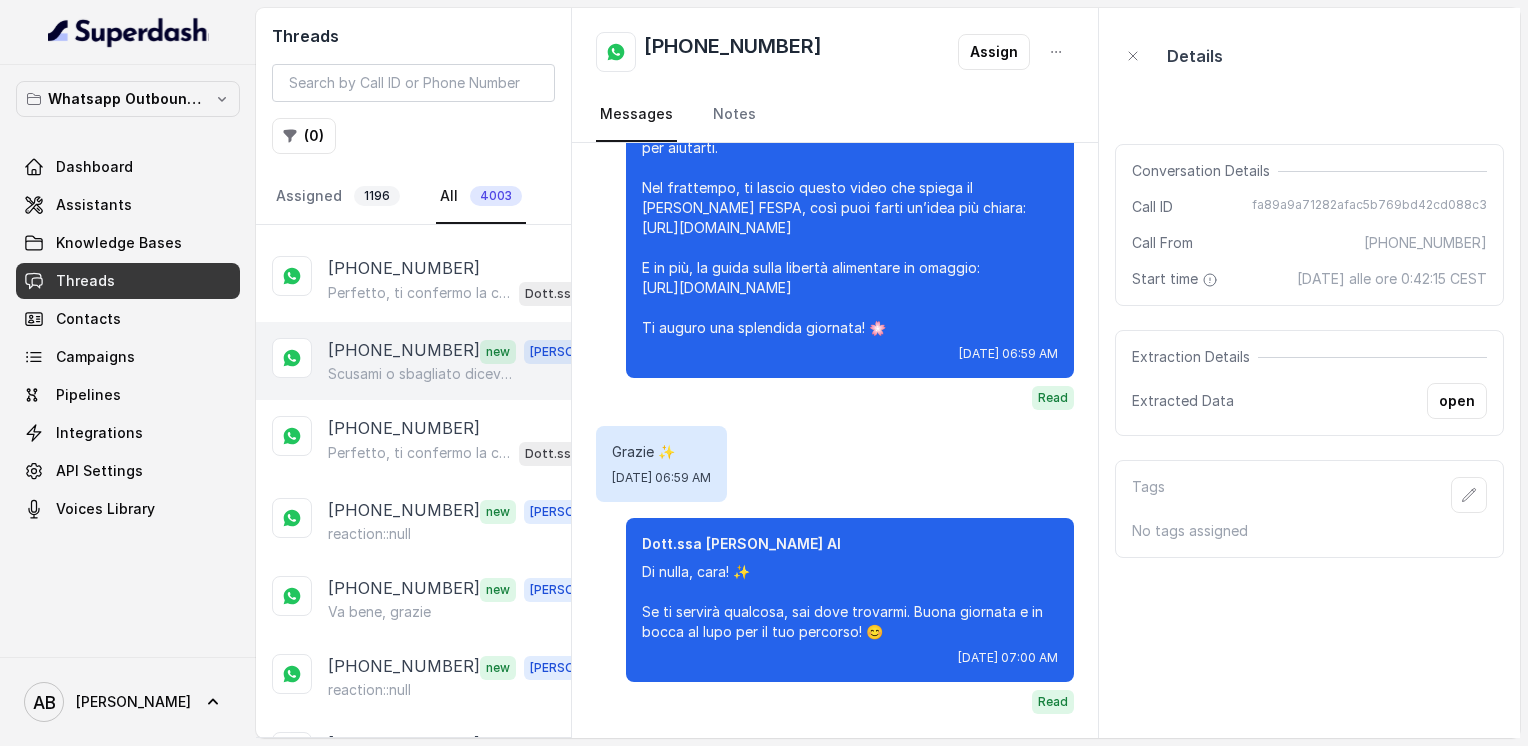 click on "Scusami o sbagliato dicevo [DATE] no [DATE] non ci sono" at bounding box center [424, 374] 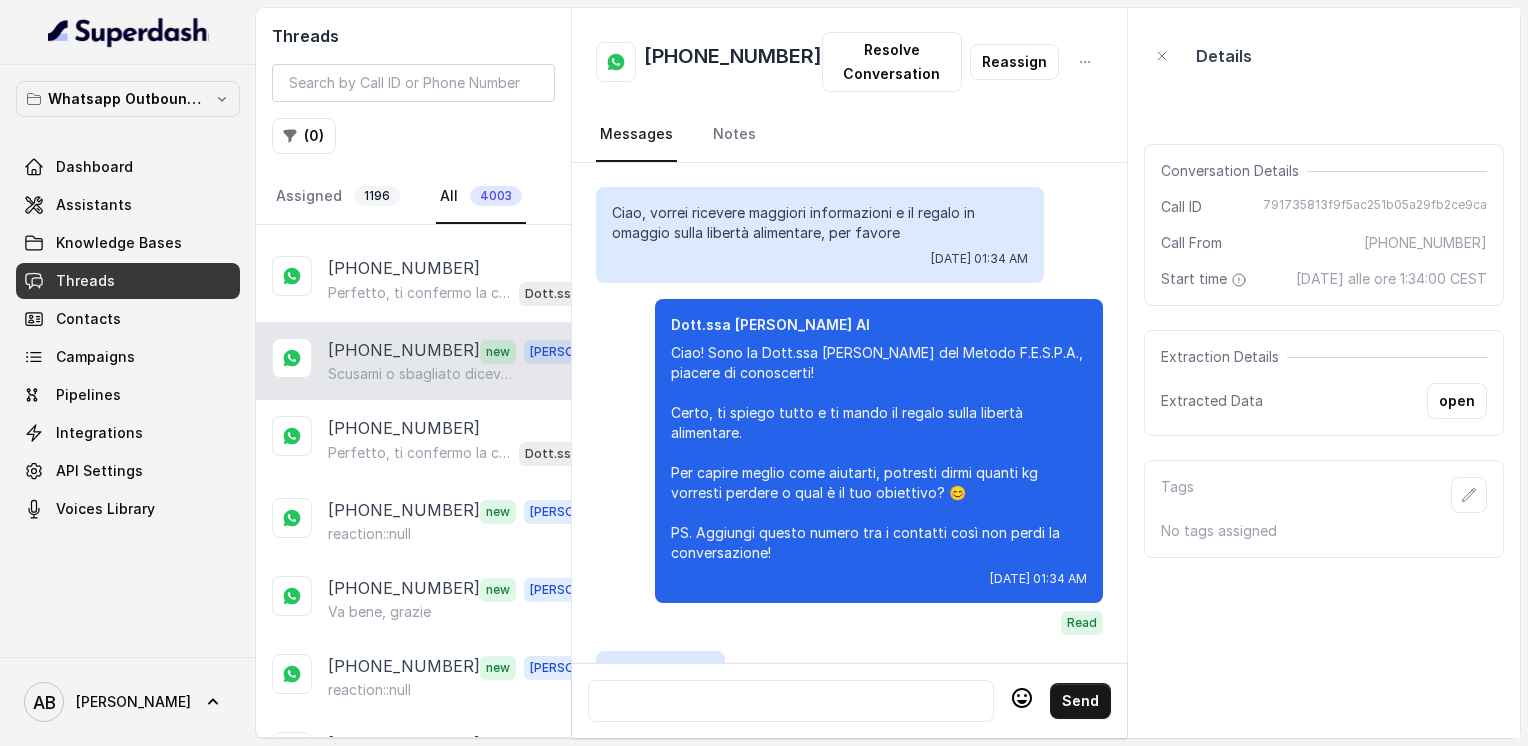 scroll, scrollTop: 2716, scrollLeft: 0, axis: vertical 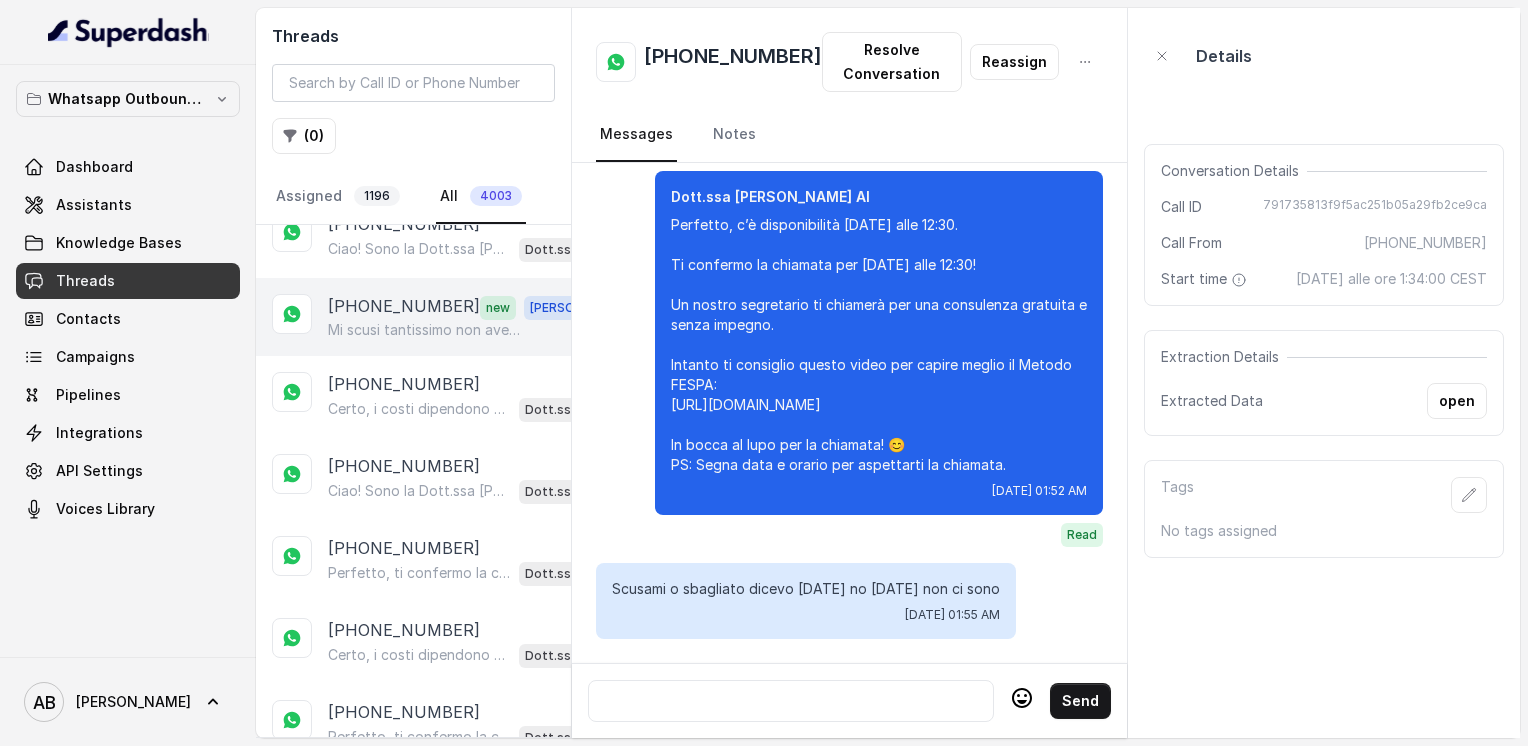 click on "Mi scusi tantissimo non avevo visto che era  già il 29 ,le chiedo appuntamento x [DATE] alle 9 oppure quando c è posto , [DATE] ho fisioterapista mattino non ci sono" at bounding box center [424, 330] 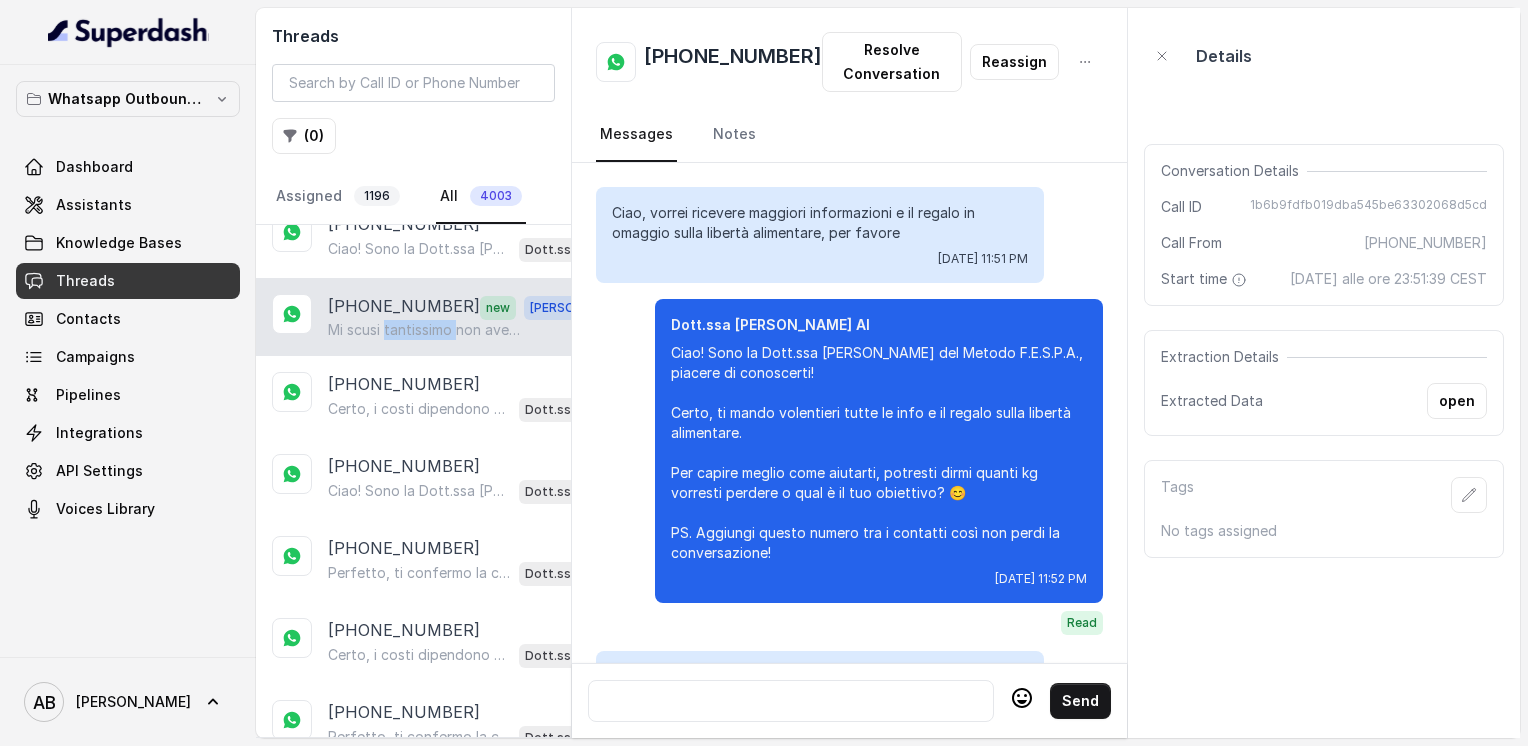 scroll, scrollTop: 2152, scrollLeft: 0, axis: vertical 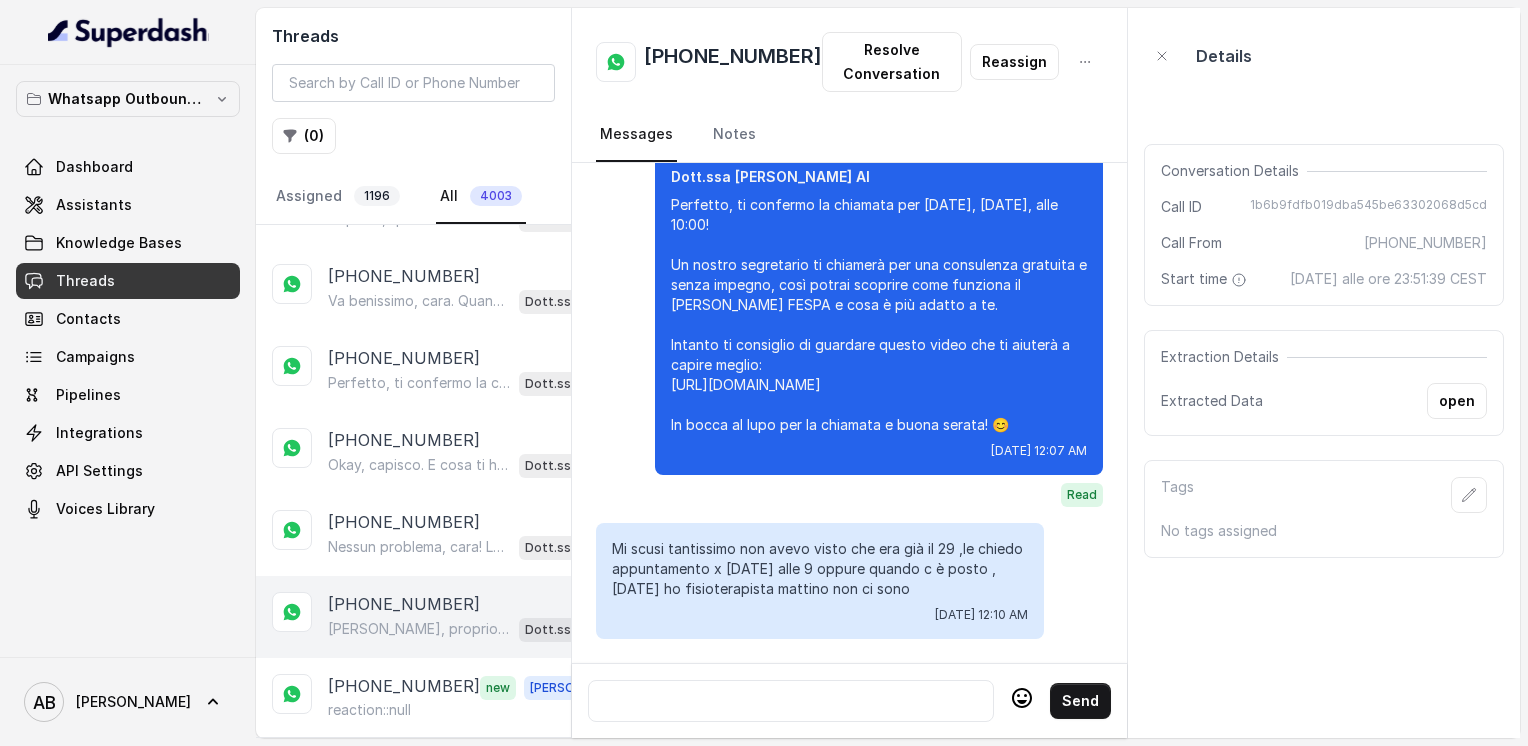 click on "[PHONE_NUMBER]   [PERSON_NAME], proprio così!
Il Metodo FESPA punta alla libertà alimentare, senza rinunce forzate, per aiutarti a velocizzare il metabolismo e ottenere un corpo magro, tonico ed armonico.
Se ti fa piacere, possiamo fare una breve chiamata gratuita di 5 minuti per spiegarti come funziona e vedere se fa al caso tuo. Pensi possa essere utile? 😊 Dott.ssa [PERSON_NAME] AI" at bounding box center [413, 617] 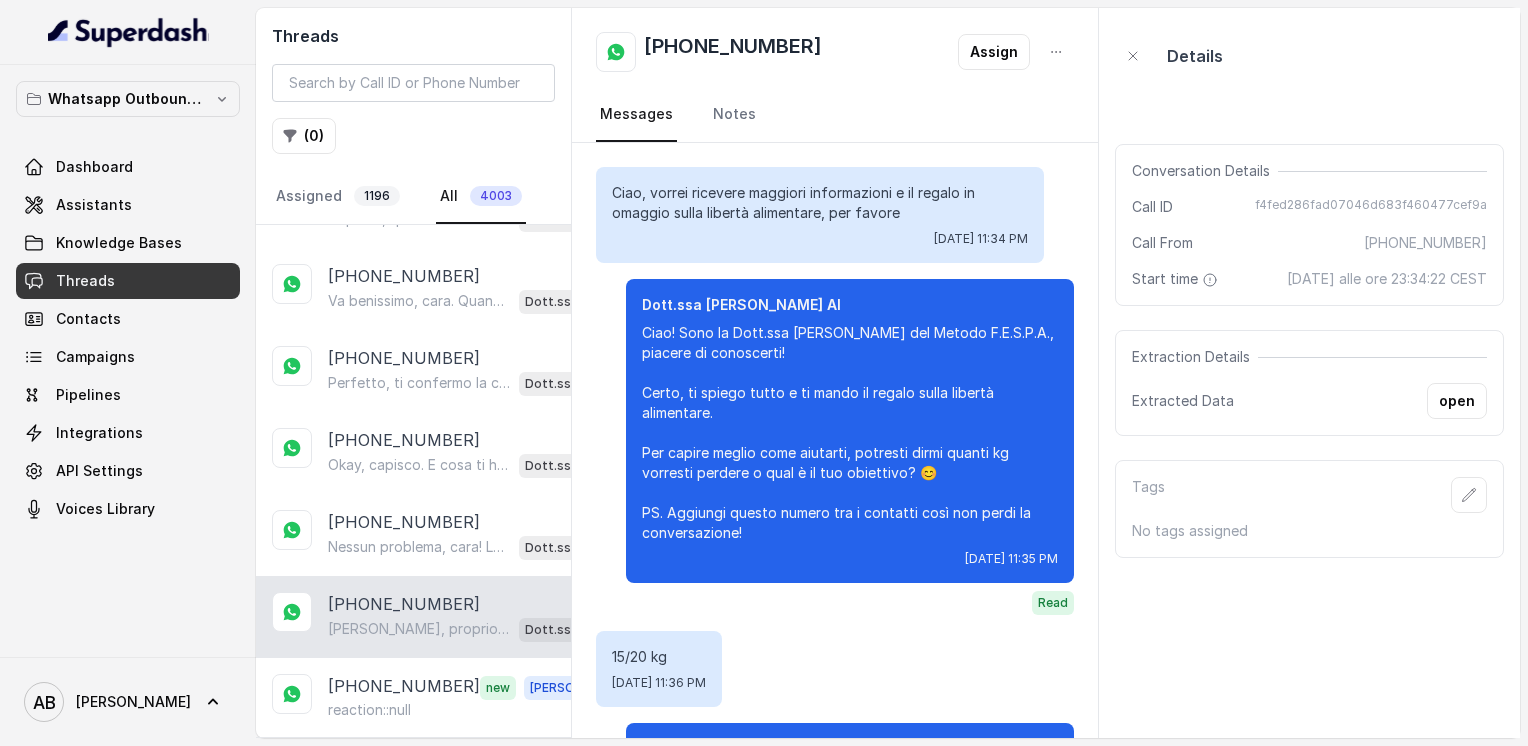 scroll 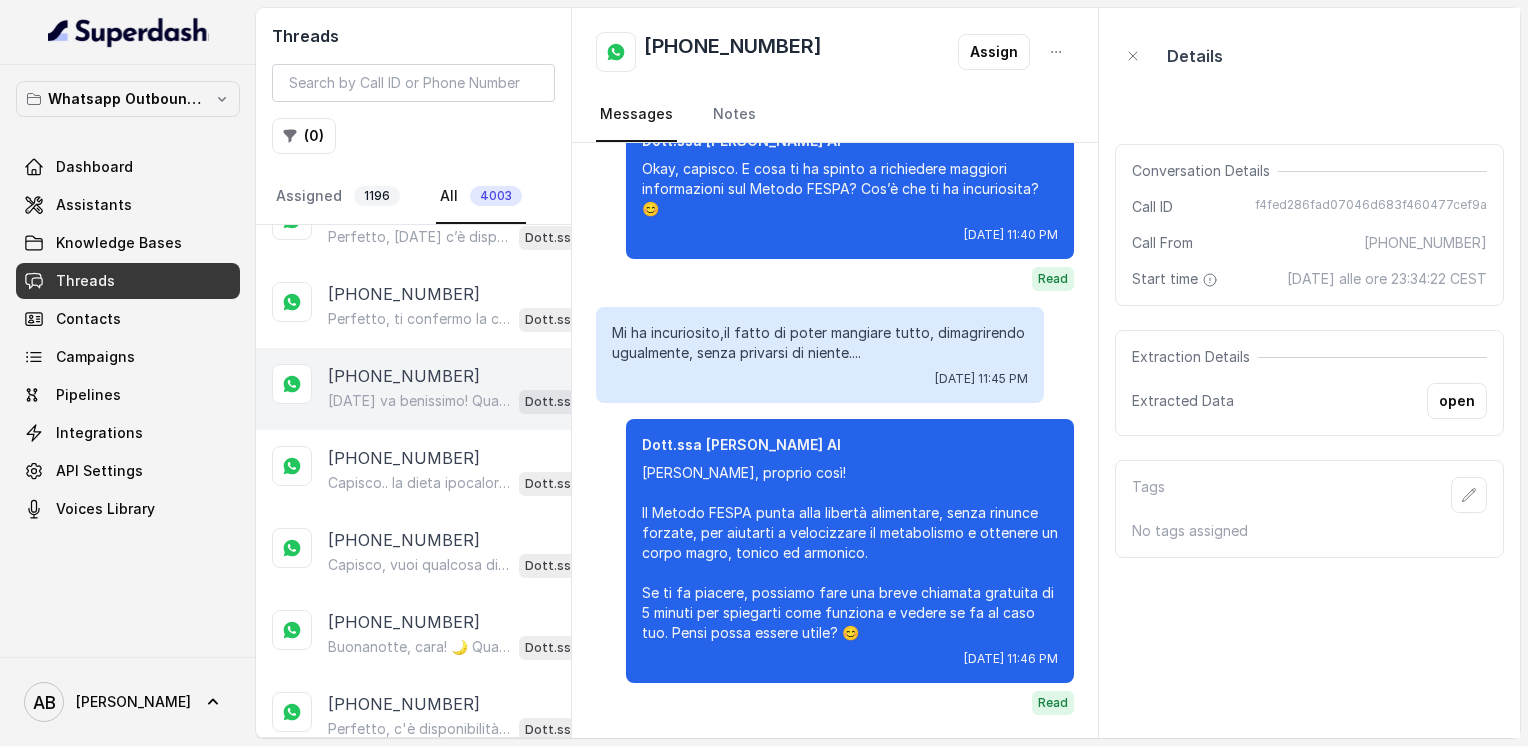 click on "[DATE] va benissimo!
Quale orario preferisci per la chiamata? [PERSON_NAME], pomeriggio o sera? 😊" at bounding box center [419, 401] 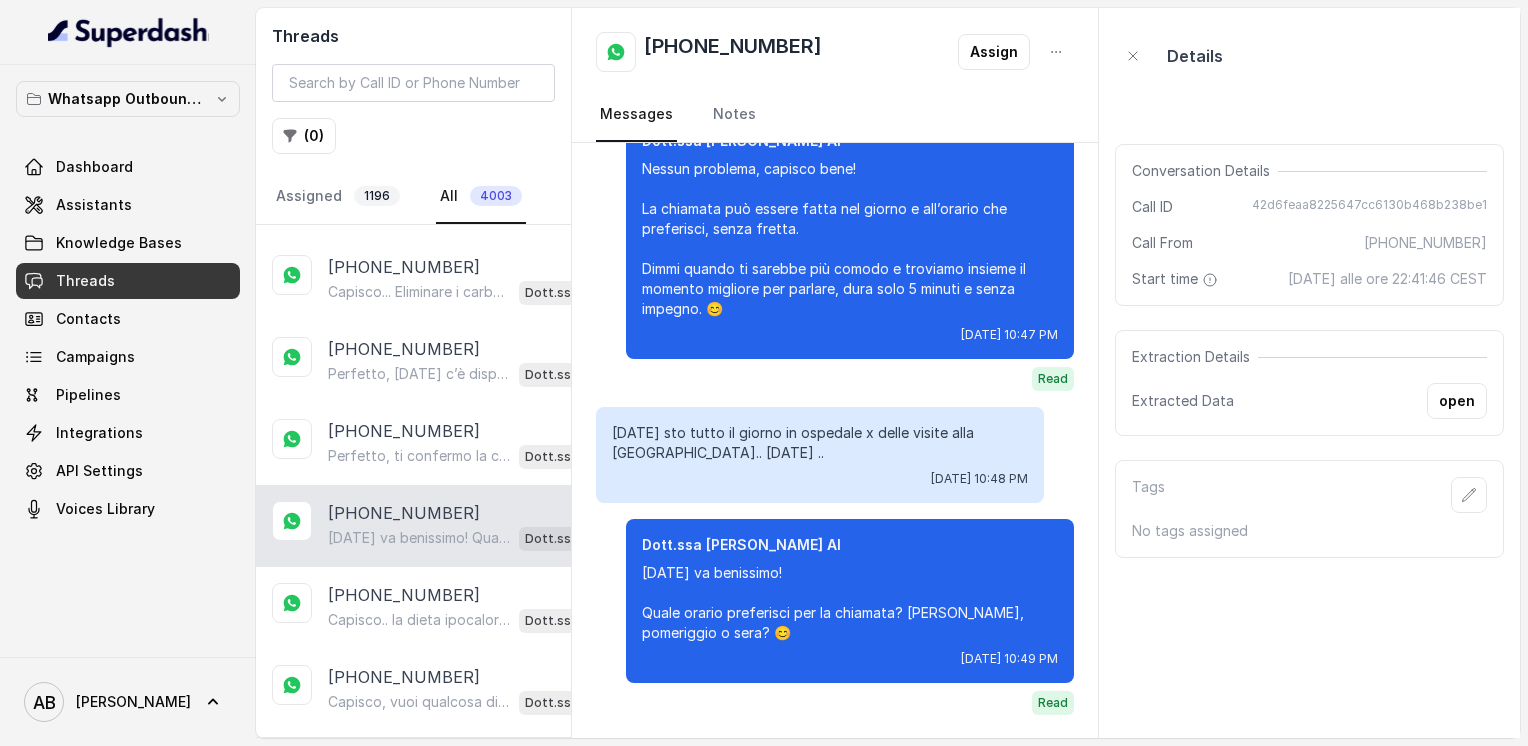 scroll, scrollTop: 7421, scrollLeft: 0, axis: vertical 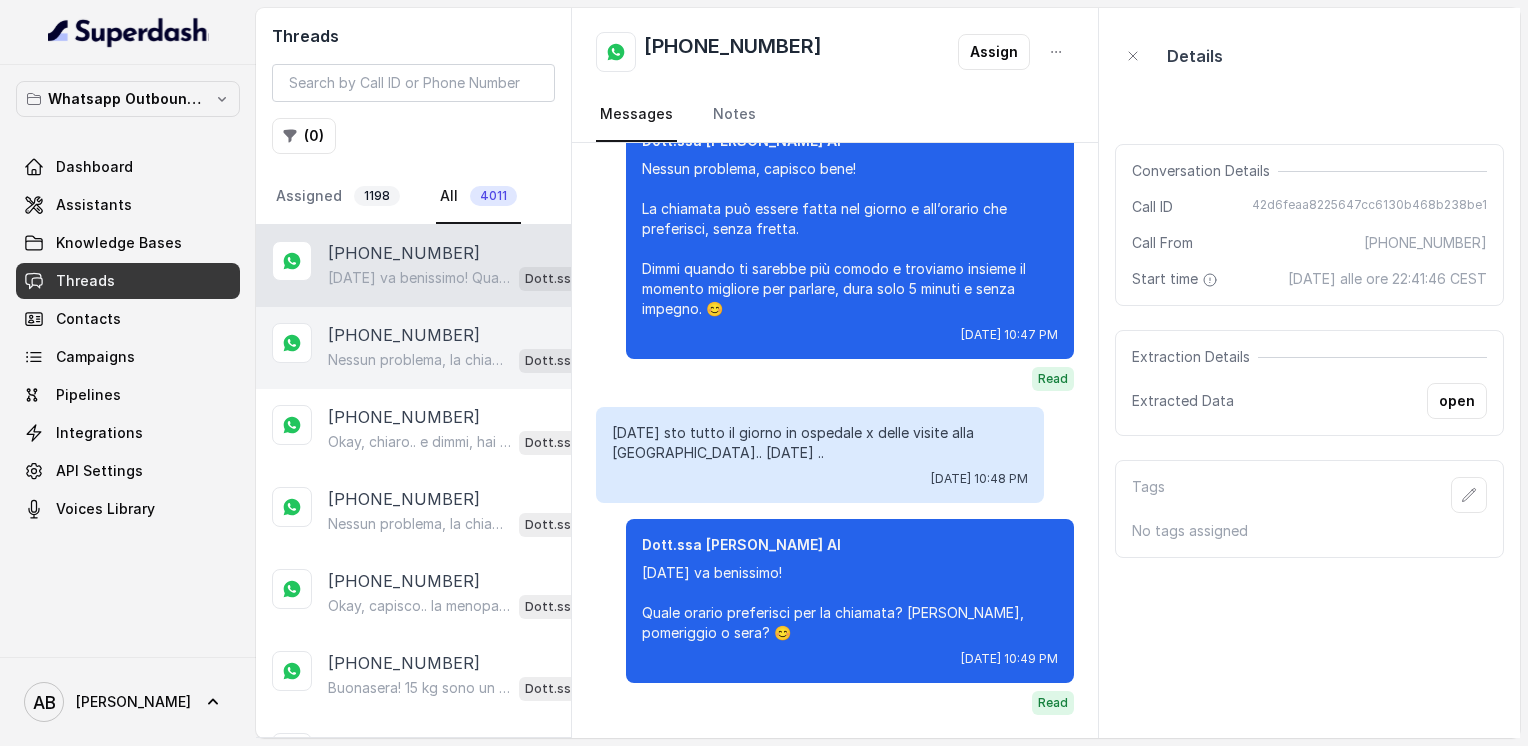 click on "+393498226826" at bounding box center (404, 335) 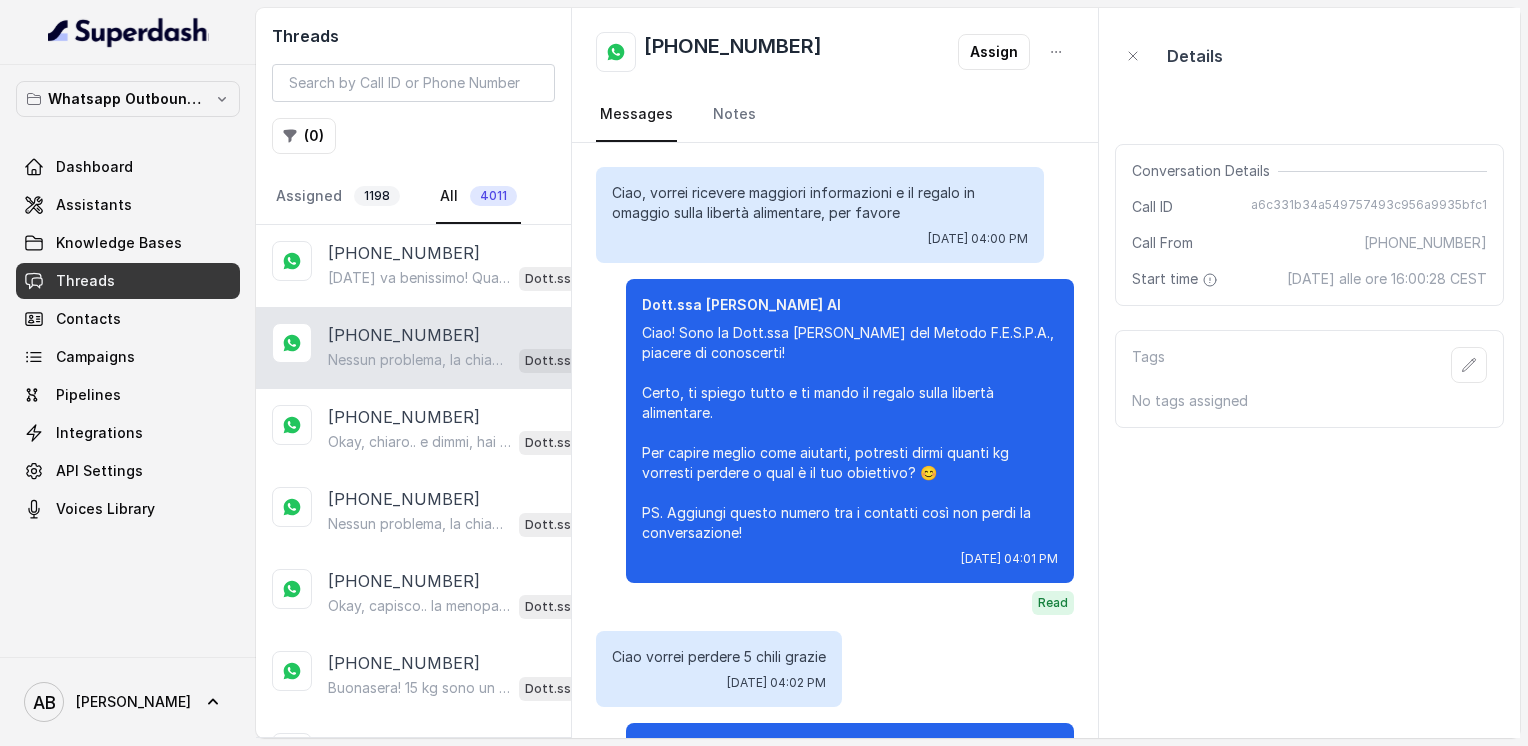 scroll, scrollTop: 1356, scrollLeft: 0, axis: vertical 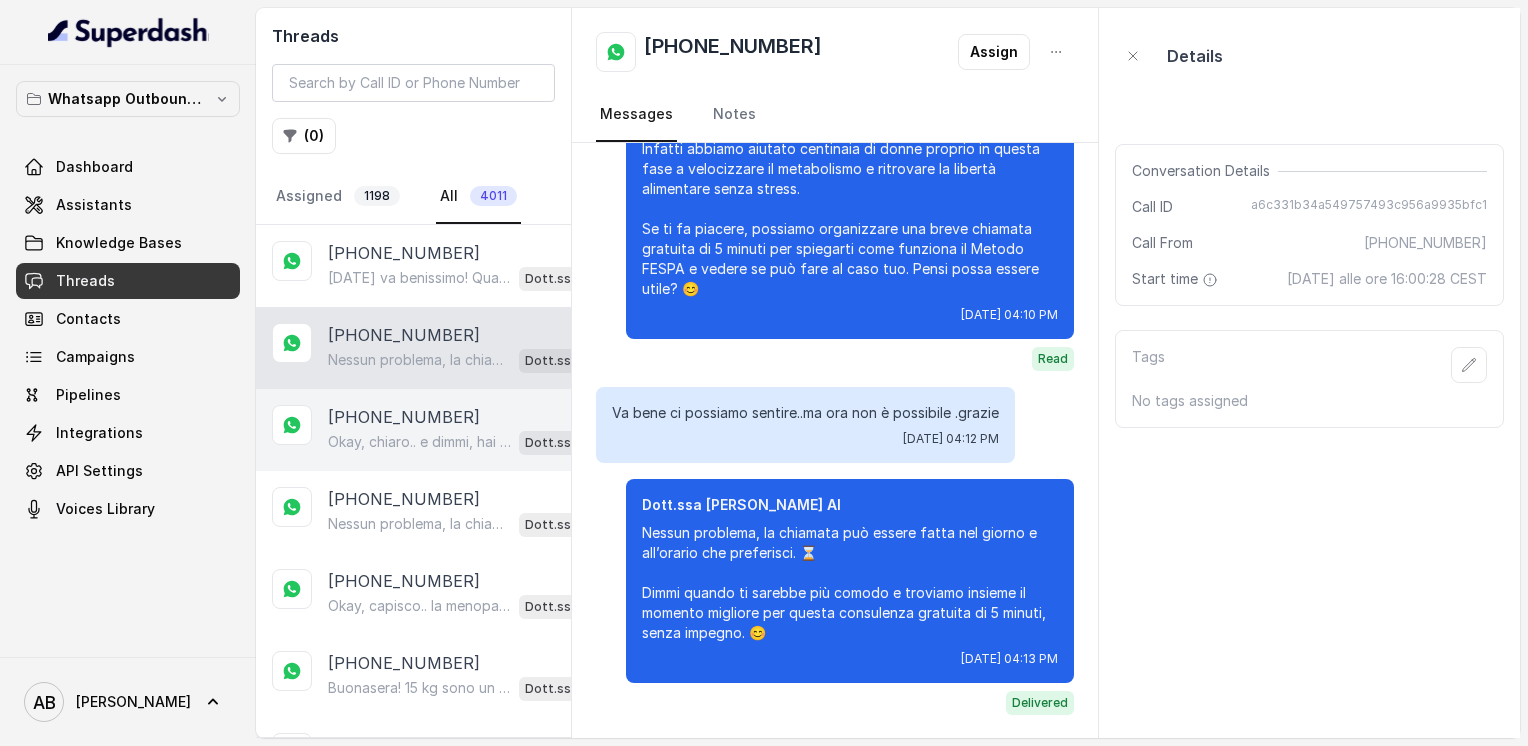 click on "+393342589200" at bounding box center [404, 417] 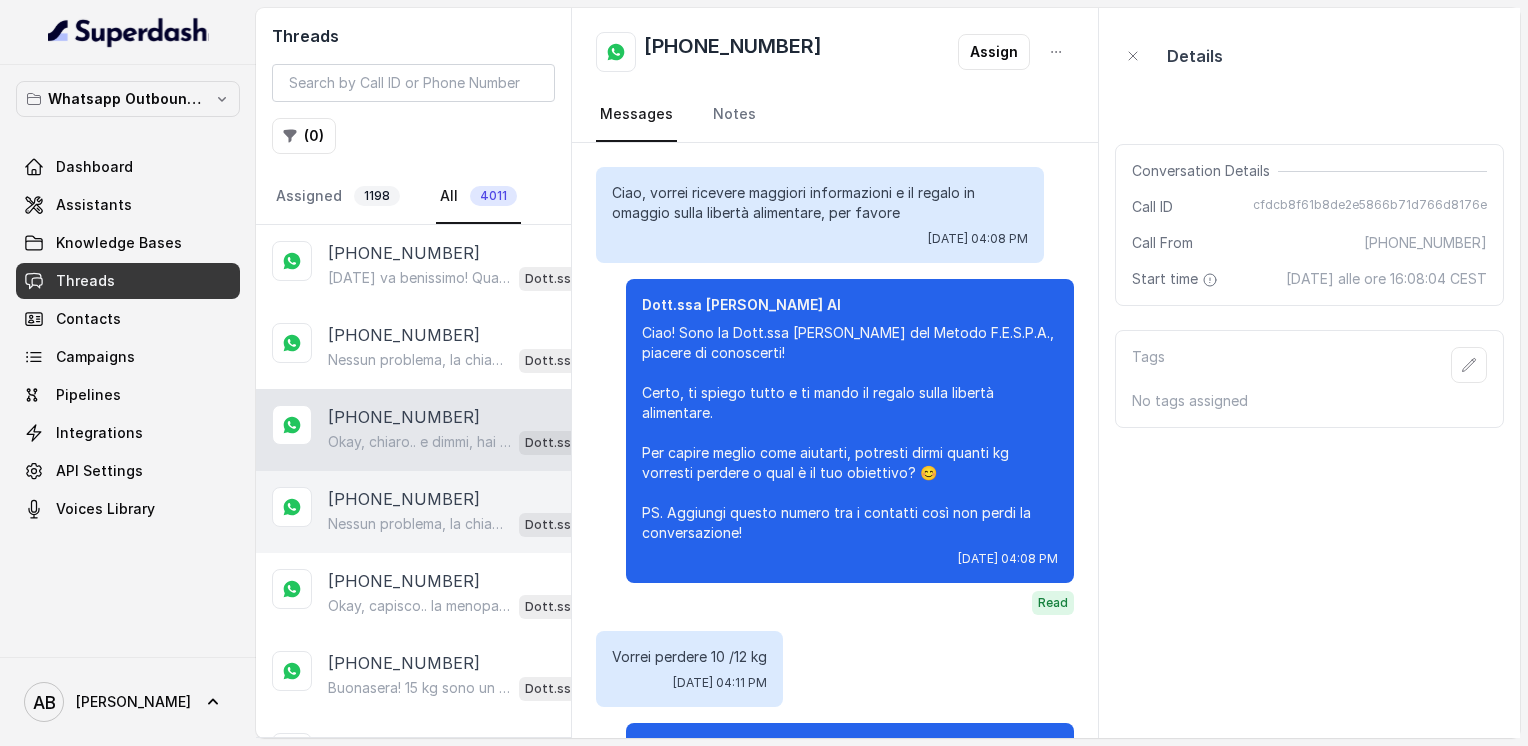 scroll, scrollTop: 164, scrollLeft: 0, axis: vertical 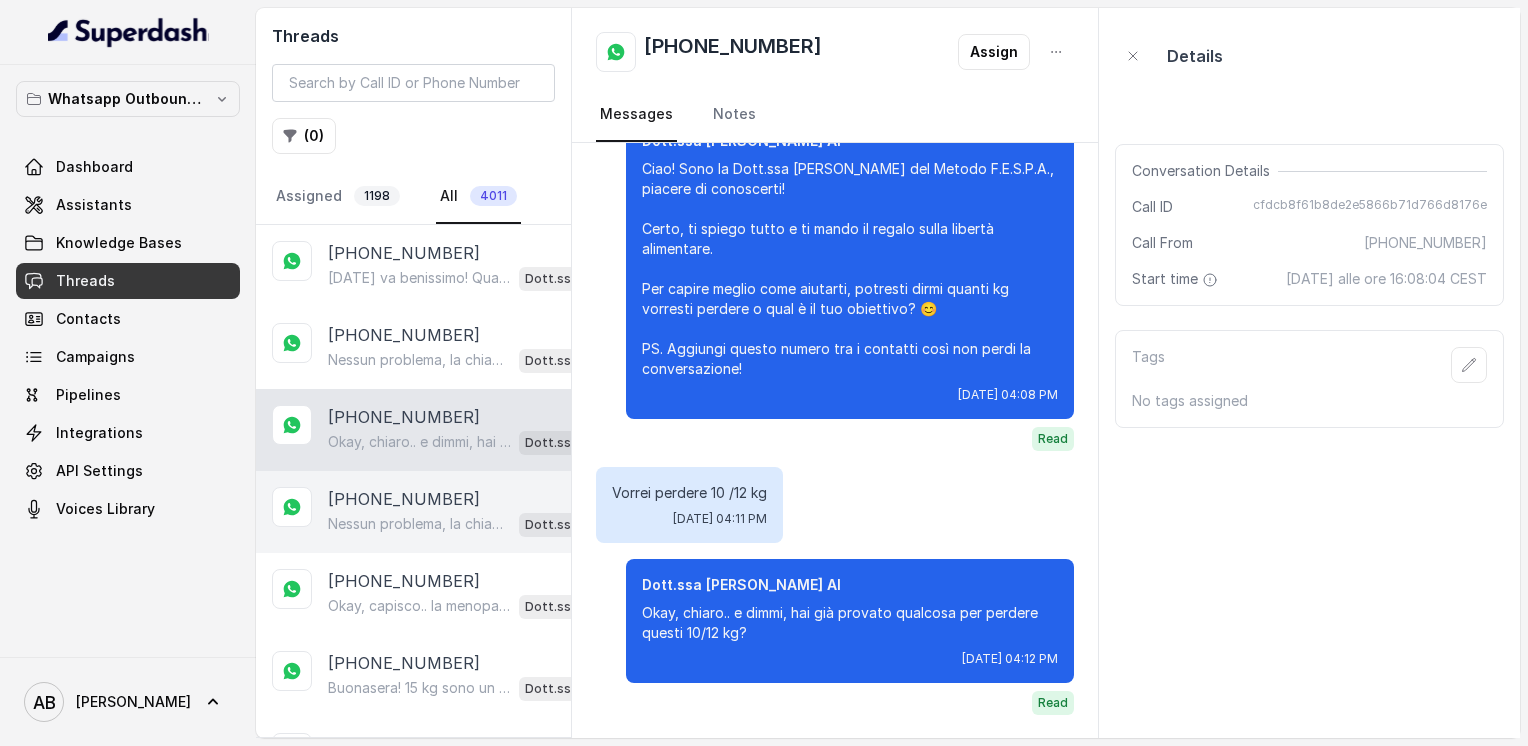 click on "+393391552181   Nessun problema, la chiamata può essere fatta nel giorno e all’orario che preferisci.
Dimmi quando ti sarebbe più comodo e troviamo insieme il momento migliore per questa consulenza gratuita di 5 minuti, senza impegno. 😊 Dott.ssa Saccone Federica AI" at bounding box center [413, 512] 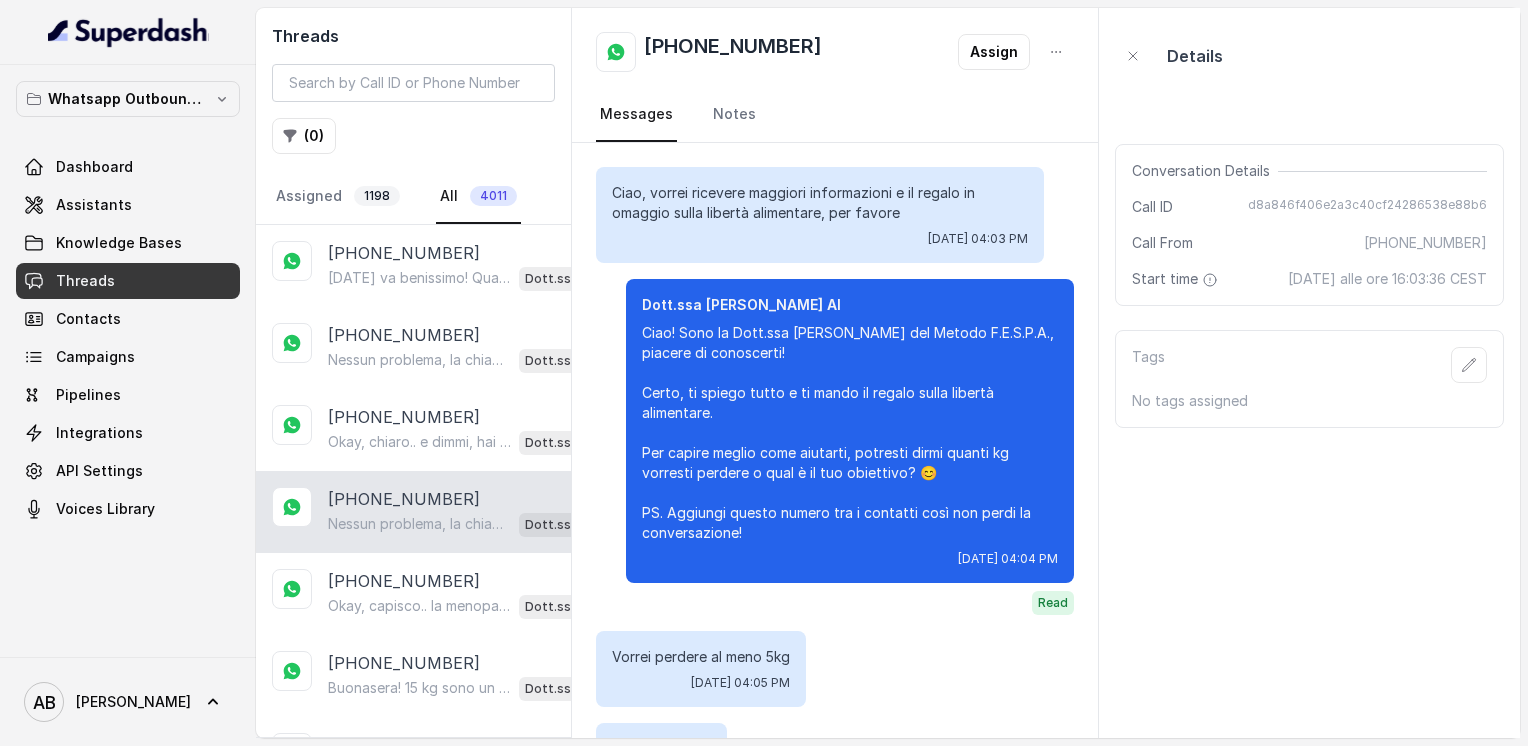 scroll, scrollTop: 1308, scrollLeft: 0, axis: vertical 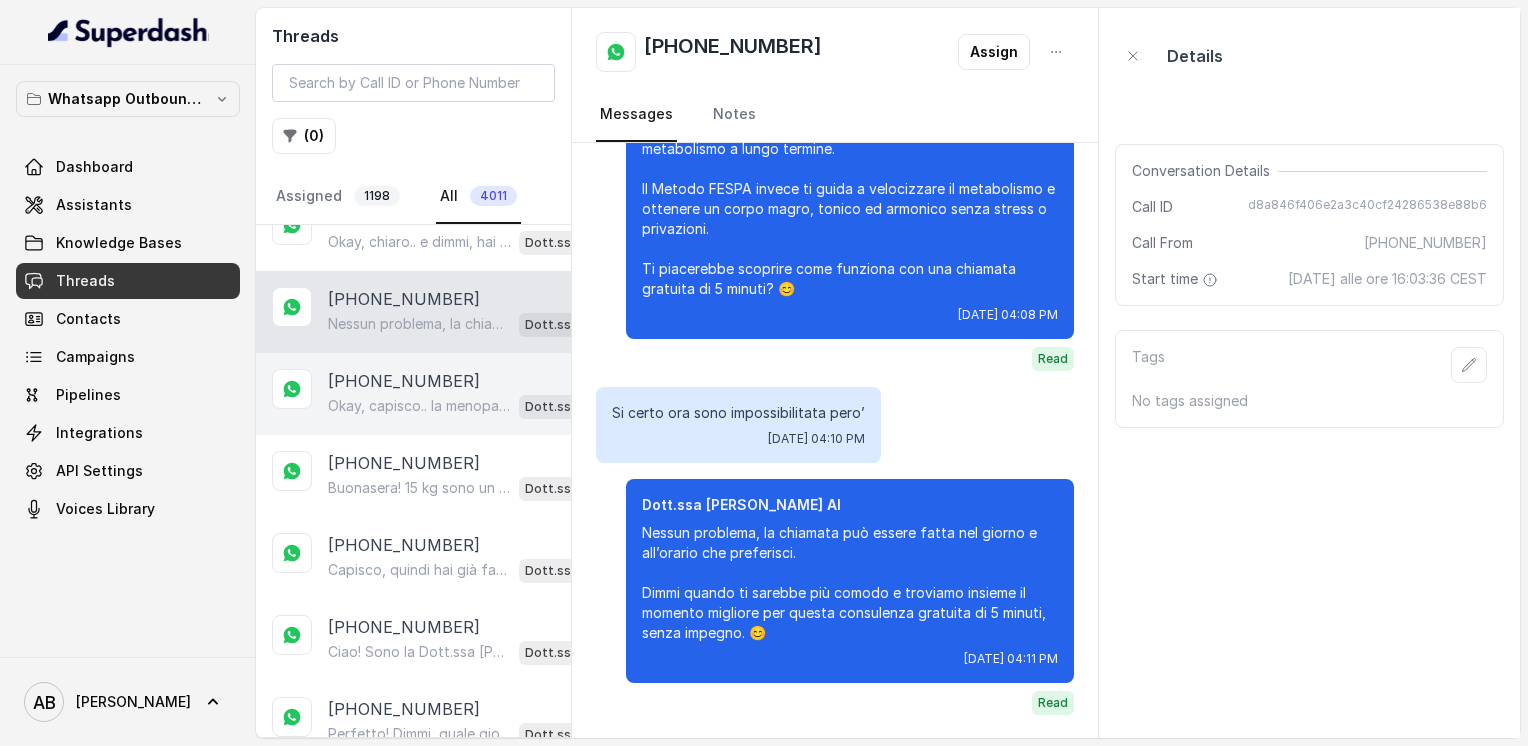 click on "Okay, capisco.. la menopausa può rendere più lento il metabolismo, ma non è un problema per raggiungere un corpo magro, tonico ed armonico!
Dimmi, hai già provato qualche dieta o metodo per perdere questi 10-15 kg?" at bounding box center (419, 406) 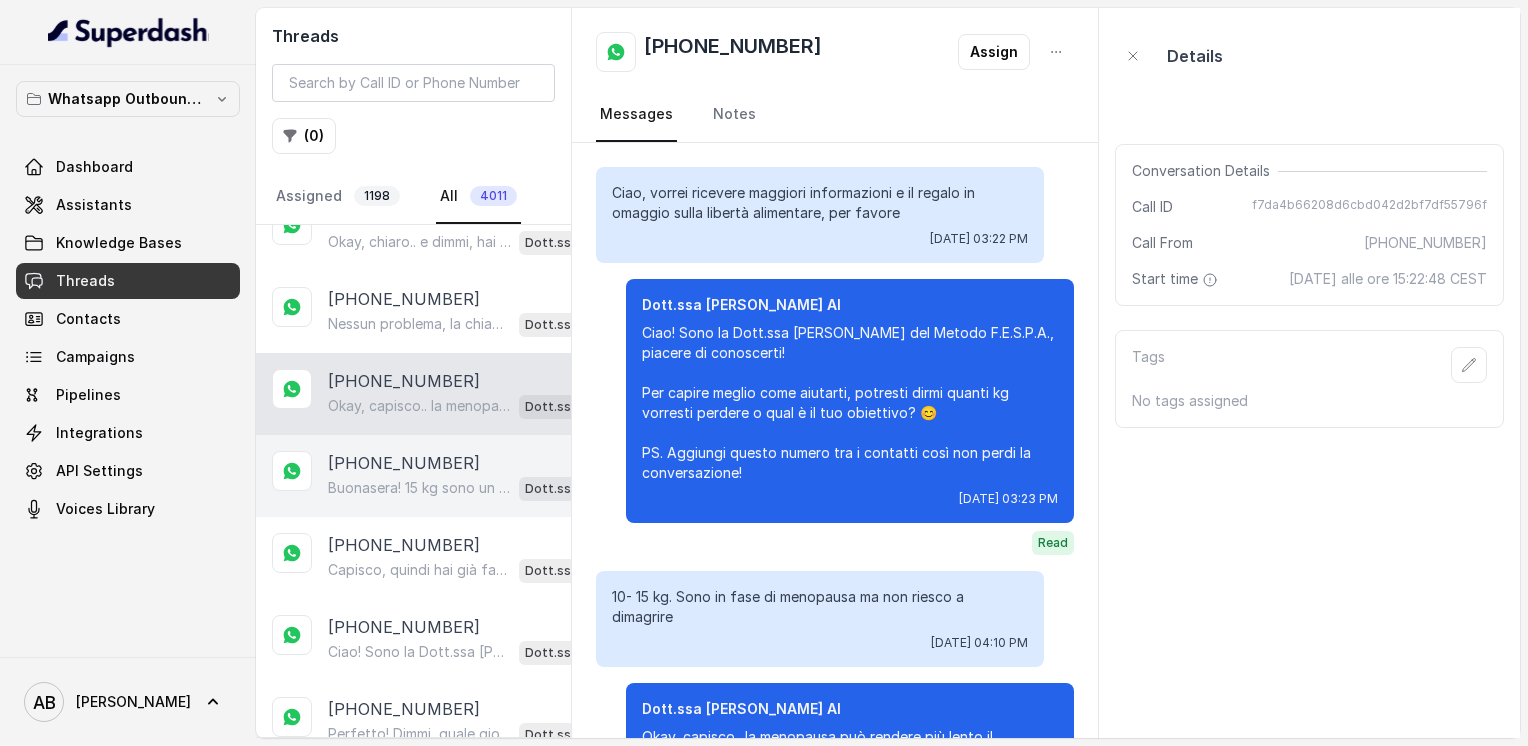 click on "+393478088385" at bounding box center [404, 463] 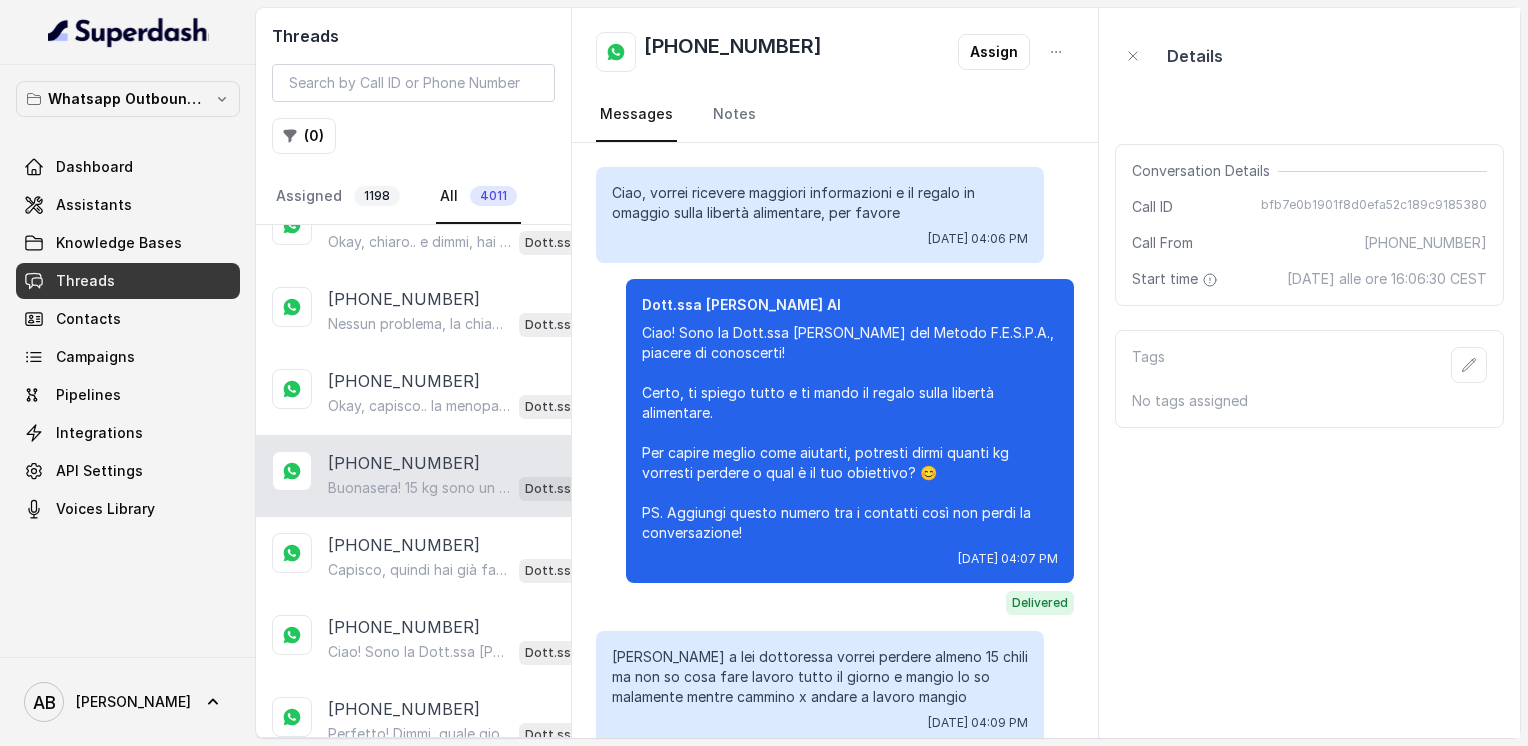 scroll, scrollTop: 244, scrollLeft: 0, axis: vertical 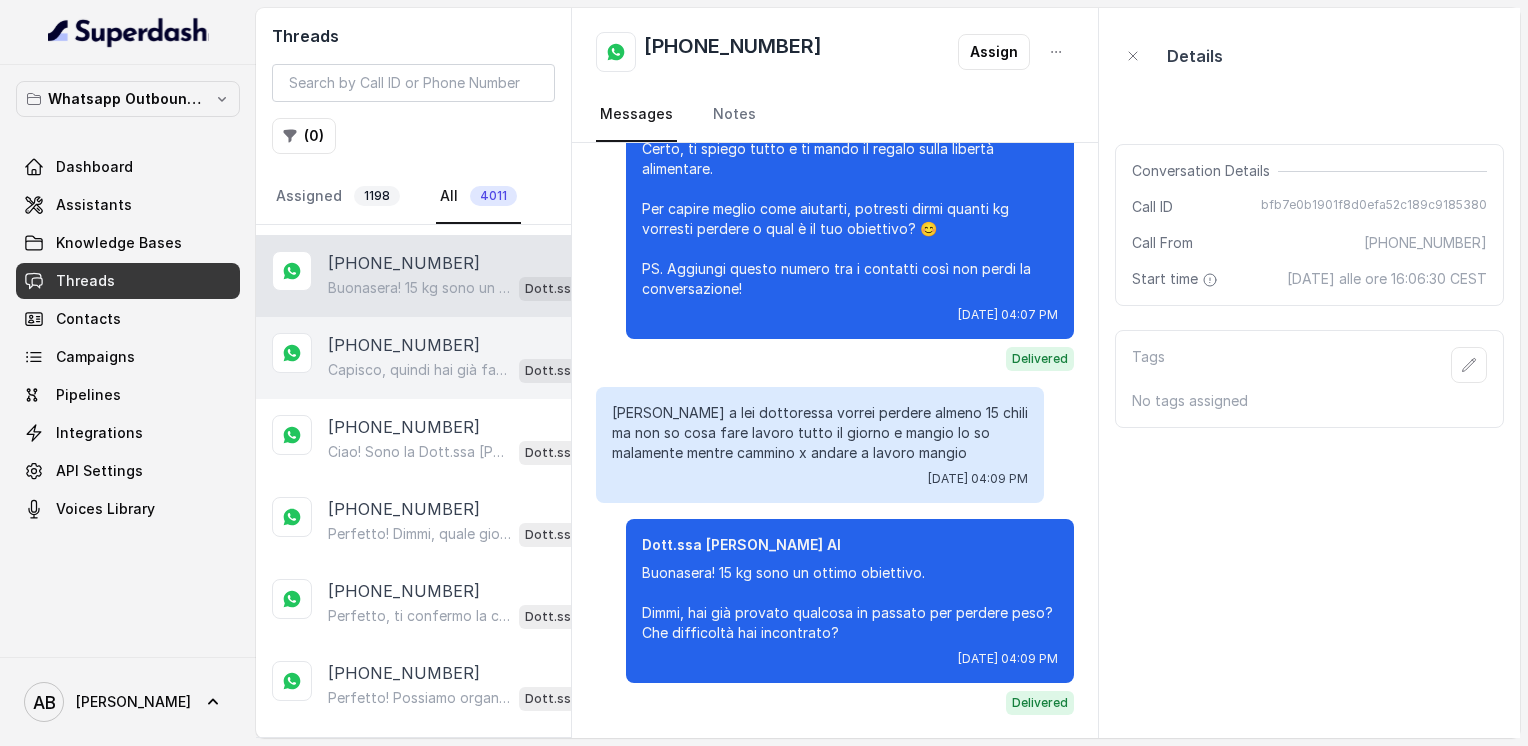 click on "Capisco, quindi hai già fatto palestra, pesi e crossfit ma hai smesso da qualche mese.
Dimmi, cosa ti ha fatto lasciare questi allenamenti? Hai riscontrato difficoltà particolari?" at bounding box center [419, 370] 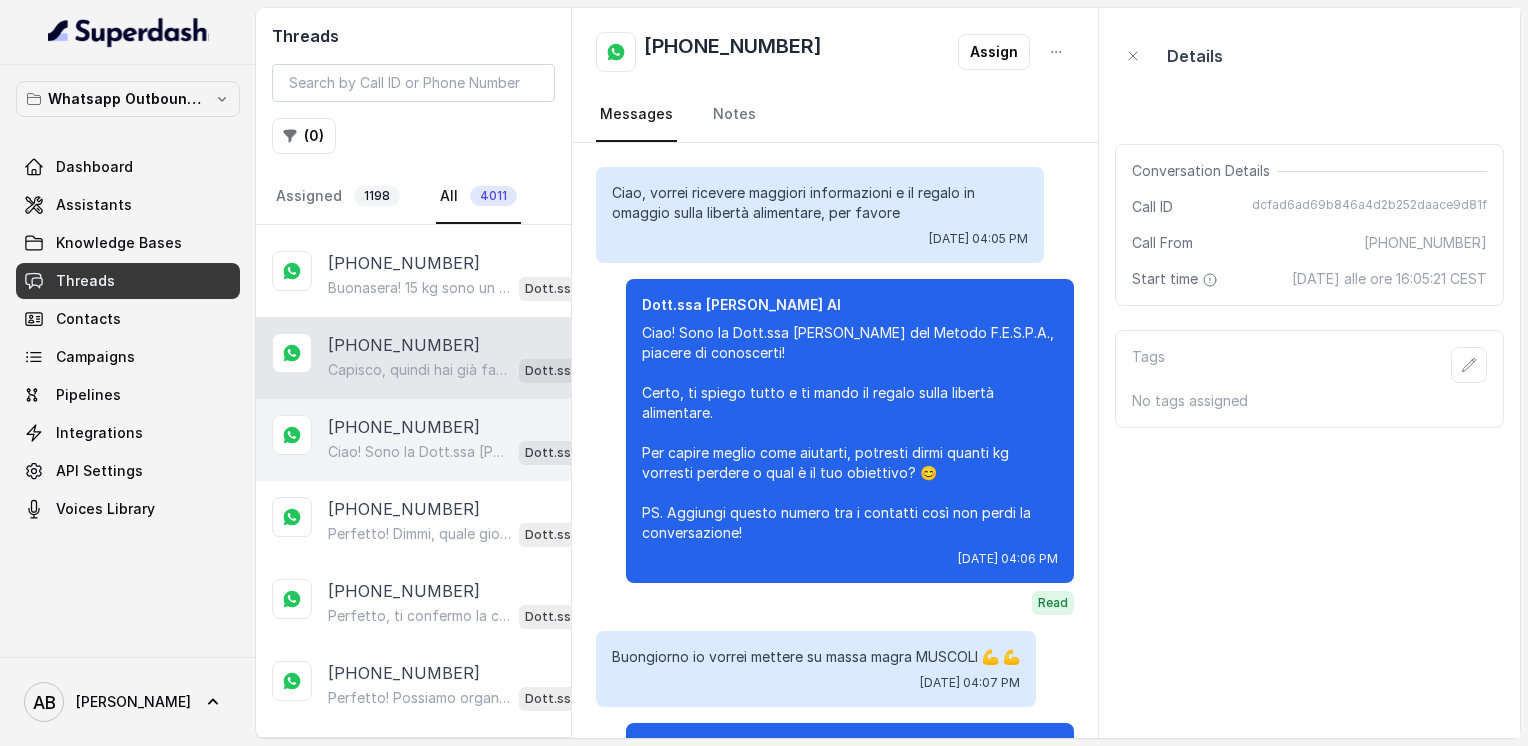 scroll, scrollTop: 732, scrollLeft: 0, axis: vertical 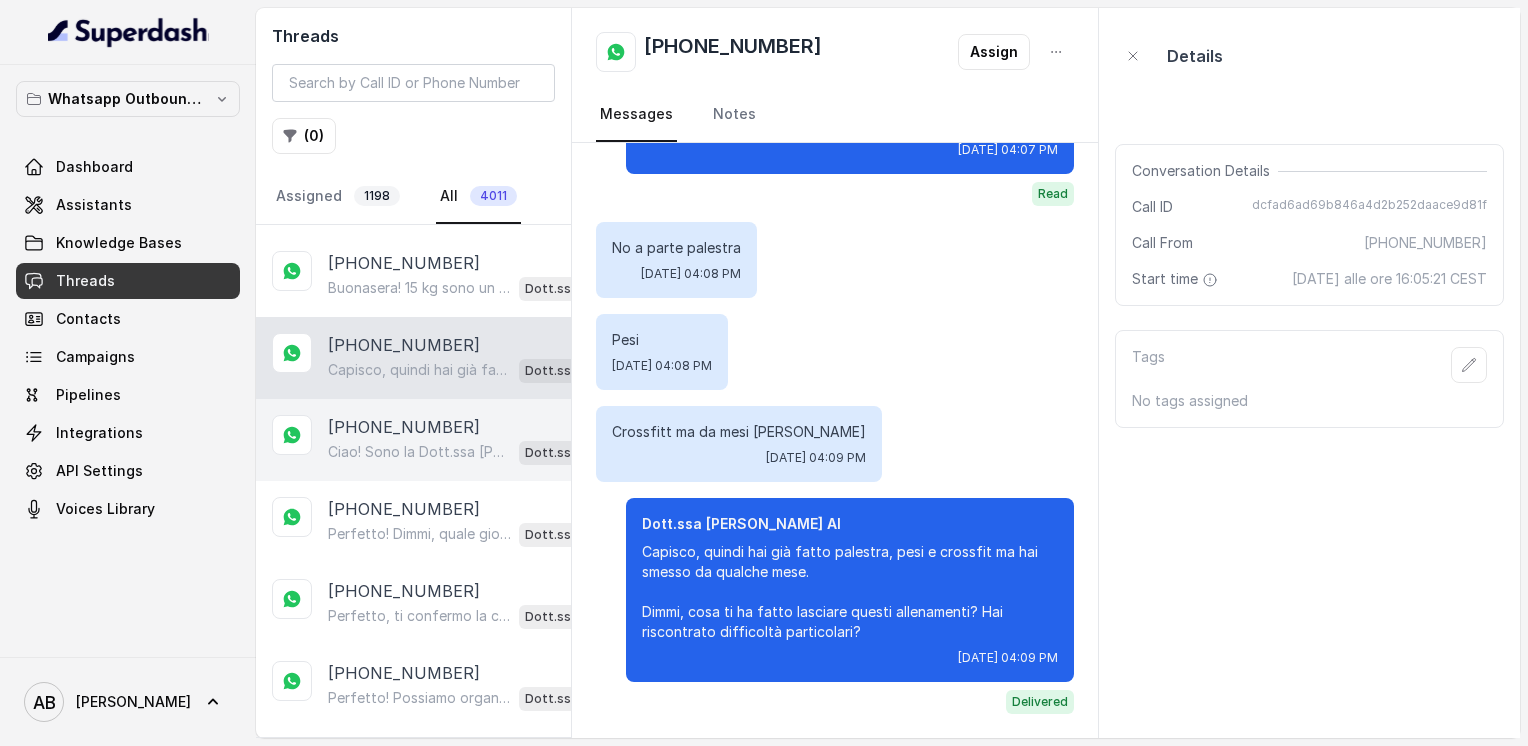 click on "+393273667149" at bounding box center [404, 427] 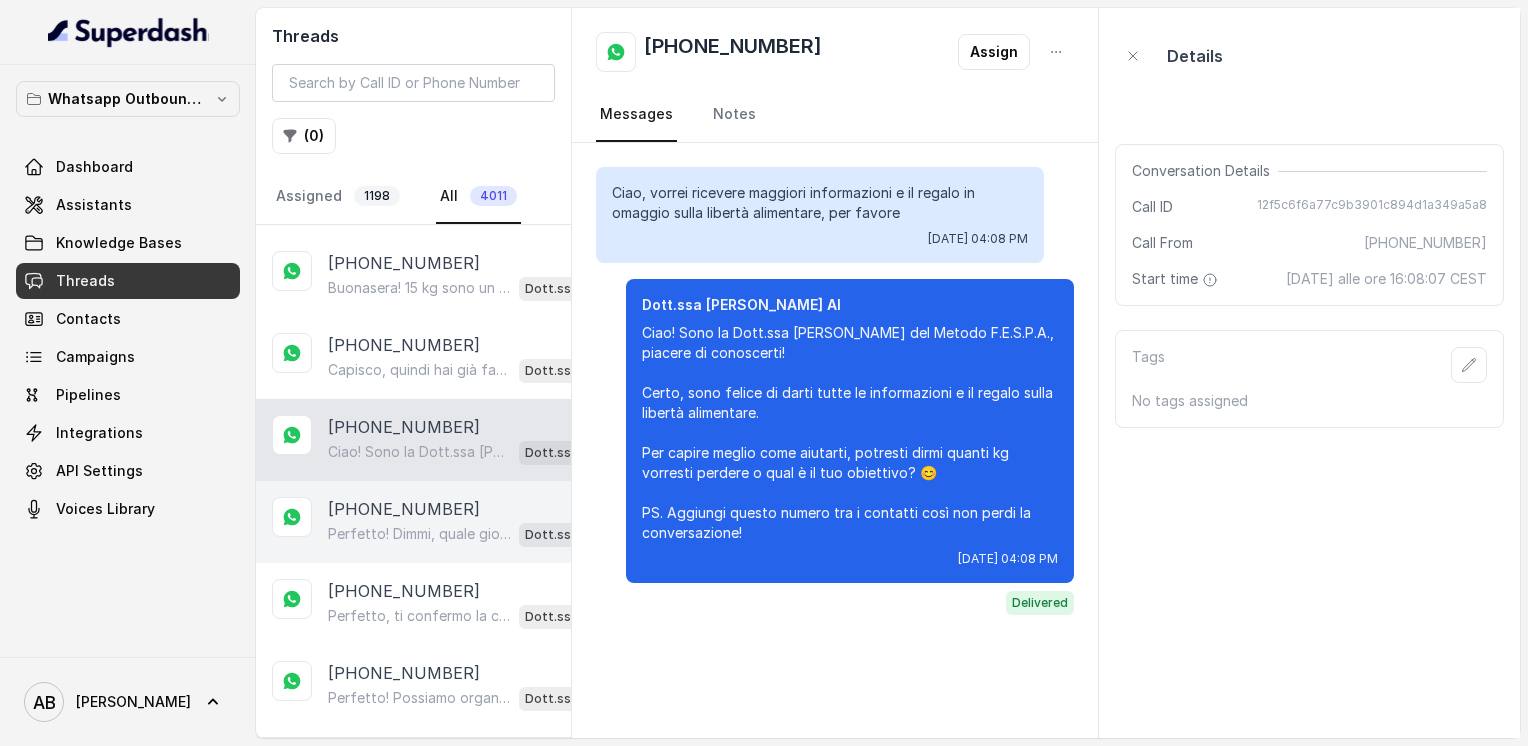 click on "Perfetto!
Dimmi, quale giorno e orario preferisci per la chiamata gratuita?
Così organizziamo tutto al meglio per te. 😊" at bounding box center [419, 534] 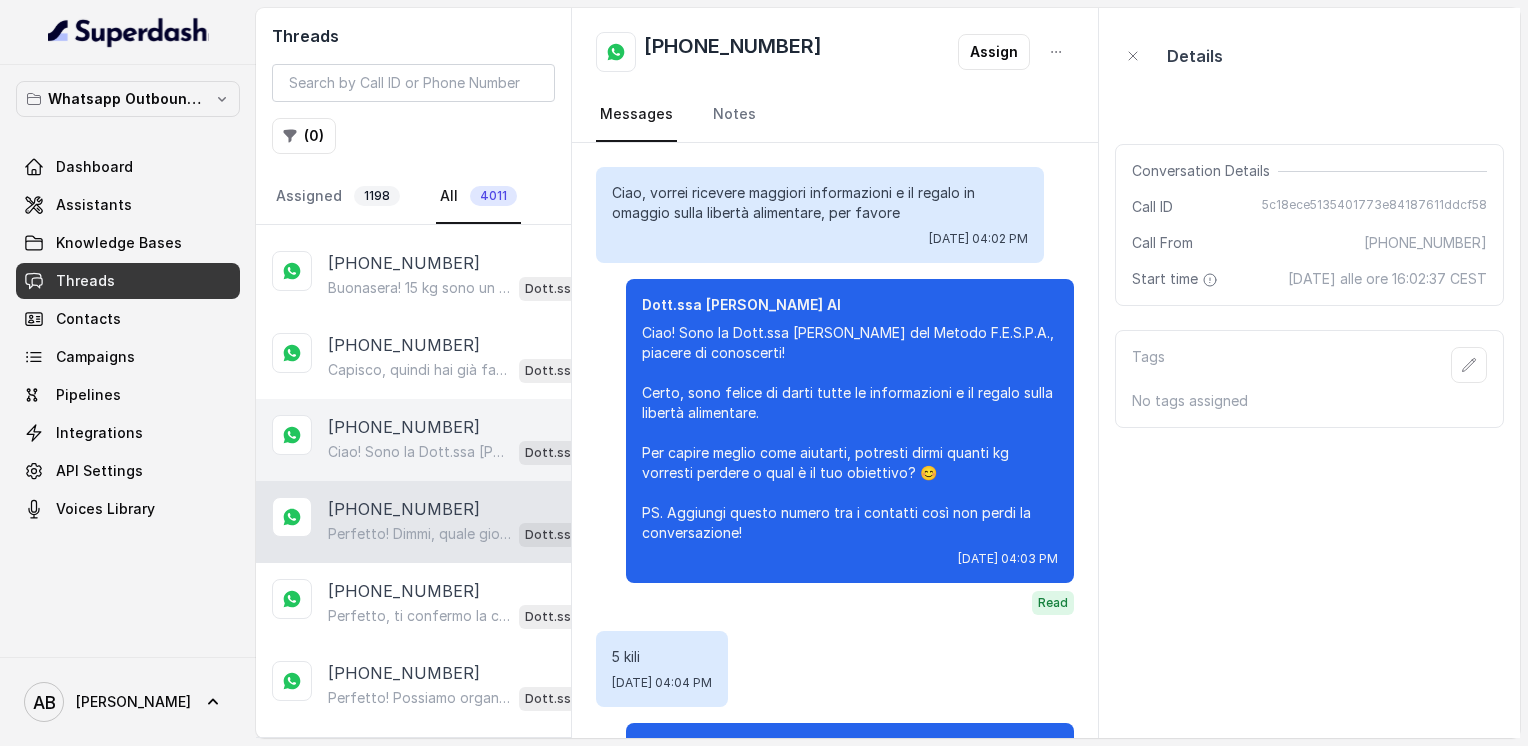 scroll, scrollTop: 1236, scrollLeft: 0, axis: vertical 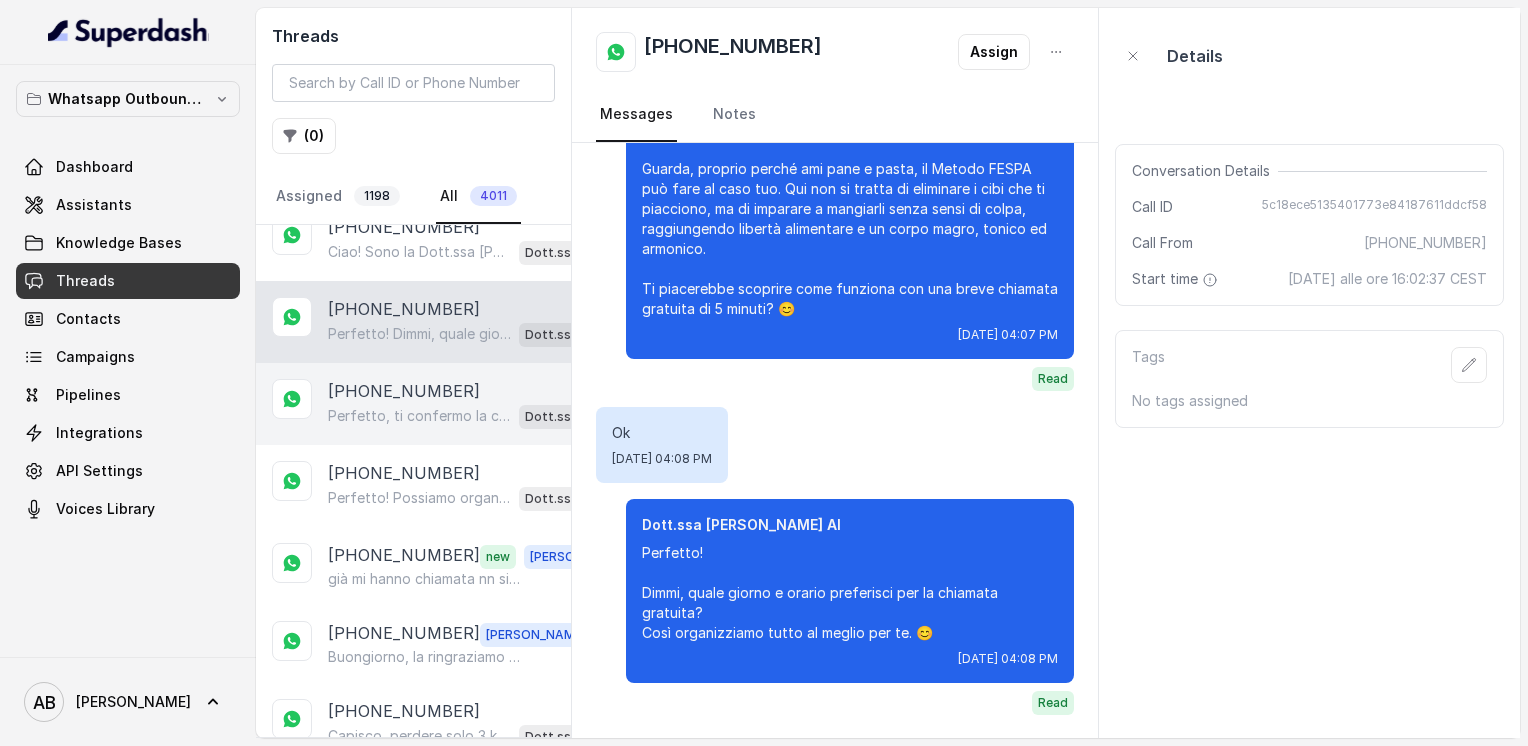 click on "Perfetto, ti confermo la chiamata per domani mattina, mercoledì 30 luglio, alle 11:00!
Un nostro segretario ti chiamerà per illustrarti il Metodo FESPA, completamente gratuita e senza impegno.
Intanto ti consiglio di guardare questo video che ti aiuterà a capire meglio:
https://www.youtube.com/watch?v=Jxv2h0j77wk&list=PLp86nNx124CpS-mrAGLVkX-ChxUk04KF3&index=1
In bocca al lupo per la chiamata e buona giornata! 😊
PS: Segna data e orario per aspettarti la chiamata." at bounding box center [419, 416] 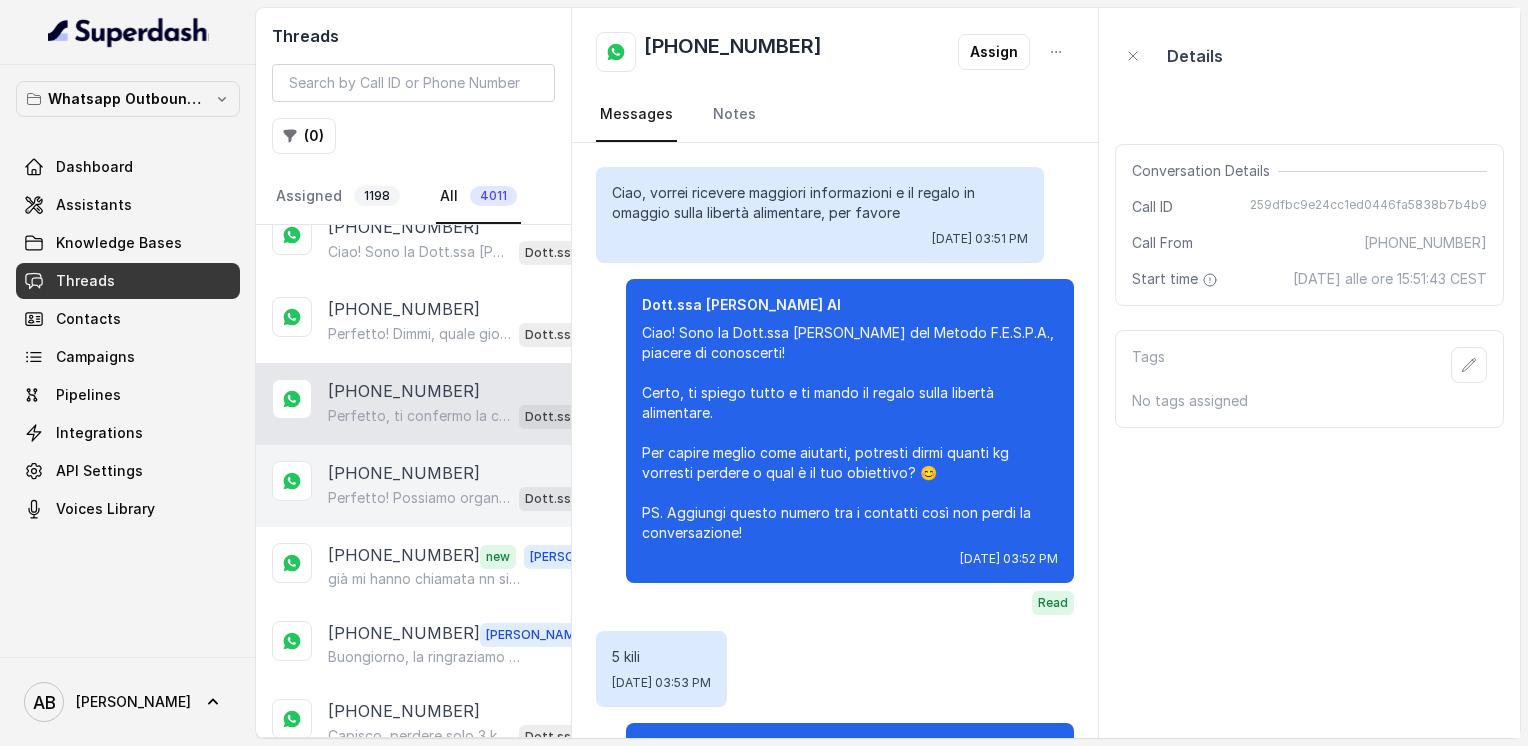 scroll, scrollTop: 2316, scrollLeft: 0, axis: vertical 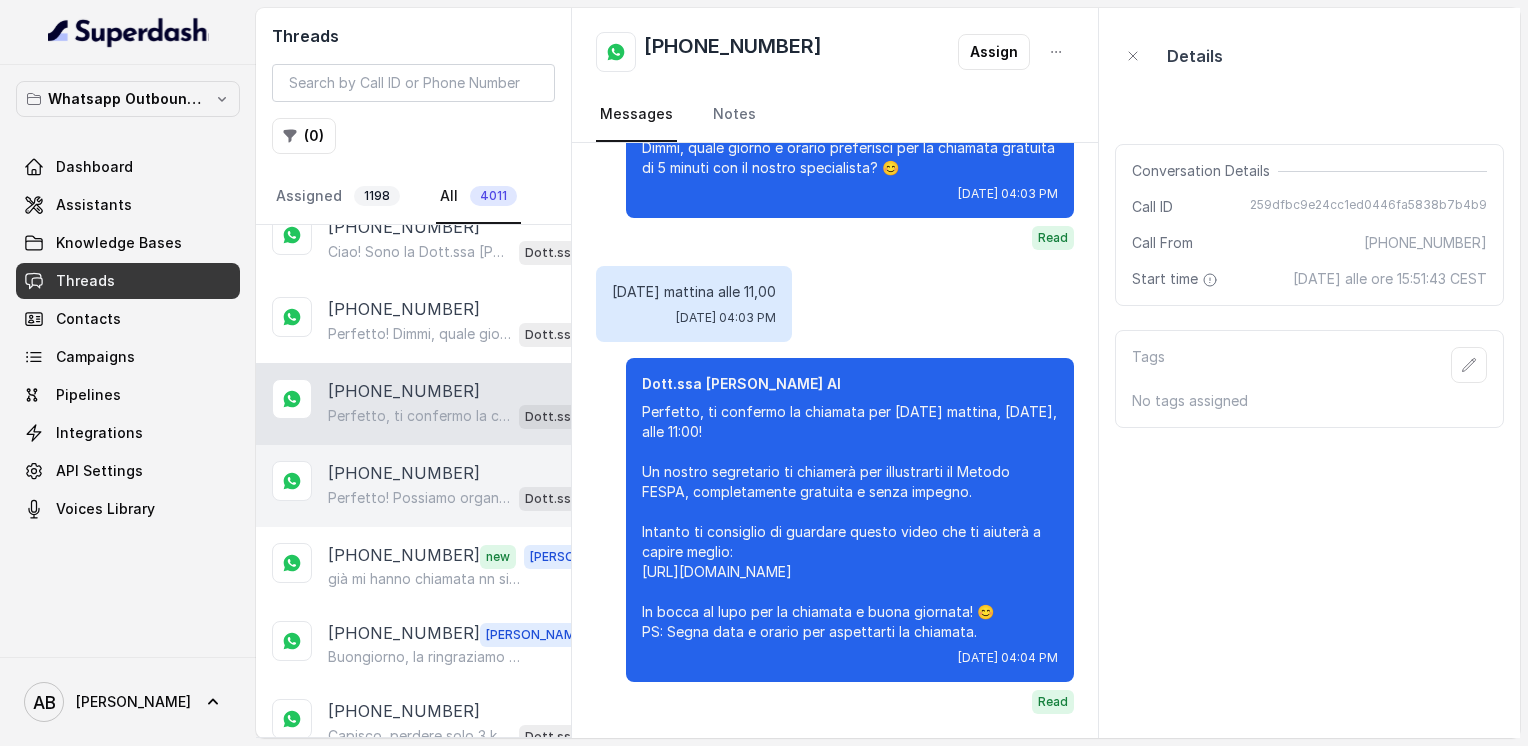click on "Perfetto!
Possiamo organizzare una breve chiamata informativa di 5 minuti, completamente gratuita e senza impegno, per spiegarti come funziona il Metodo FESPA e capire cosa è più adatto a te.
Quale giorno e orario preferisci per essere chiamata? 😊" at bounding box center (419, 498) 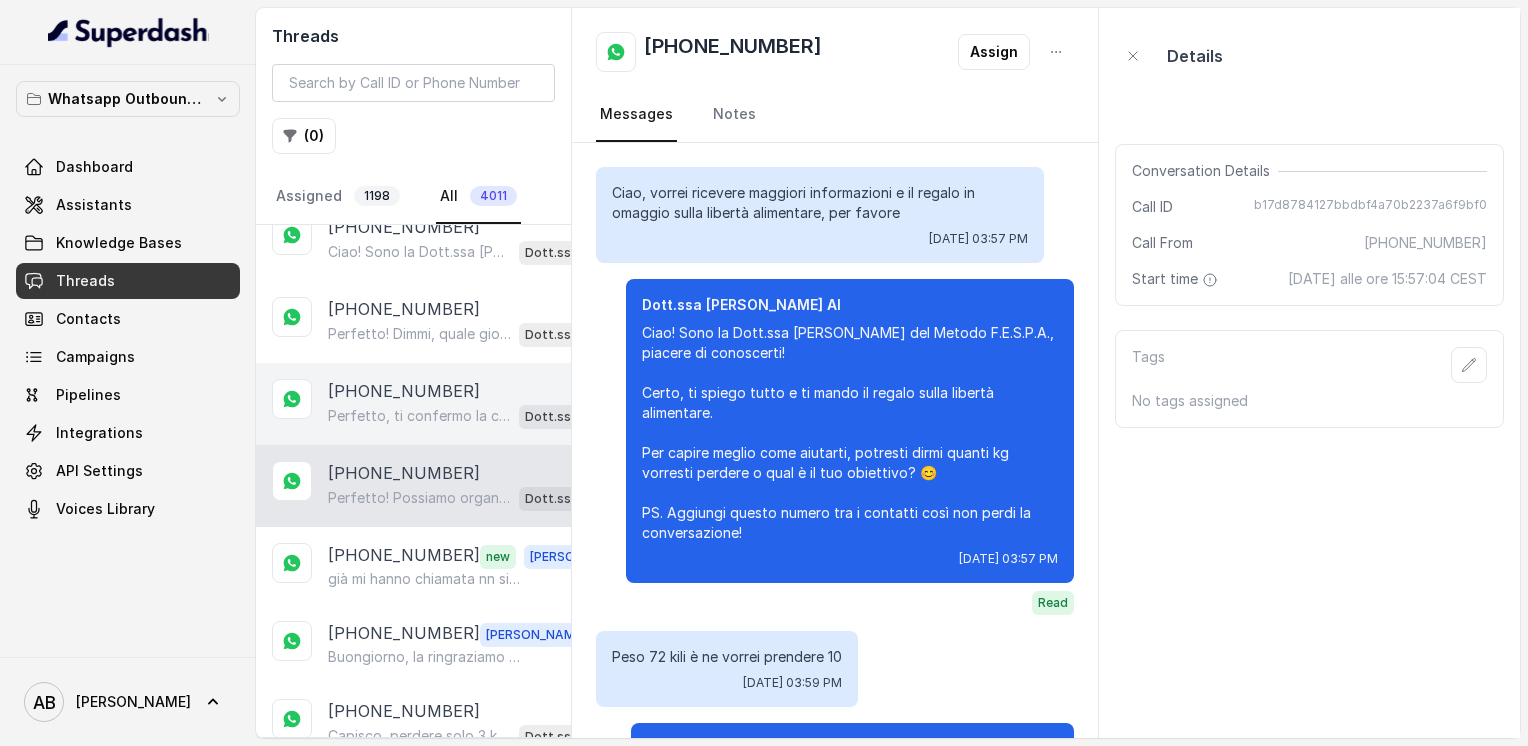 scroll, scrollTop: 992, scrollLeft: 0, axis: vertical 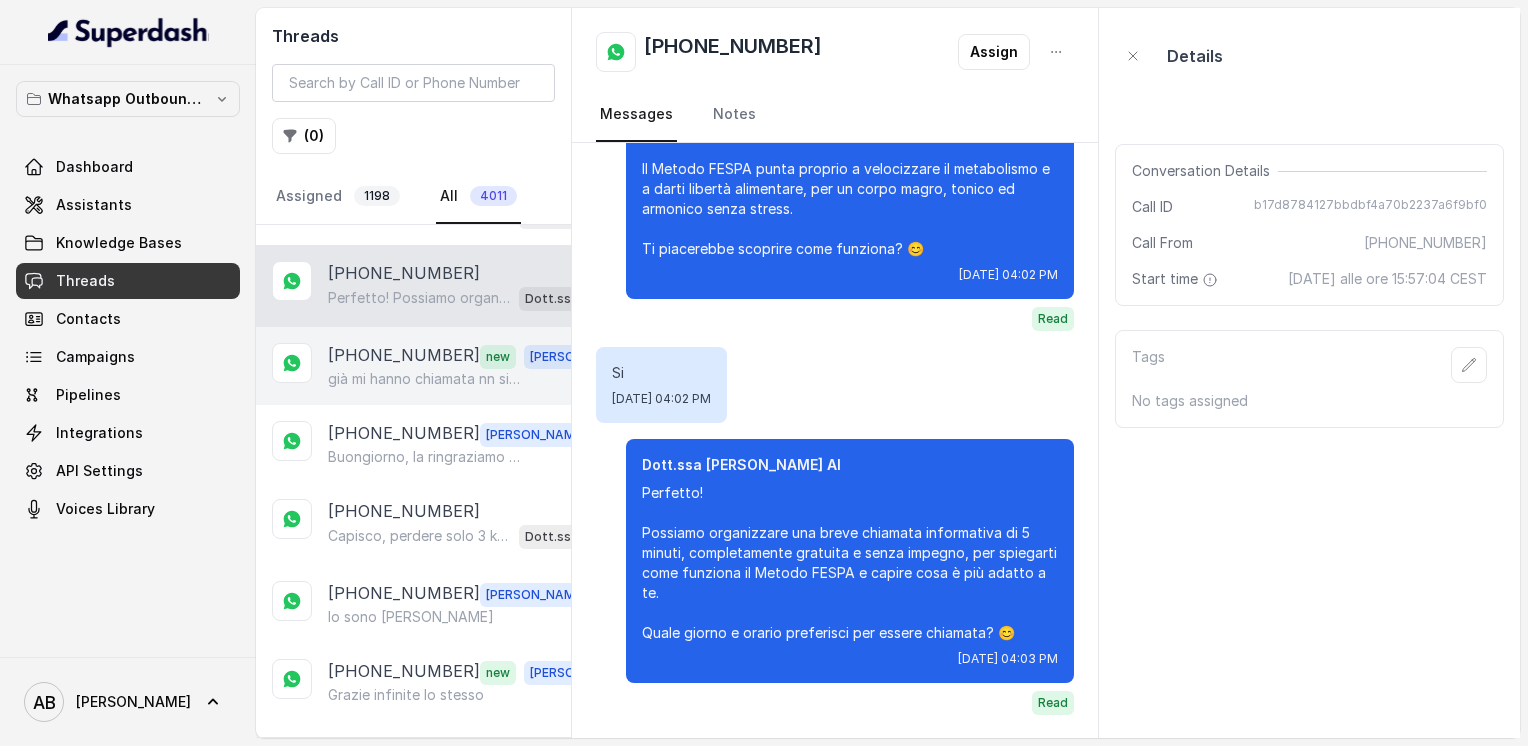click on "[PHONE_NUMBER]" at bounding box center [404, 356] 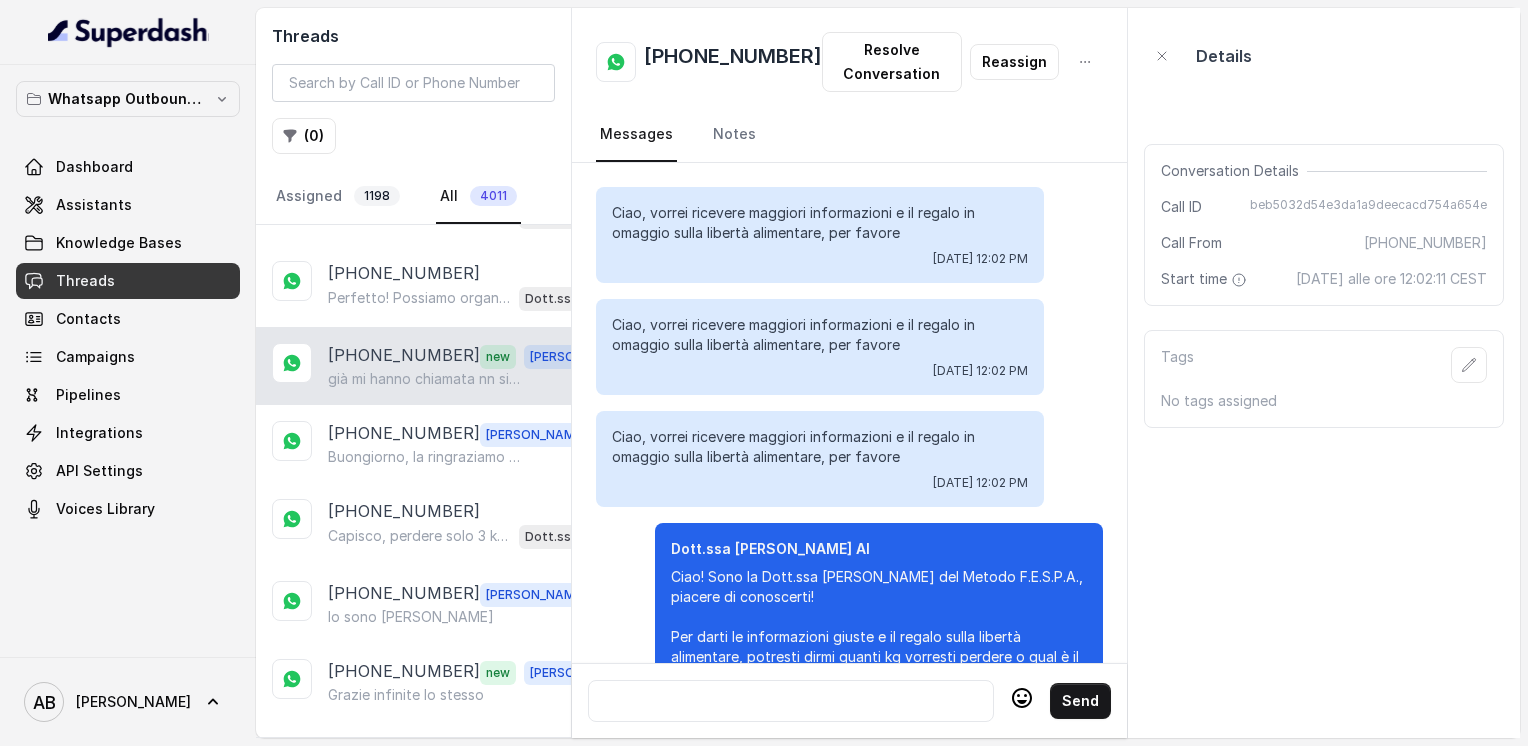 scroll, scrollTop: 3200, scrollLeft: 0, axis: vertical 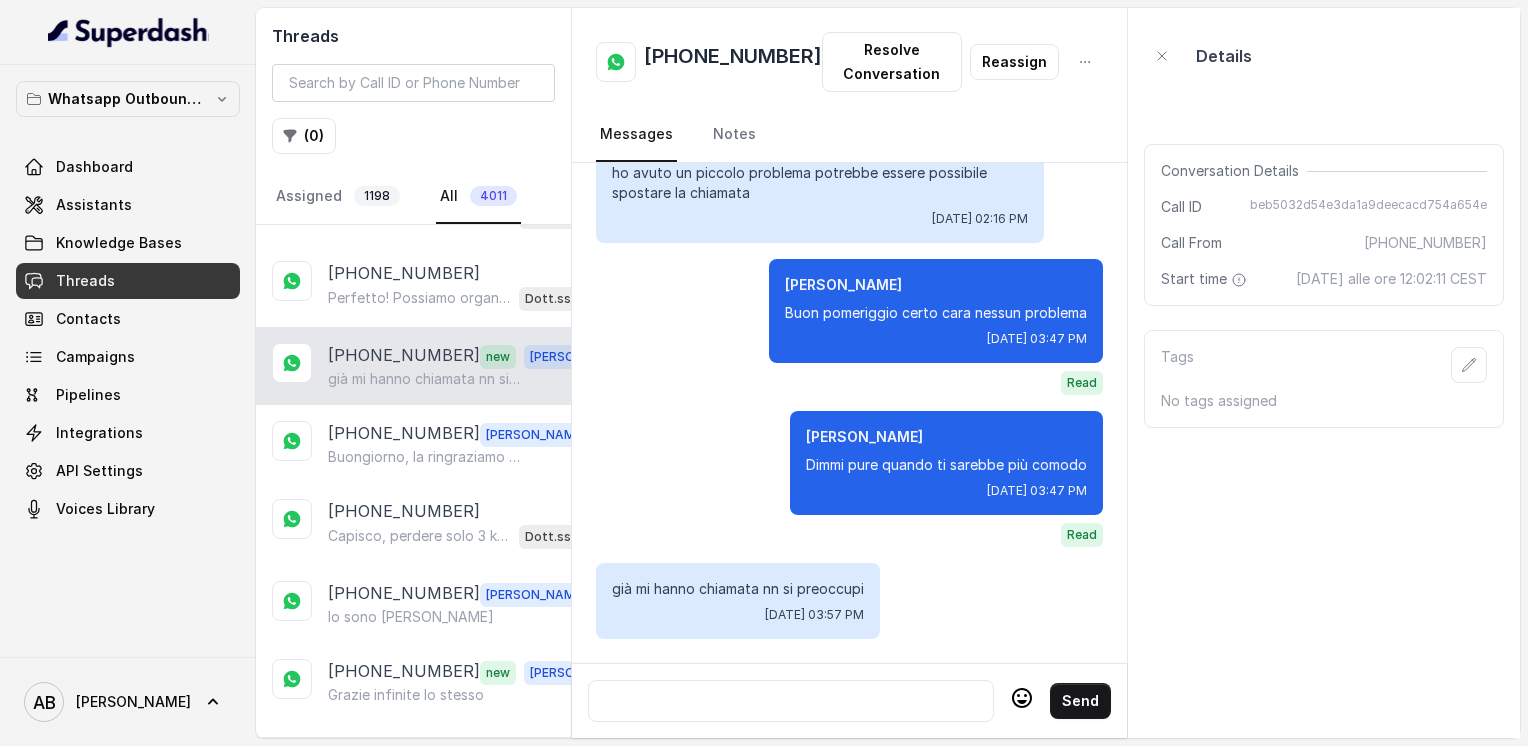 click at bounding box center [791, 701] 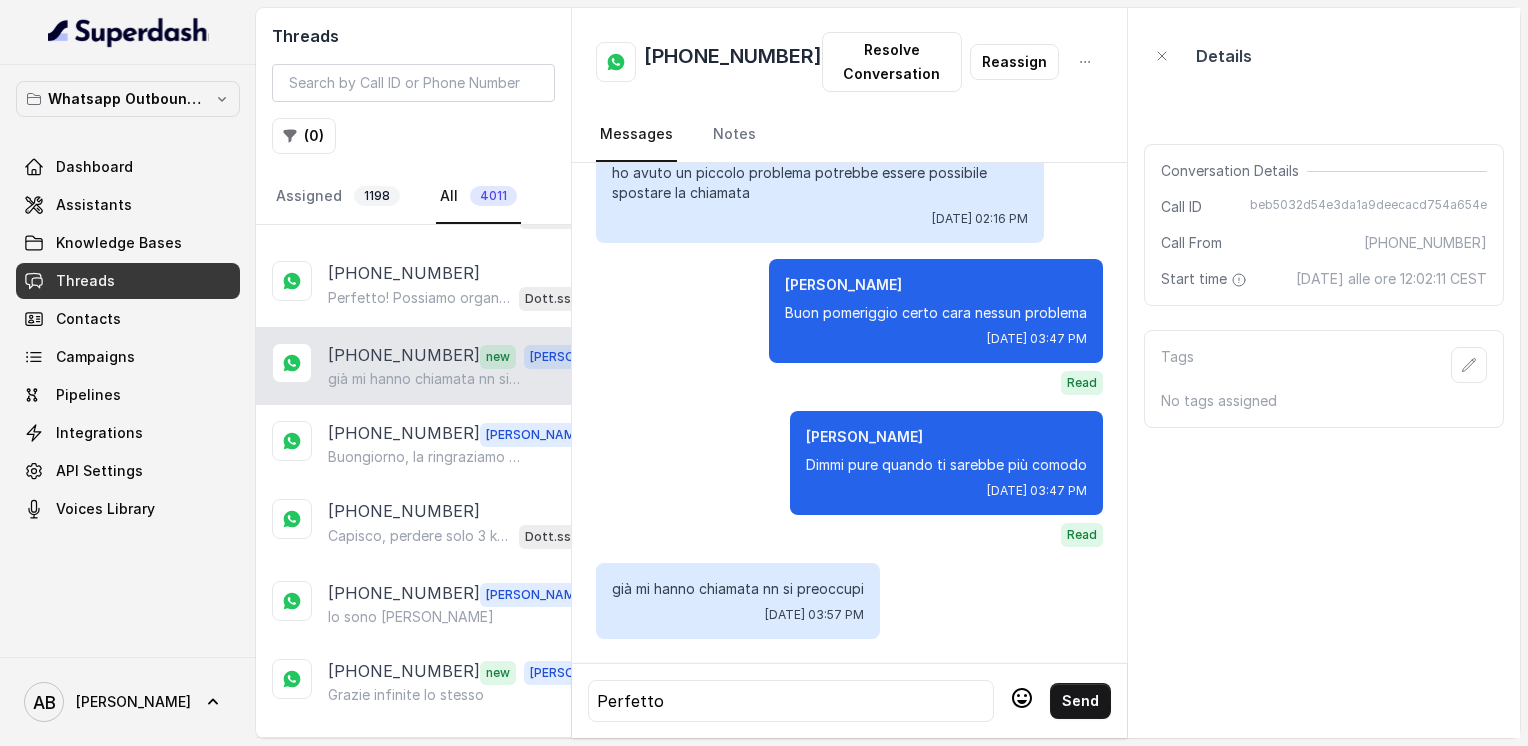 click 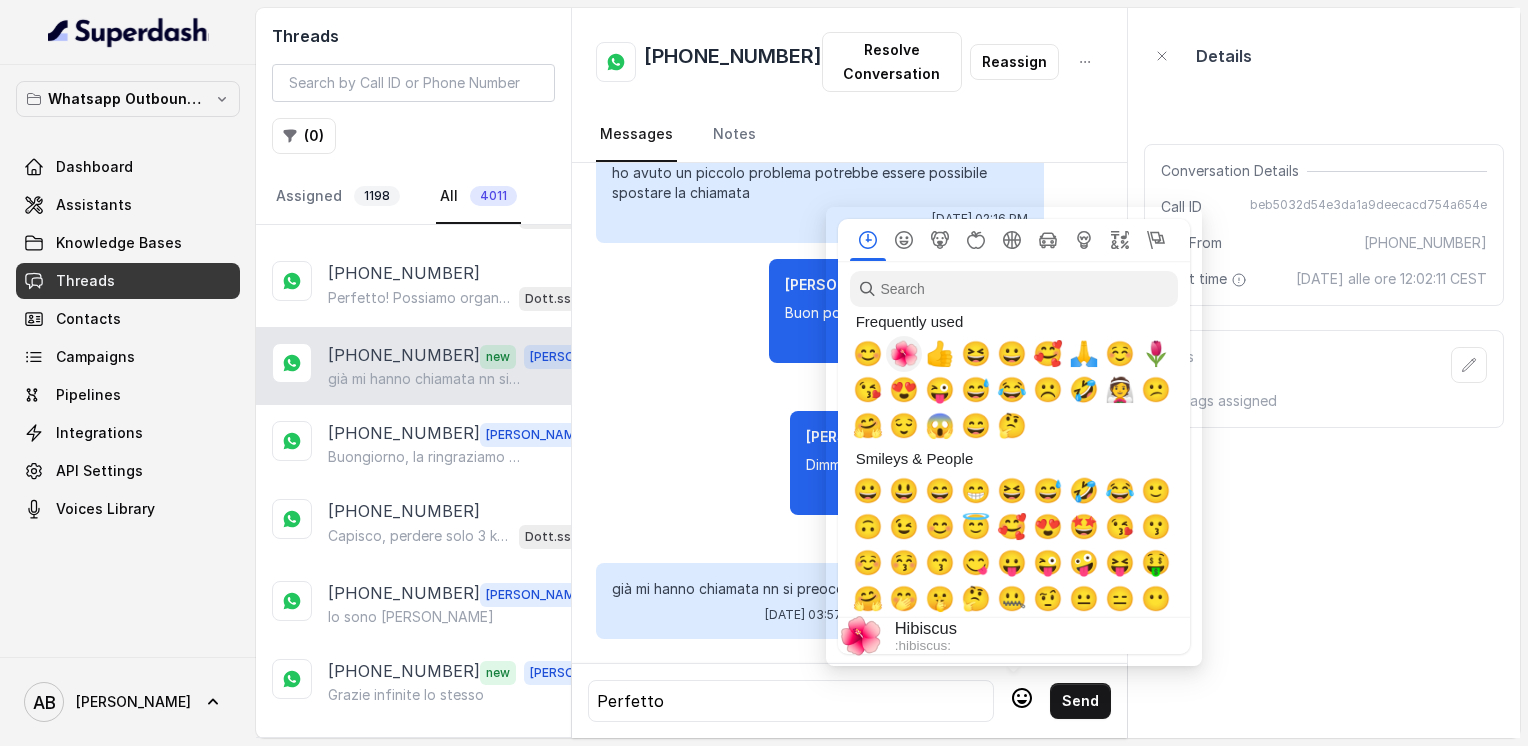 click on "🌺" at bounding box center [904, 354] 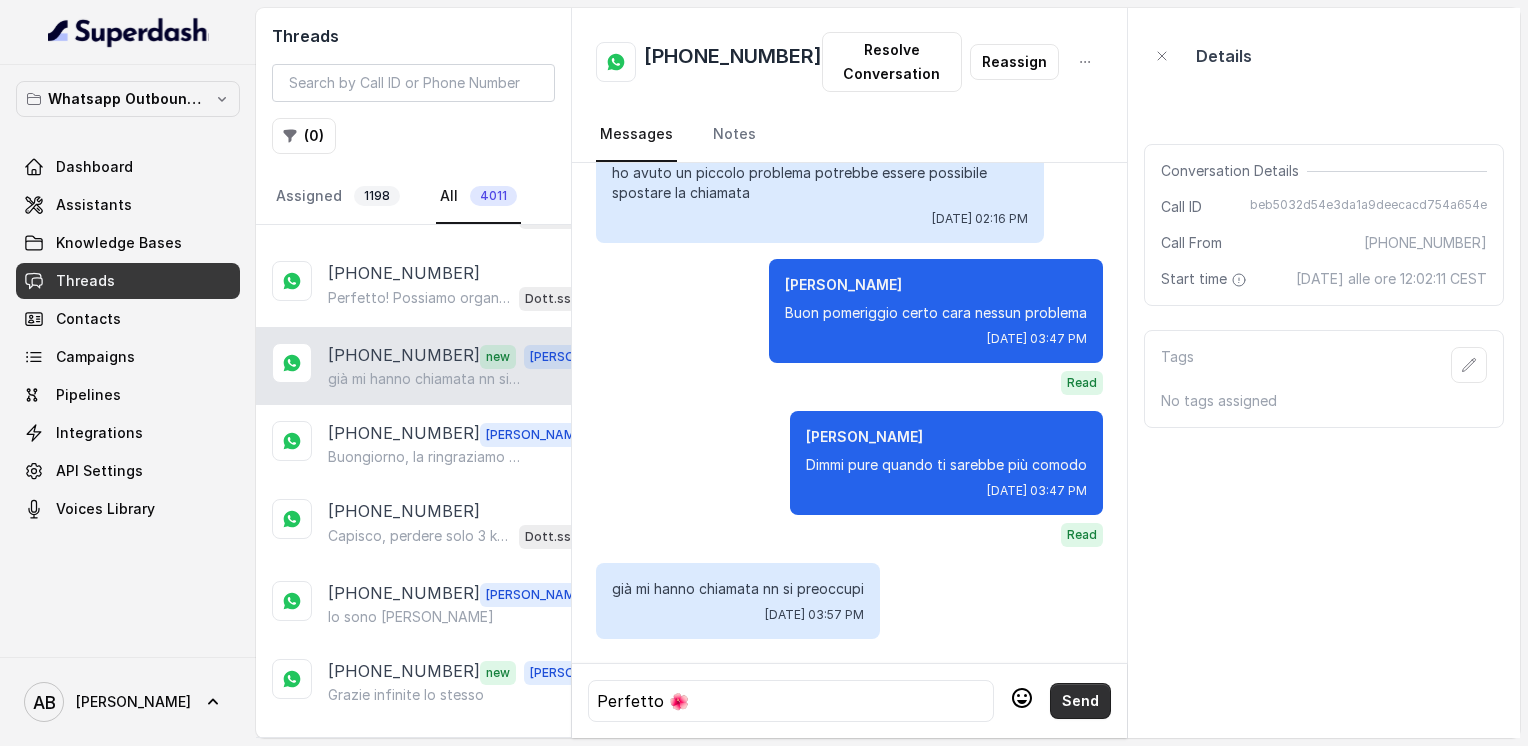 click on "Send" at bounding box center (1080, 701) 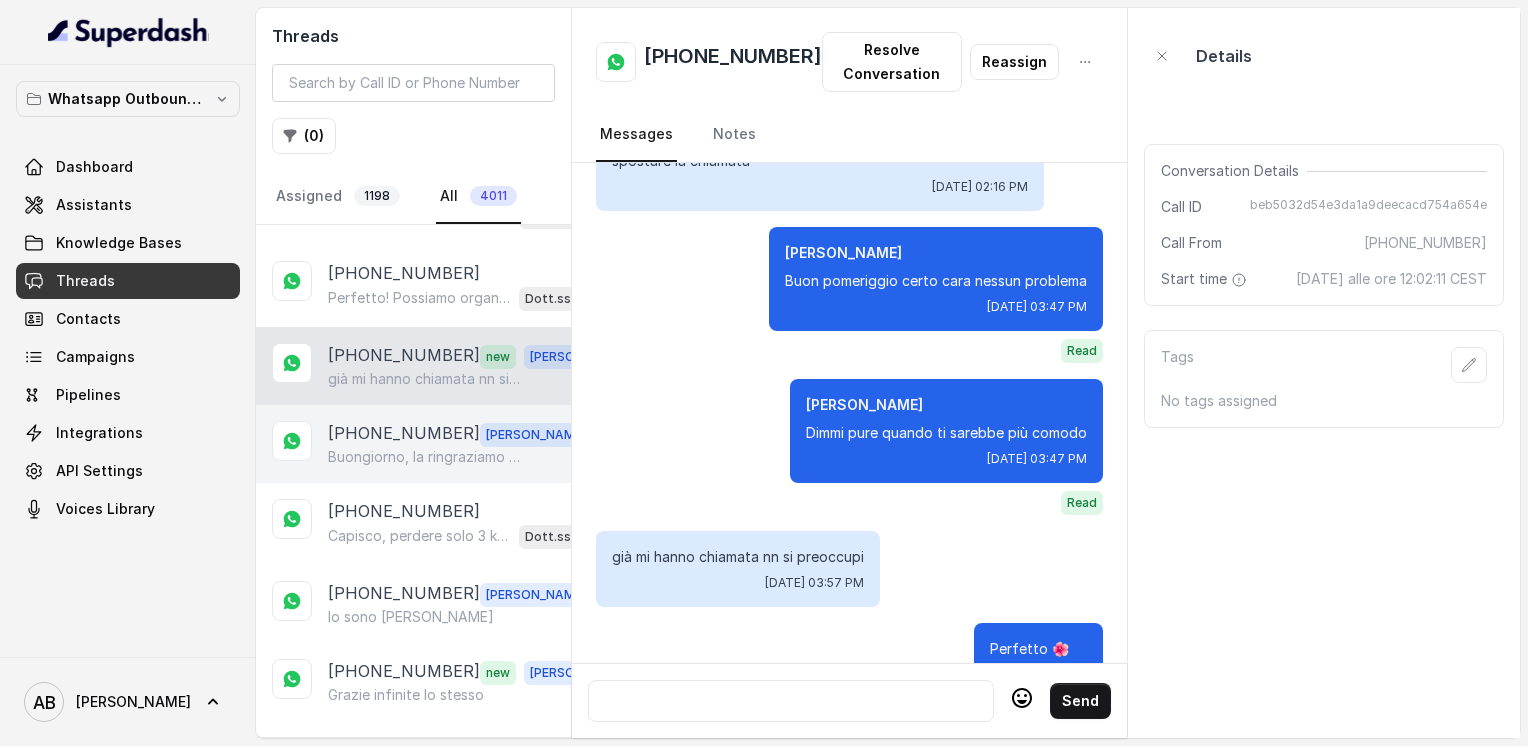 click on "Buongiorno,
la ringraziamo per averci scritto con sincerità. Comprendiamo perfettamente la sua situazione e apprezziamo molto la sua correttezza nel comunicarcelo.
Non si preoccupi per l'appuntamento, provvediamo ad annullarlo come da sua richiesta anche se le ricordo la consulenza è completamente gratuita. Quando le circostanze saranno più favorevoli, saremo lieti di accoglierla nuovamente e di valutare insieme le opportunità migliori per lei." at bounding box center [424, 457] 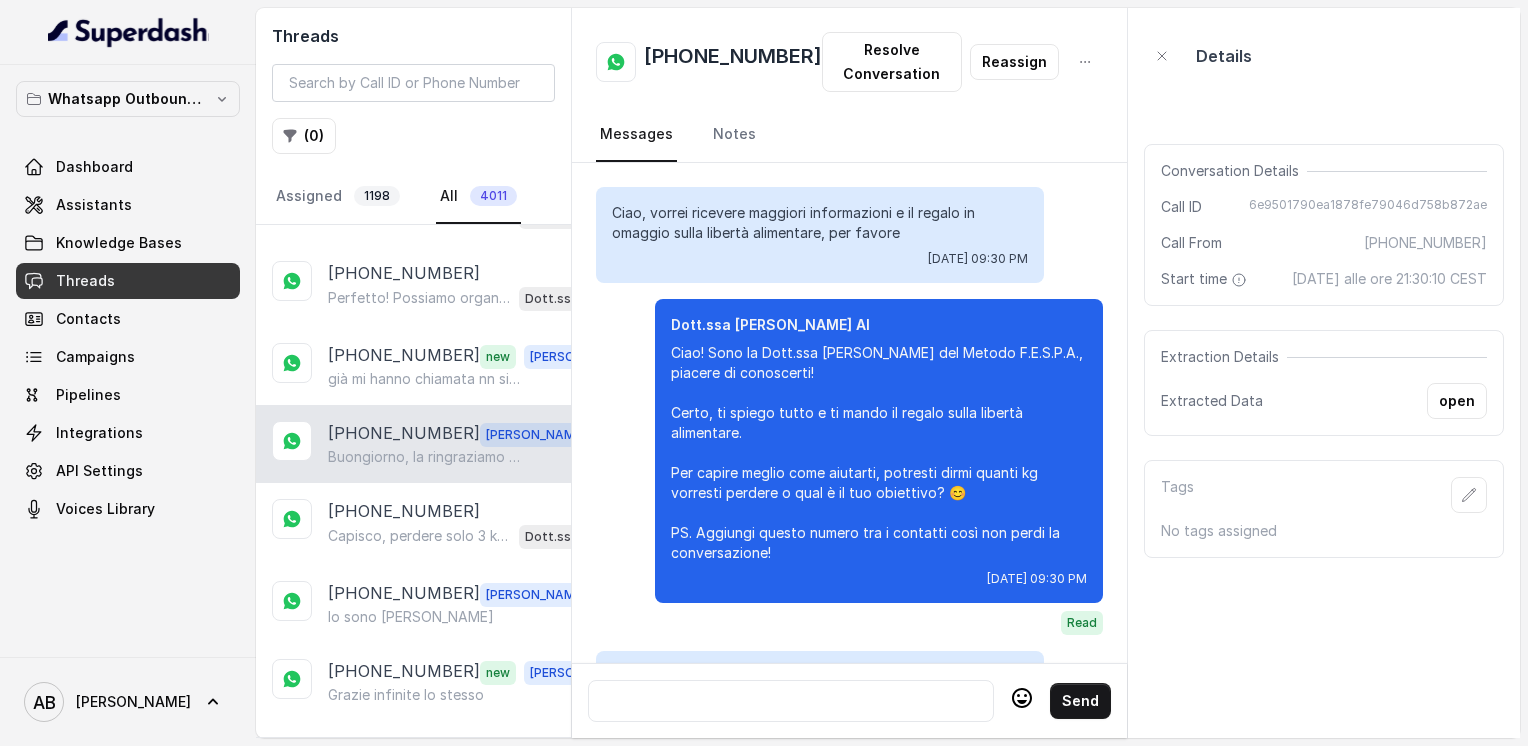 scroll, scrollTop: 2472, scrollLeft: 0, axis: vertical 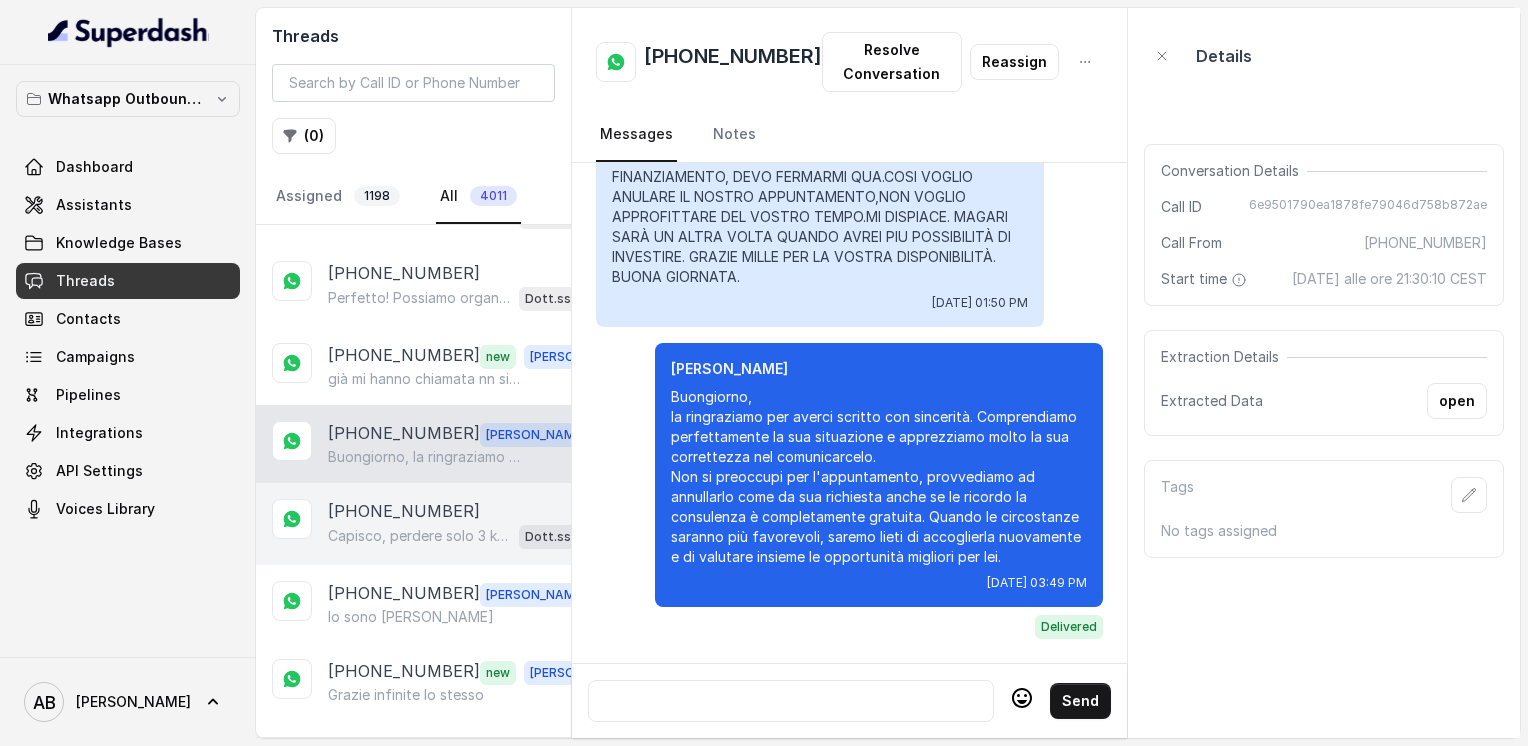 click on "[PHONE_NUMBER]" at bounding box center (404, 511) 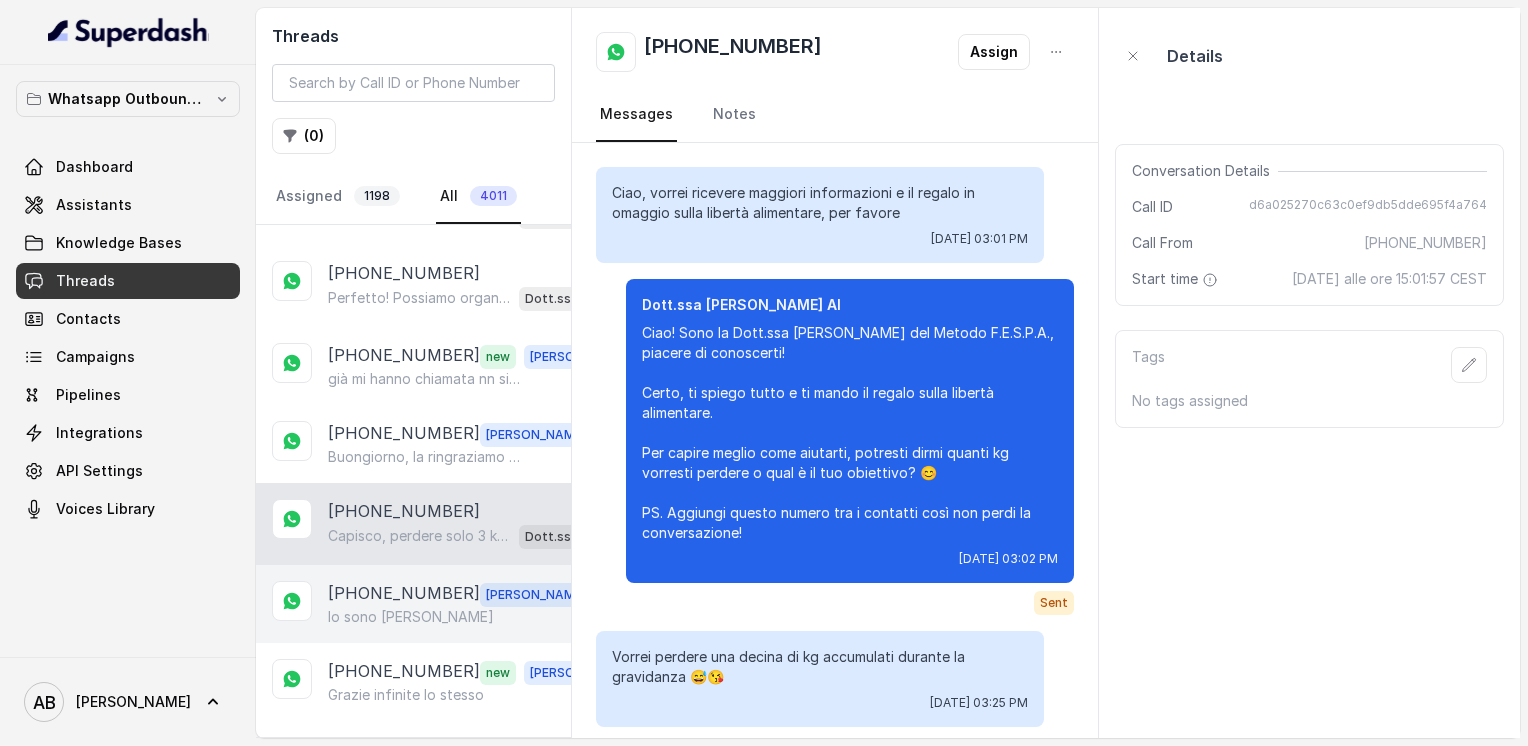 scroll, scrollTop: 648, scrollLeft: 0, axis: vertical 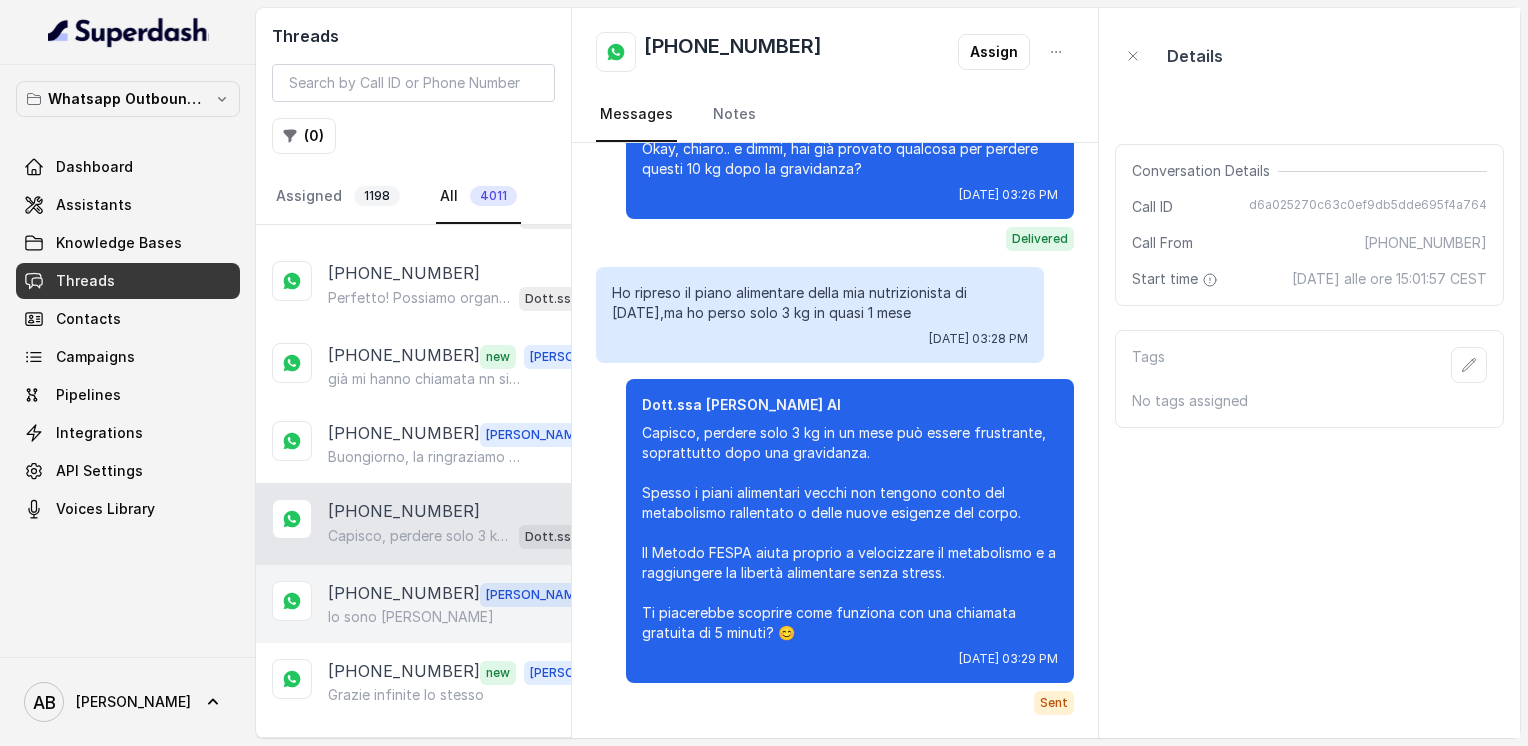 click on "[PHONE_NUMBER]" at bounding box center (404, 594) 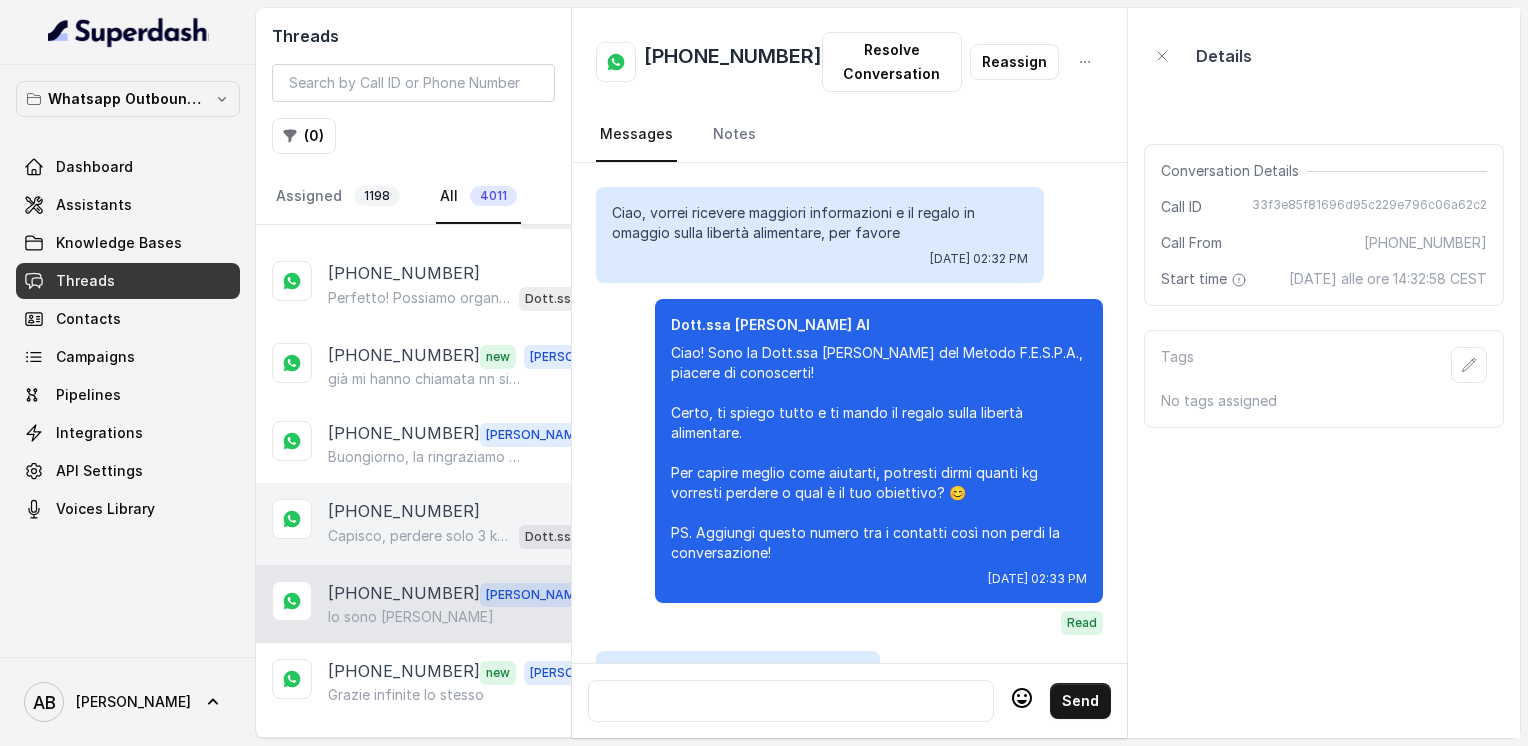 scroll, scrollTop: 2952, scrollLeft: 0, axis: vertical 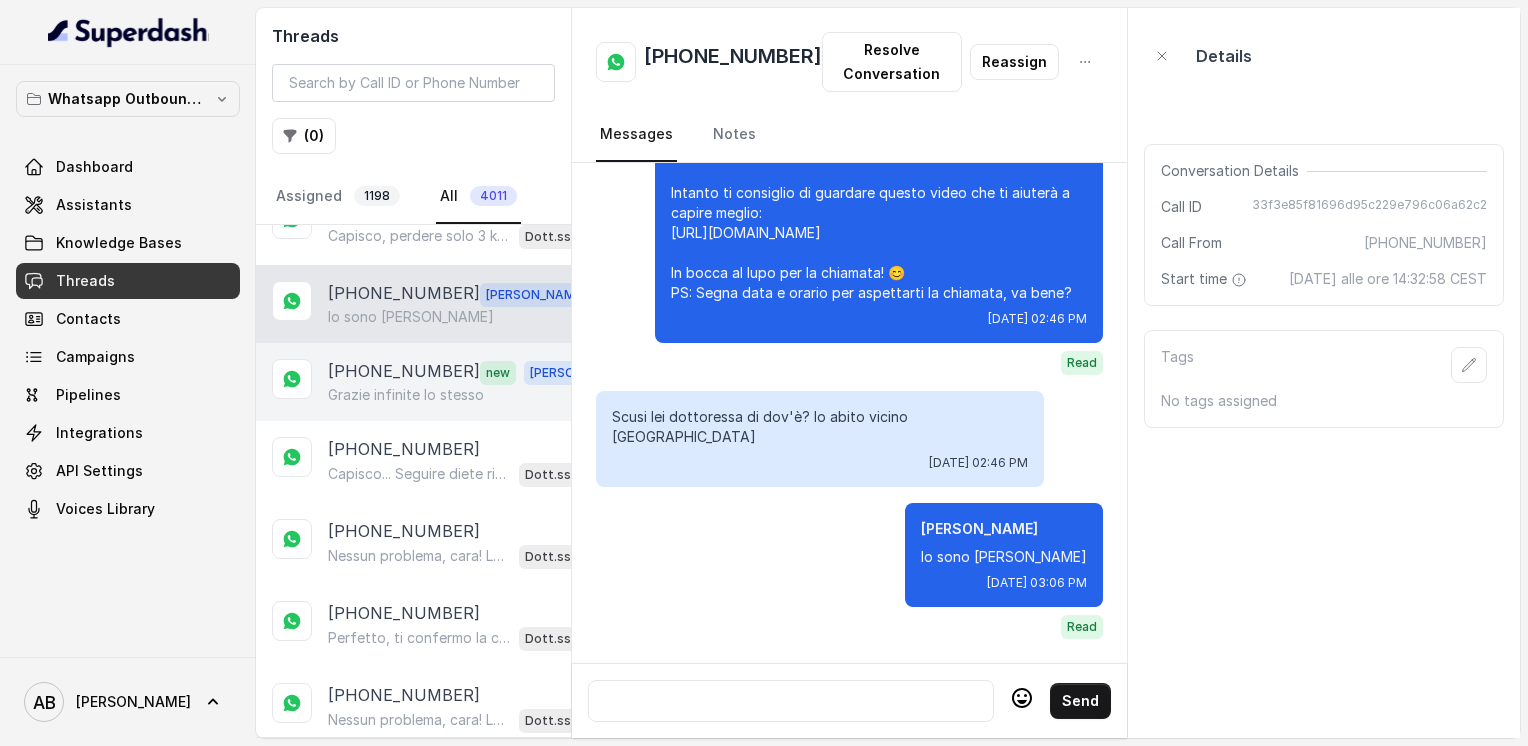 click on "+393899899207   new Alessandro Grazie infinite lo stesso" at bounding box center (413, 382) 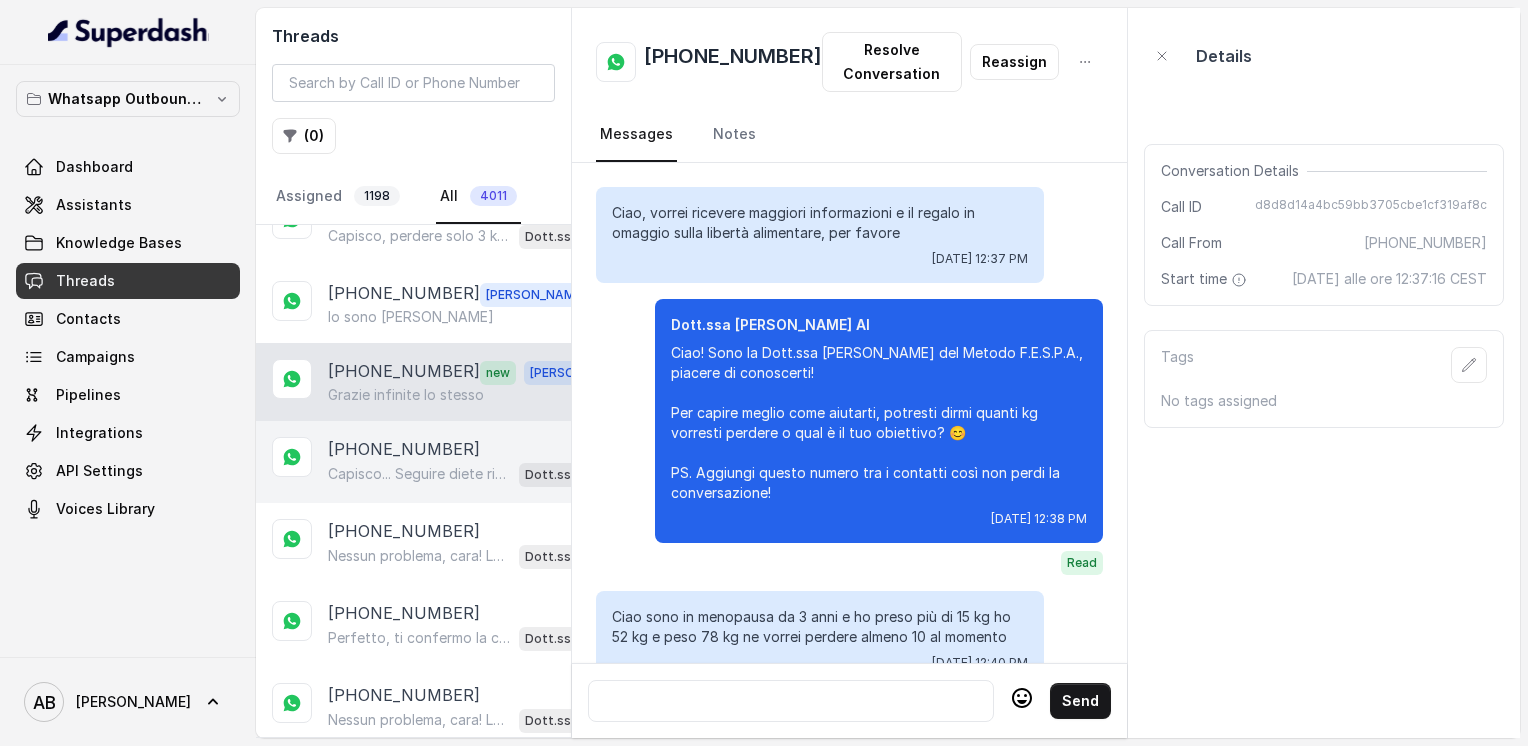 scroll, scrollTop: 2156, scrollLeft: 0, axis: vertical 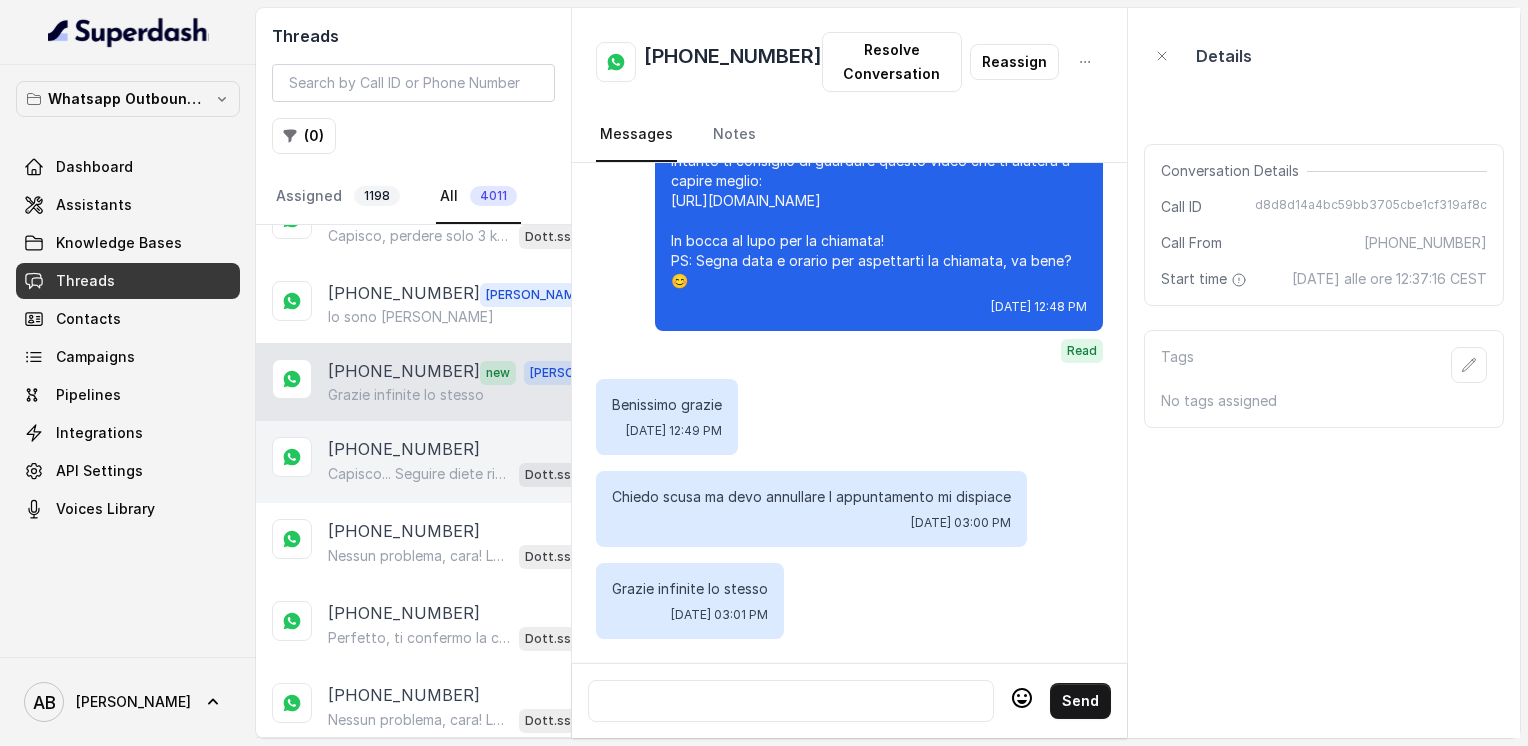 click on "Capisco... Seguire diete rigide con pesi e restrizioni crea solo stress e difficoltà a lungo termine.
Il Metodo FESPA punta proprio a darti libertà alimentare, senza contare ogni grammo, e a velocizzare il metabolismo in modo naturale.
Ti piacerebbe scoprire come funziona con una chiamata gratuita di 5 minuti? 😊" at bounding box center [419, 474] 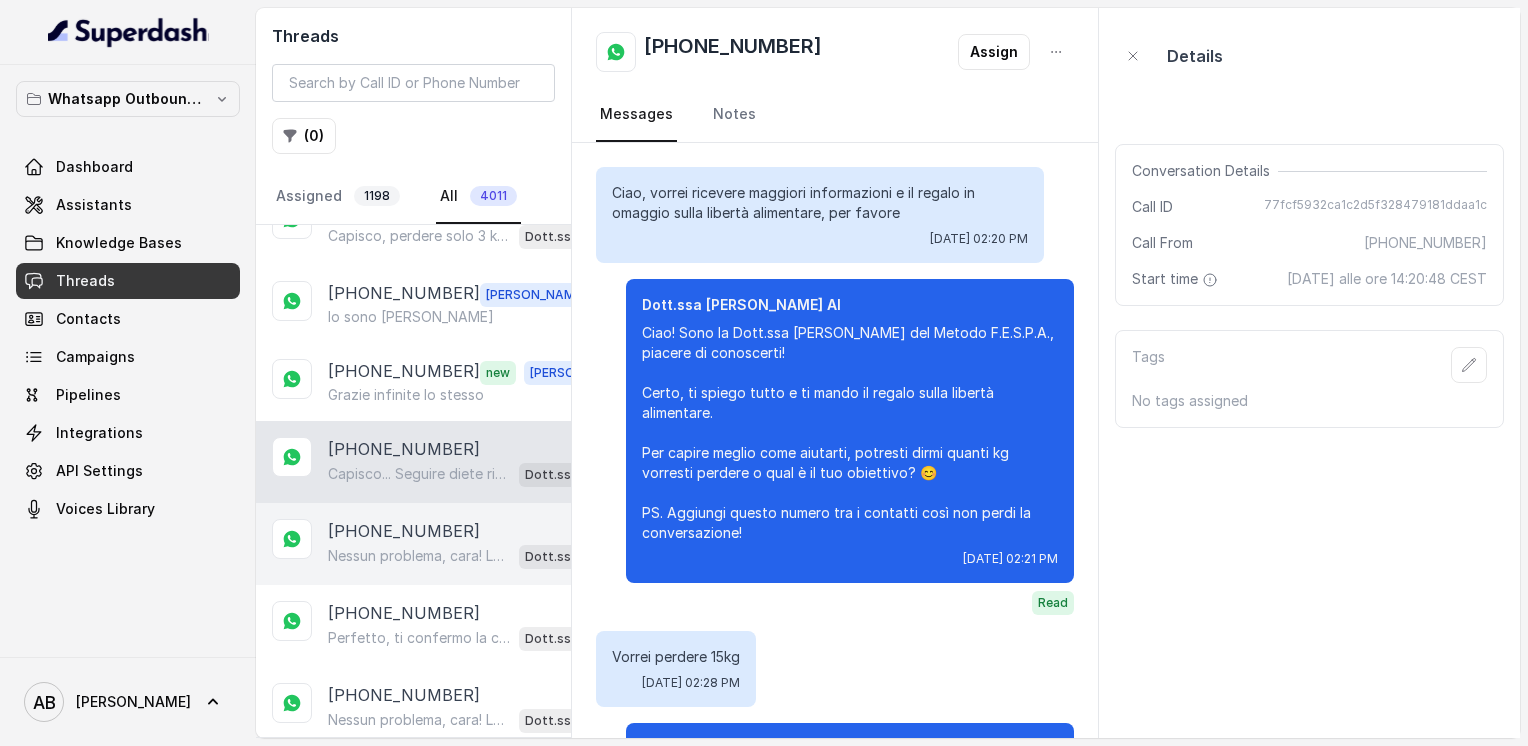 scroll, scrollTop: 1024, scrollLeft: 0, axis: vertical 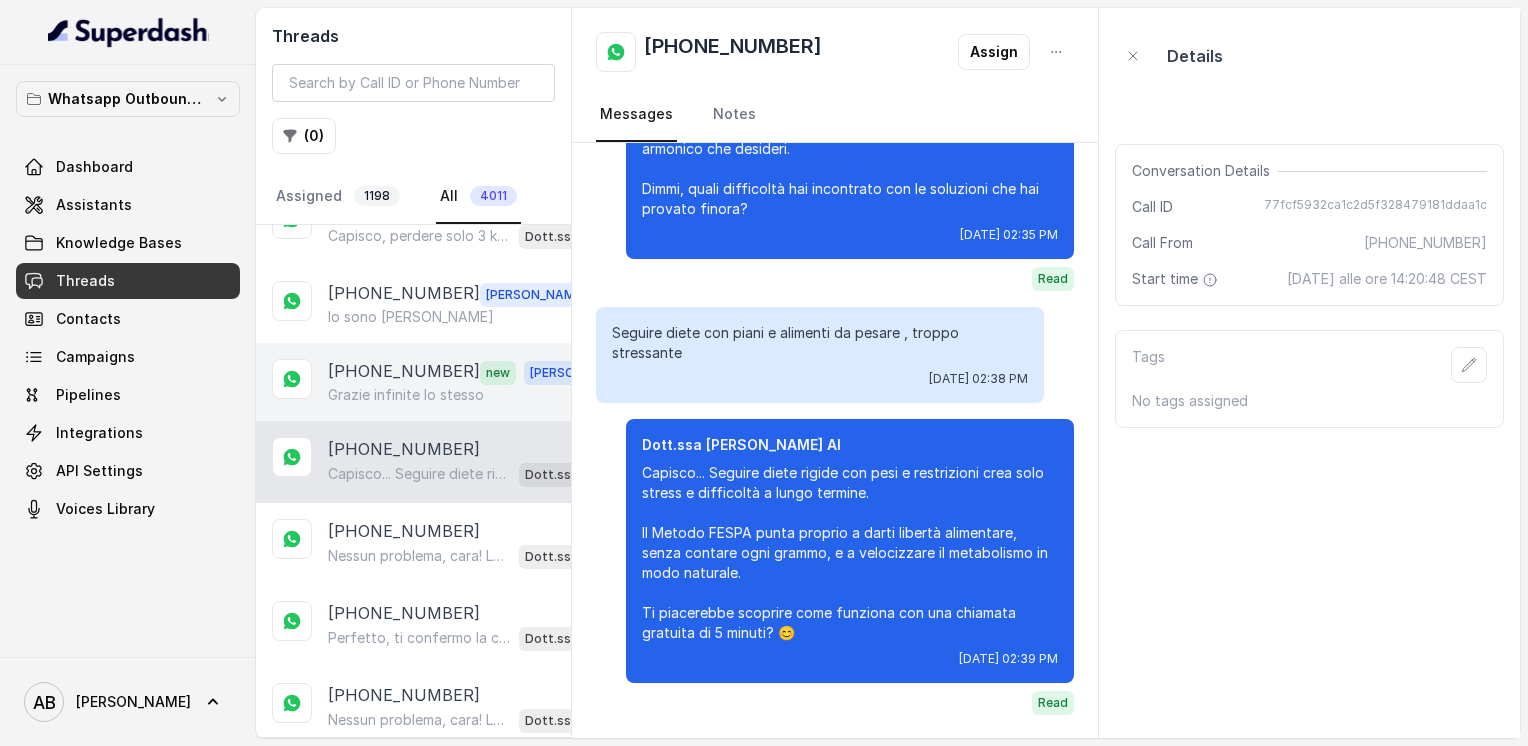 click on "Grazie infinite lo stesso" at bounding box center [406, 395] 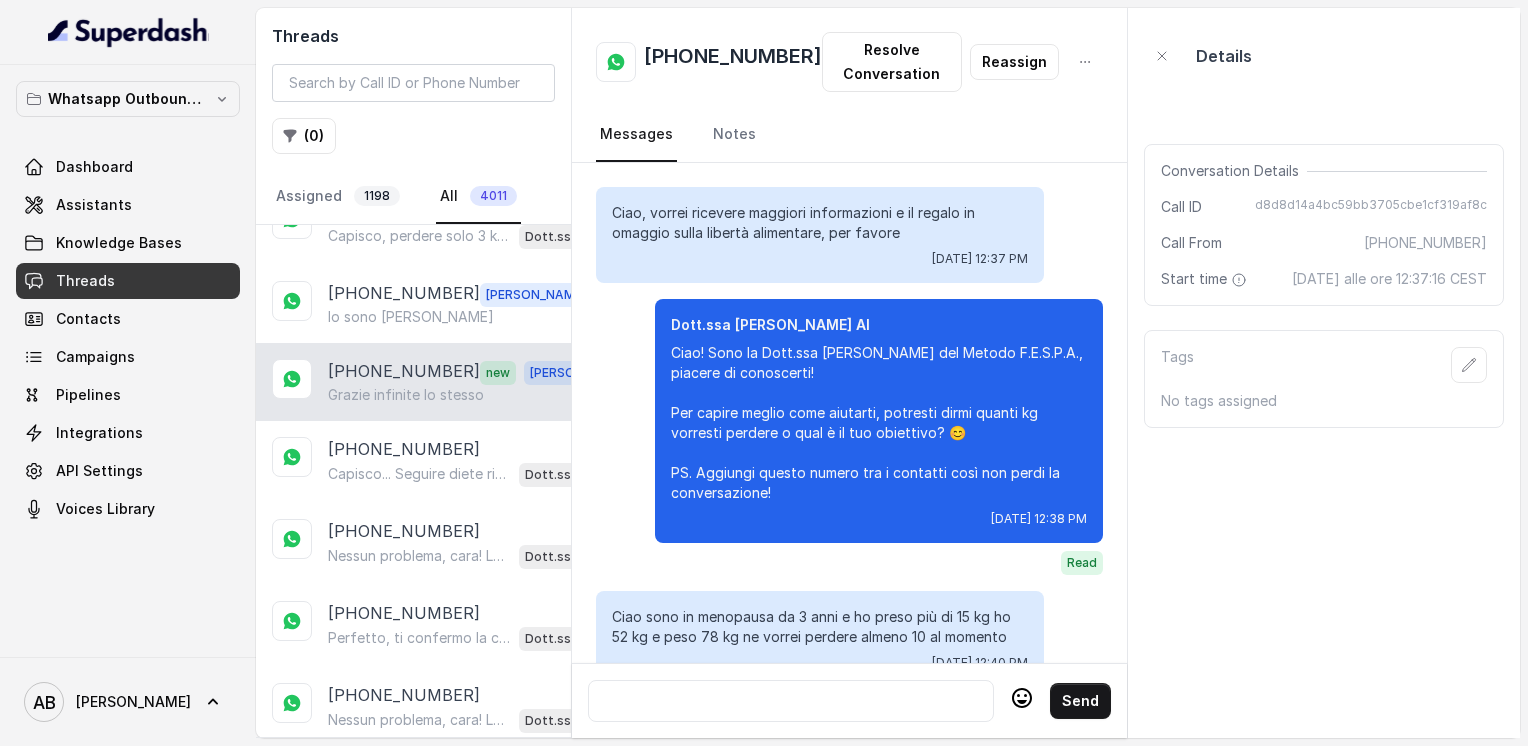 scroll, scrollTop: 2156, scrollLeft: 0, axis: vertical 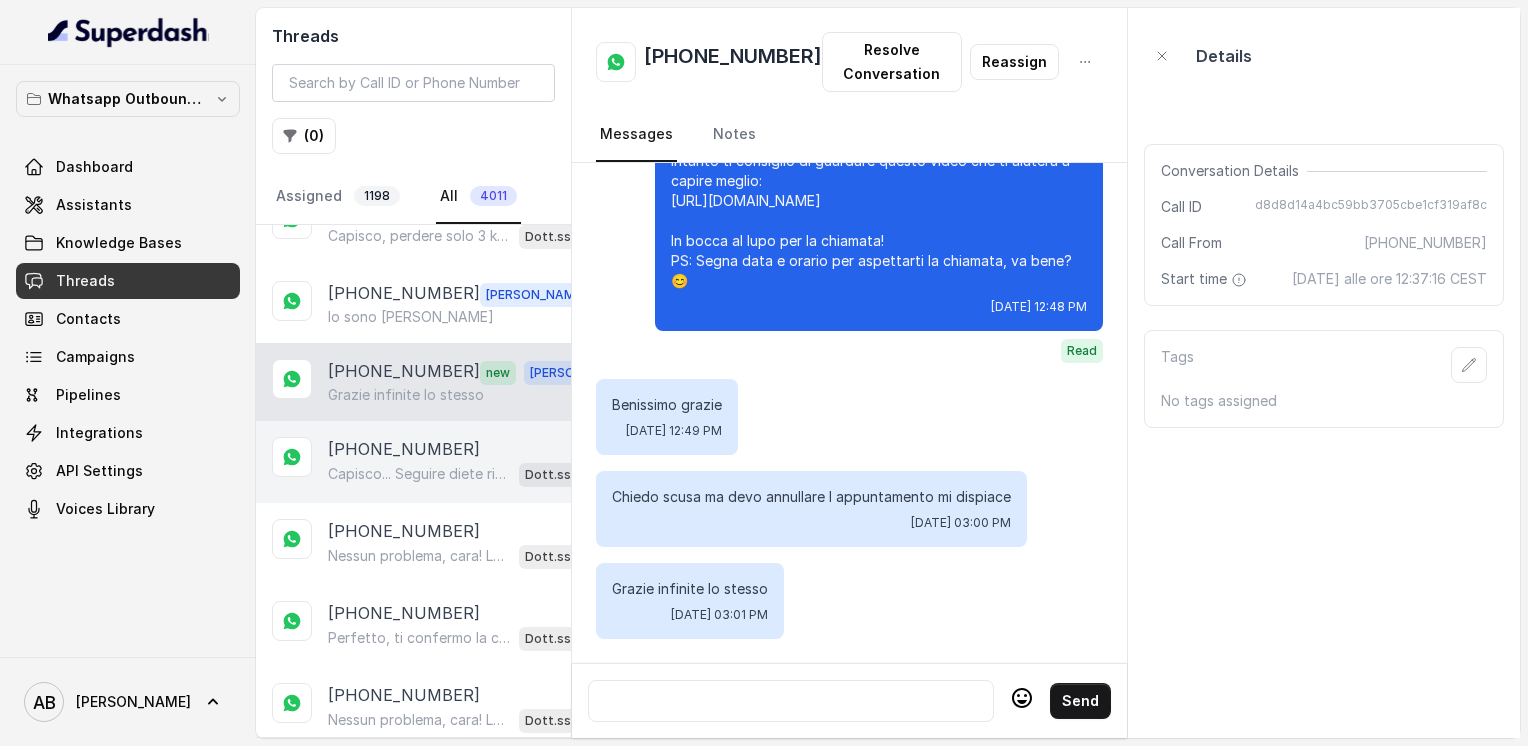 click on "Capisco... Seguire diete rigide con pesi e restrizioni crea solo stress e difficoltà a lungo termine.
Il Metodo FESPA punta proprio a darti libertà alimentare, senza contare ogni grammo, e a velocizzare il metabolismo in modo naturale.
Ti piacerebbe scoprire come funziona con una chiamata gratuita di 5 minuti? 😊 Dott.ssa Saccone Federica AI" at bounding box center [469, 474] 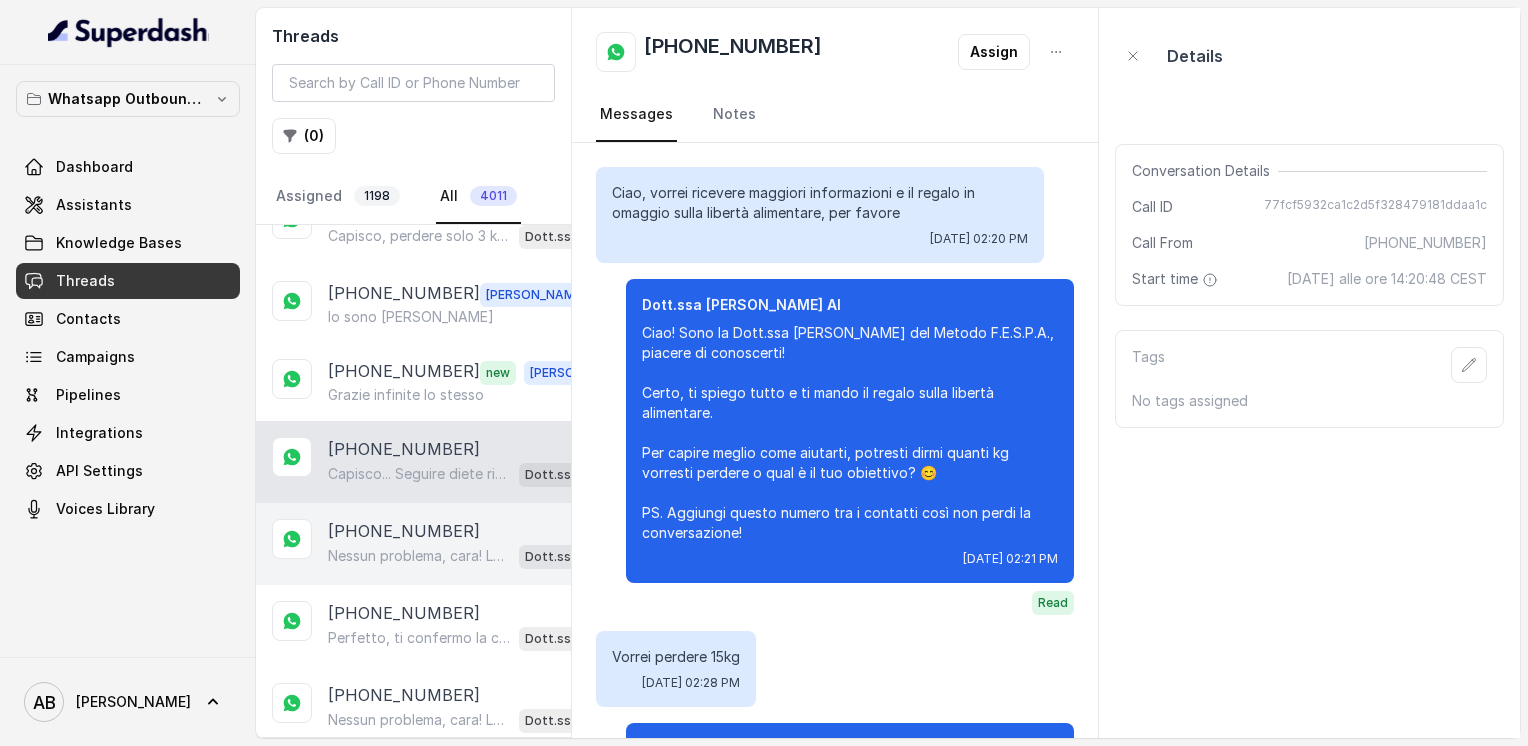 scroll, scrollTop: 1024, scrollLeft: 0, axis: vertical 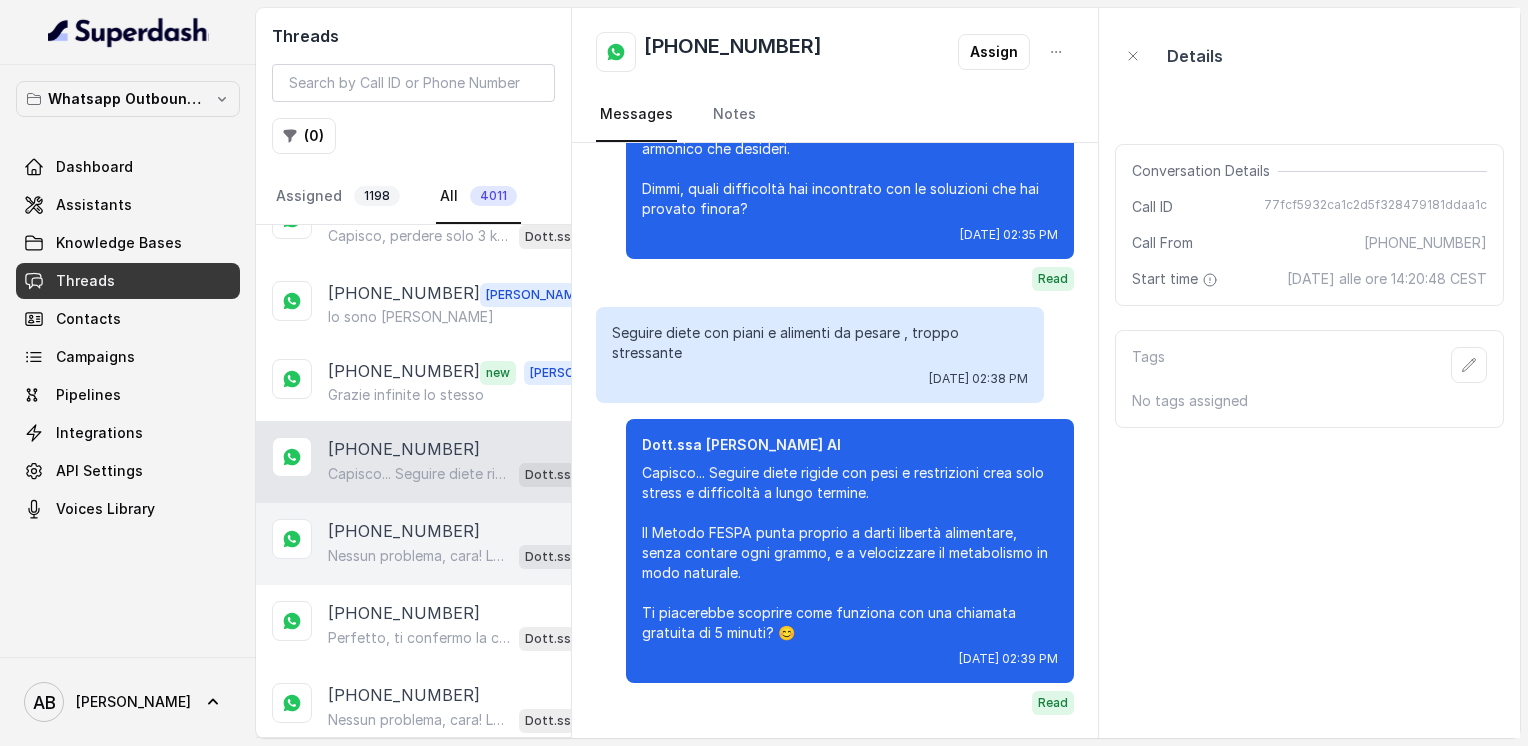 click on "[PHONE_NUMBER]" at bounding box center [404, 531] 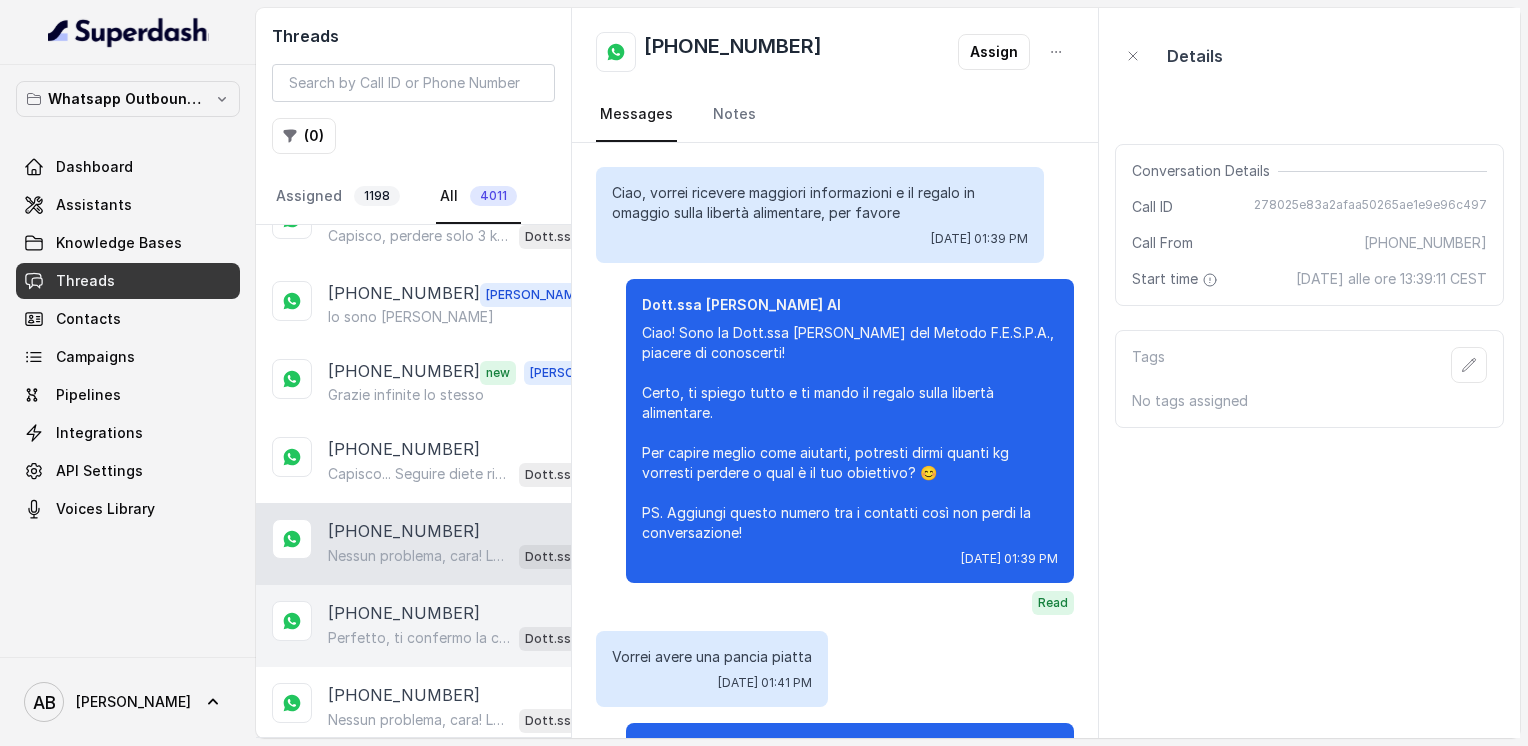 scroll, scrollTop: 2268, scrollLeft: 0, axis: vertical 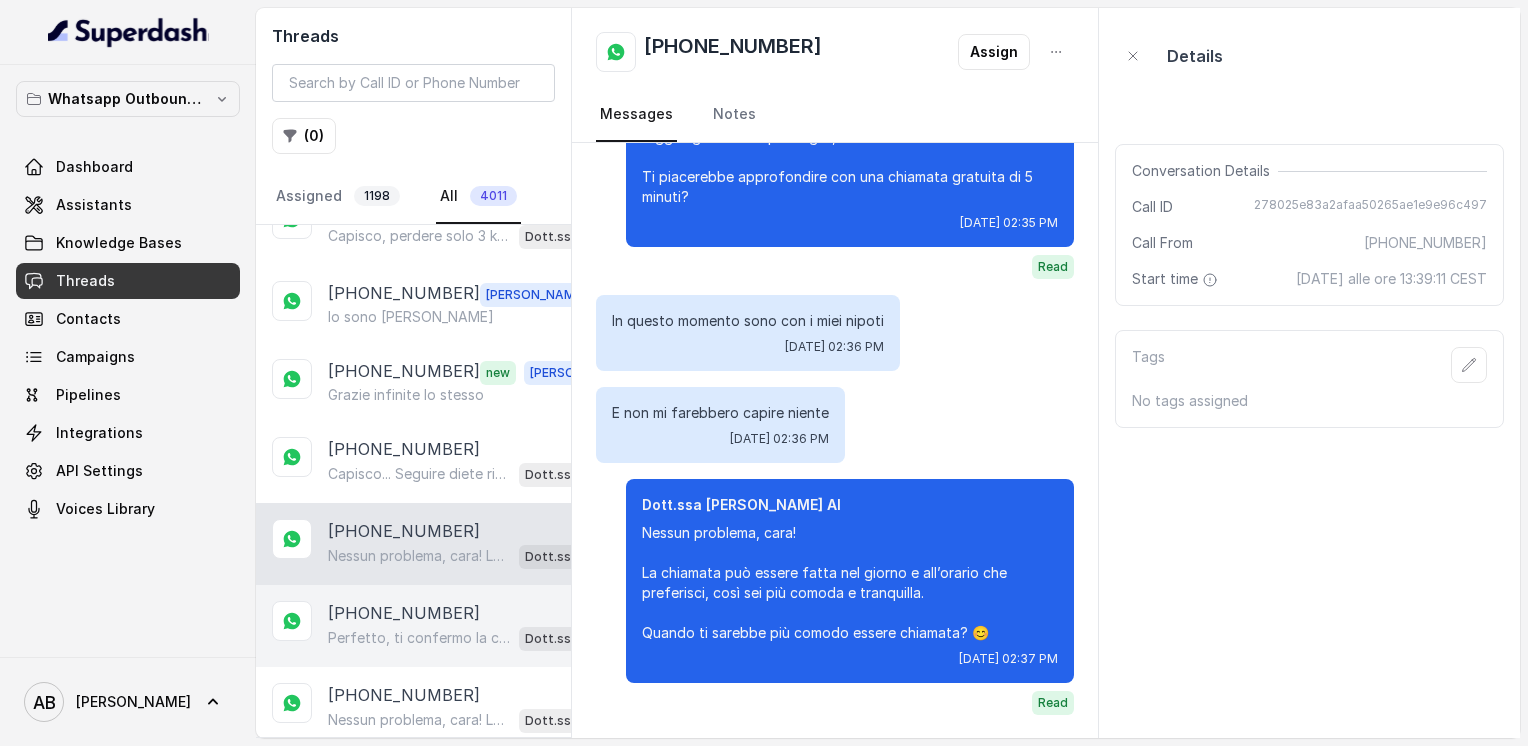 click on "[PHONE_NUMBER]" at bounding box center [404, 613] 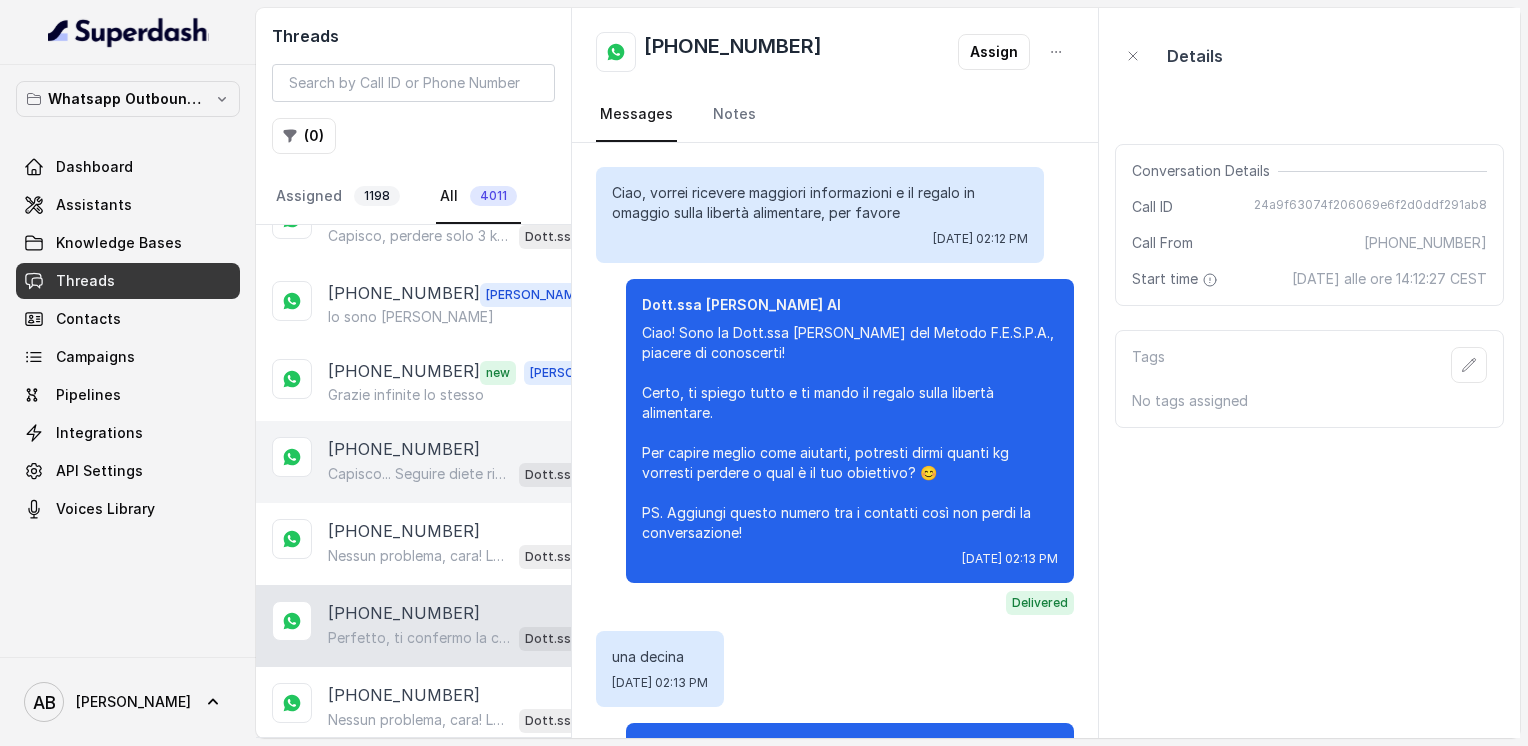 scroll, scrollTop: 2644, scrollLeft: 0, axis: vertical 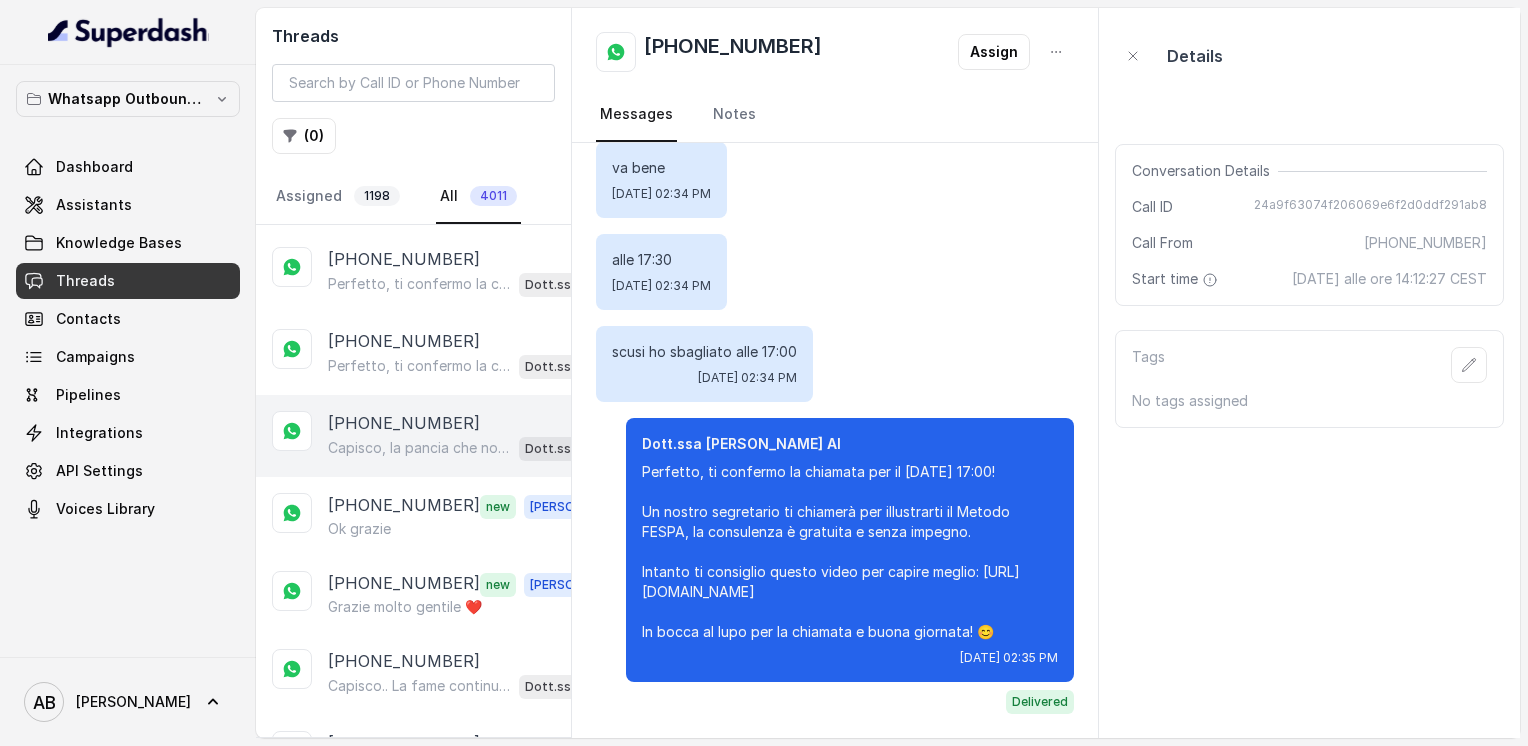 click on "Capisco, la pancia che non va via è una delle difficoltà più comuni.
Guarda, con il Metodo FESPA lavoriamo proprio per velocizzare il metabolismo e ottenere un corpo magro, tonico ed armonico, senza stress e senza rinunce eccessive.
Ti piacerebbe scoprire come funziona con una chiamata gratuita di 5 minuti?" at bounding box center [419, 448] 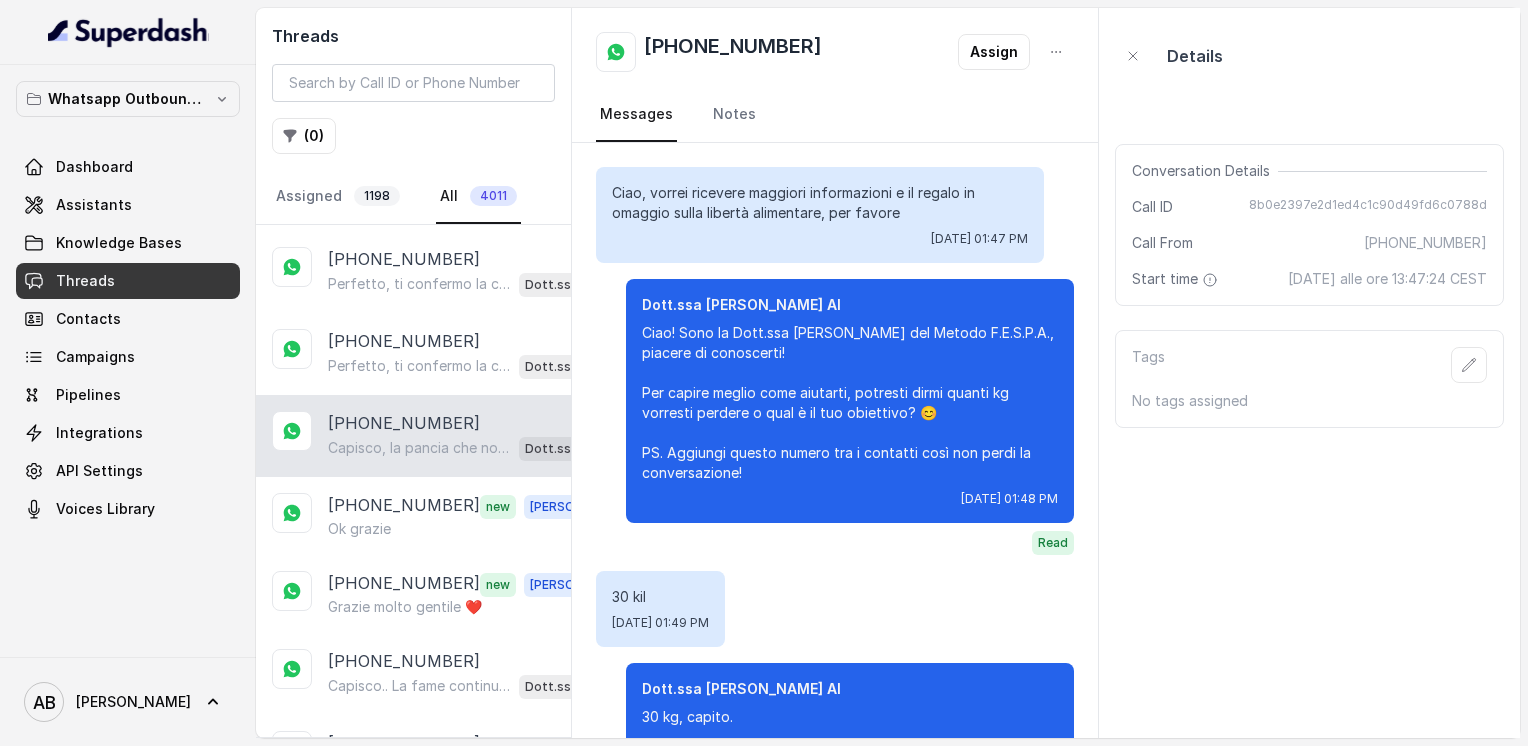 scroll, scrollTop: 812, scrollLeft: 0, axis: vertical 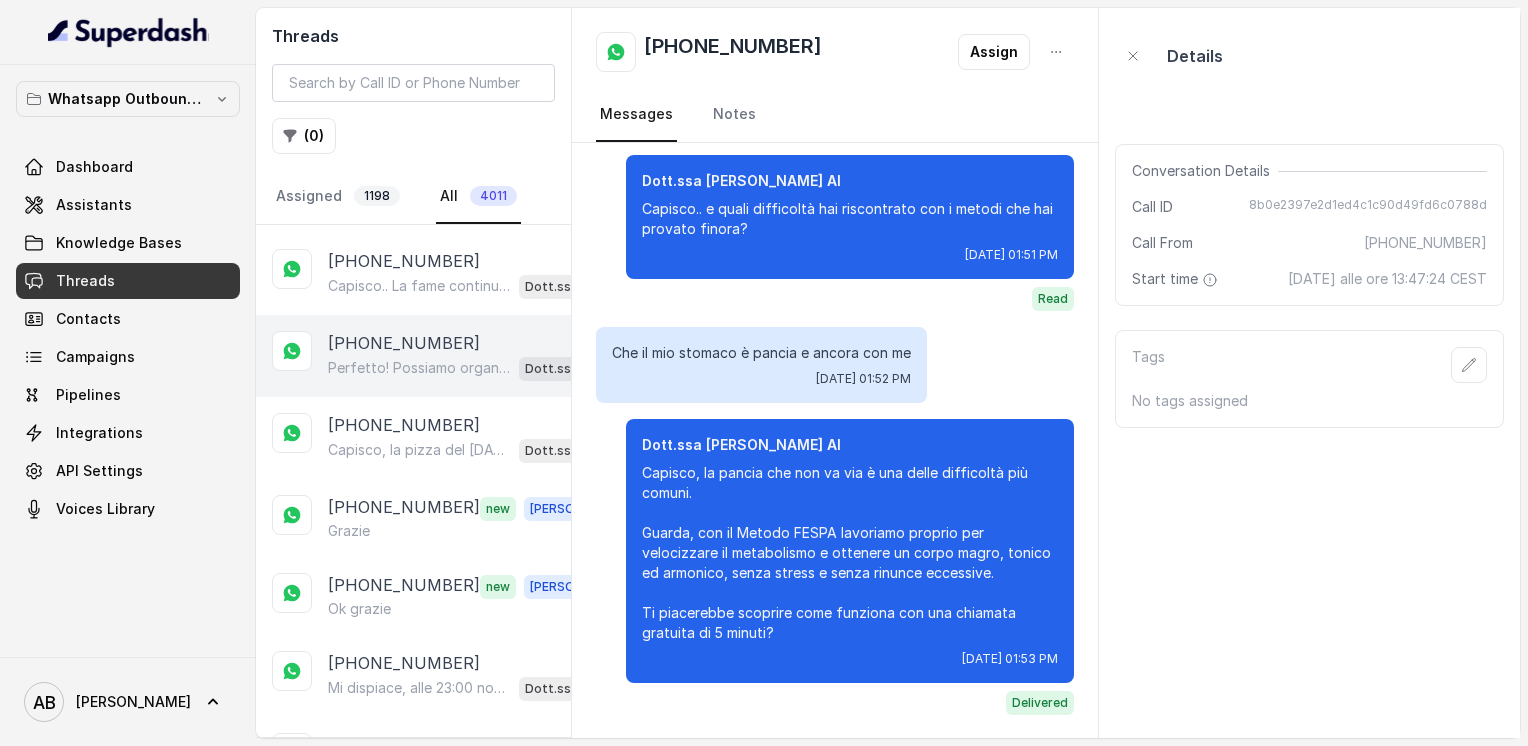 click on "Perfetto!
Possiamo organizzare una breve chiamata informativa di 5 minuti, completamente gratuita e senza impegno, per spiegarti come funziona il Metodo FESPA e capire cosa è più adatto a te.
Quale giorno e orario preferisci per essere chiamata? 😊" at bounding box center (419, 368) 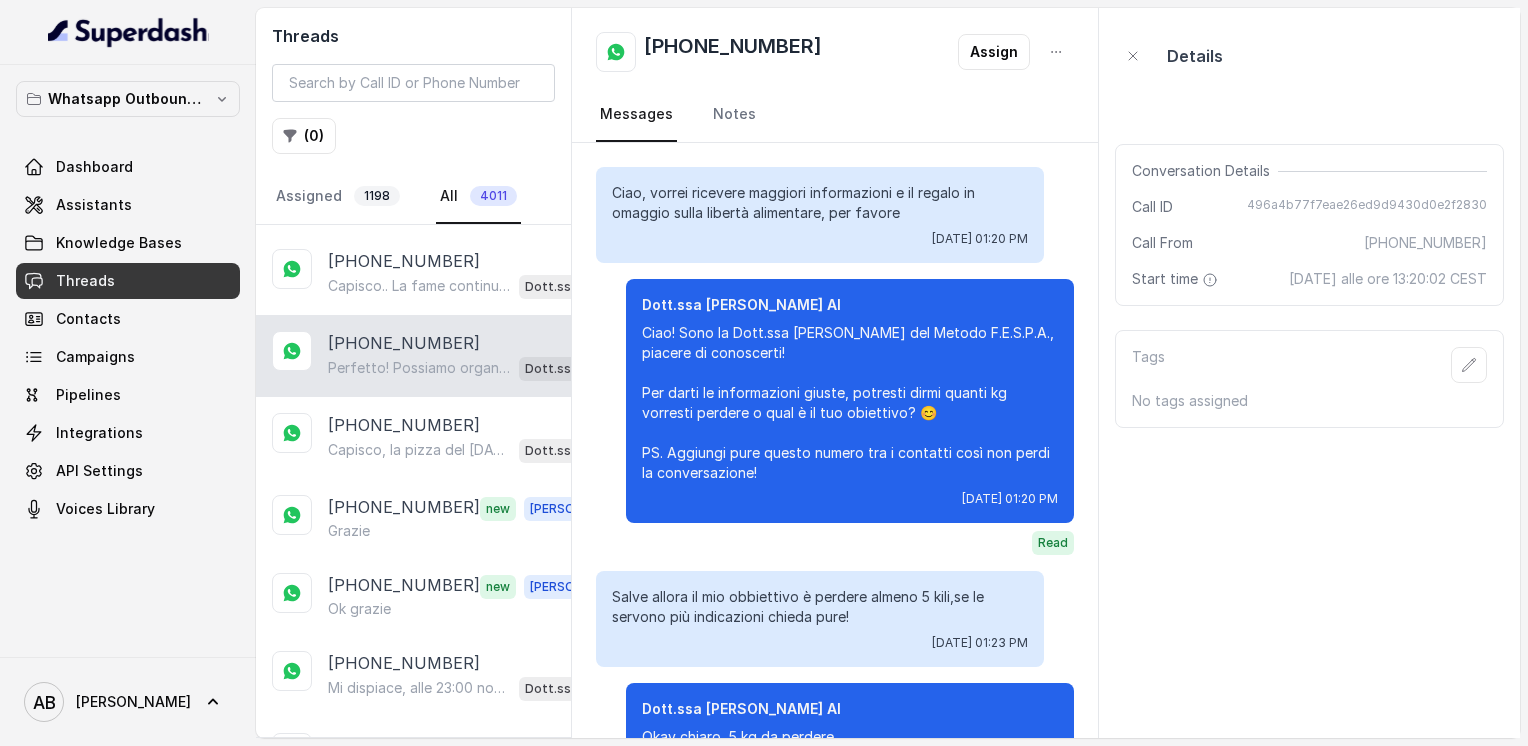 scroll, scrollTop: 992, scrollLeft: 0, axis: vertical 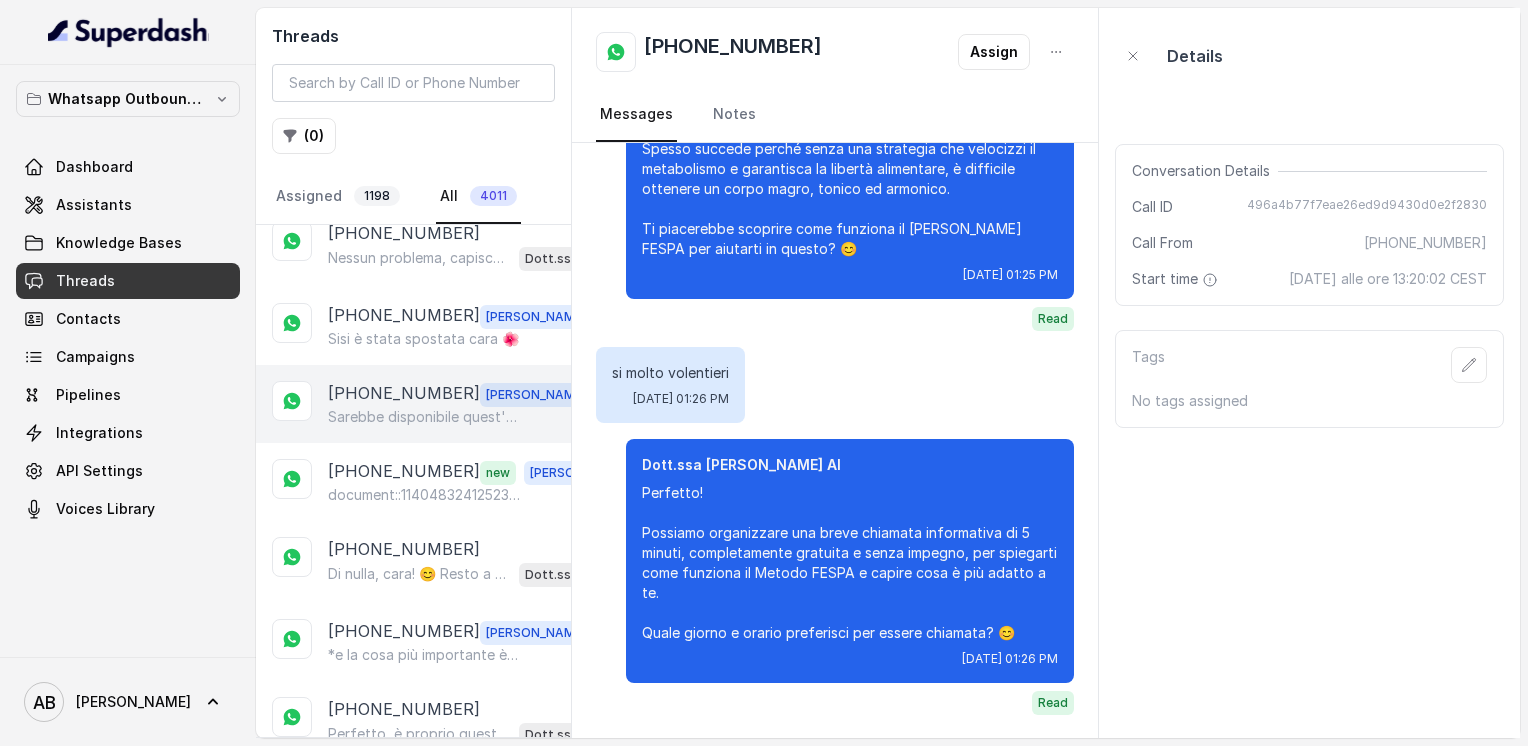 click on "Sarebbe disponibile quest'[DATE] allo stesso orario dell'appuntamento precedente ?" at bounding box center [424, 417] 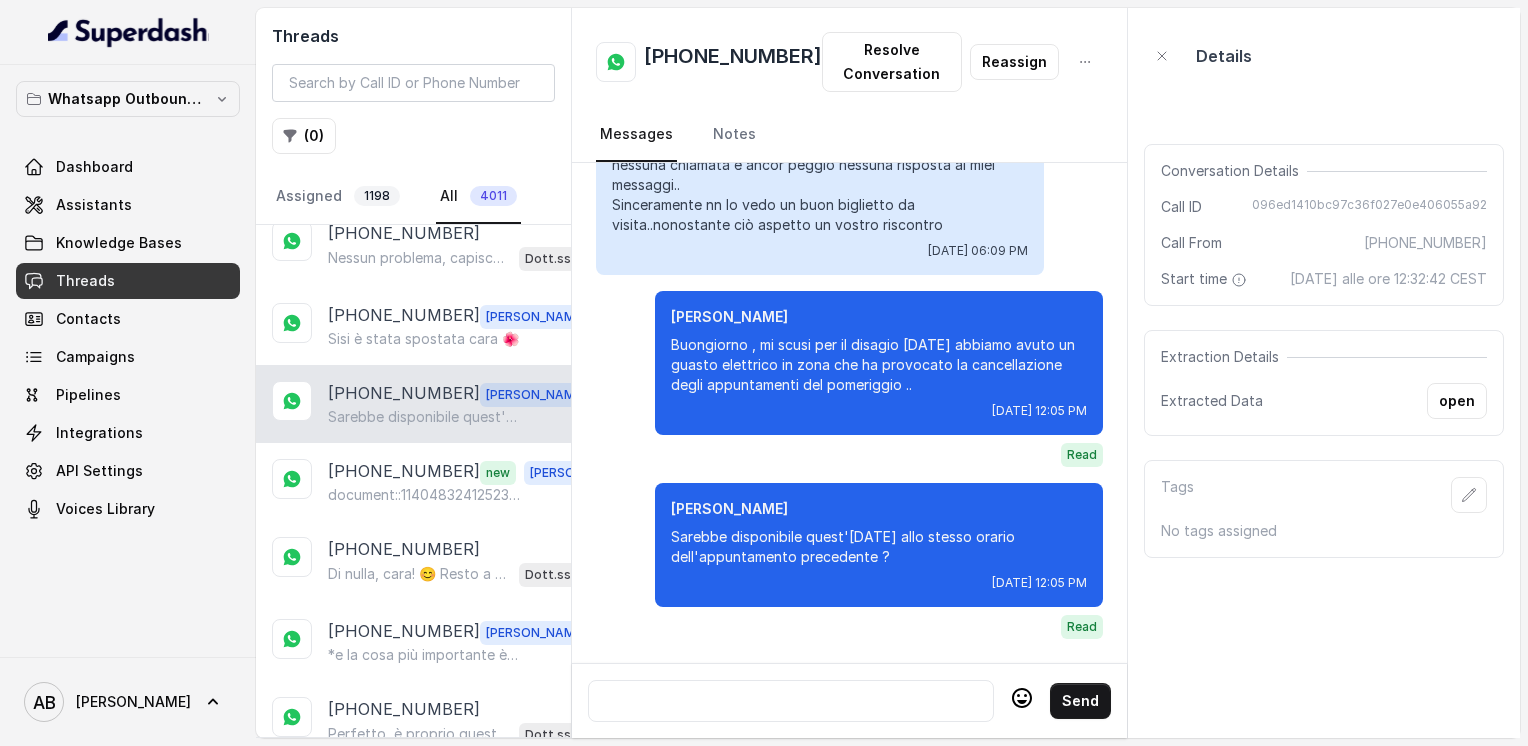 scroll, scrollTop: 2980, scrollLeft: 0, axis: vertical 